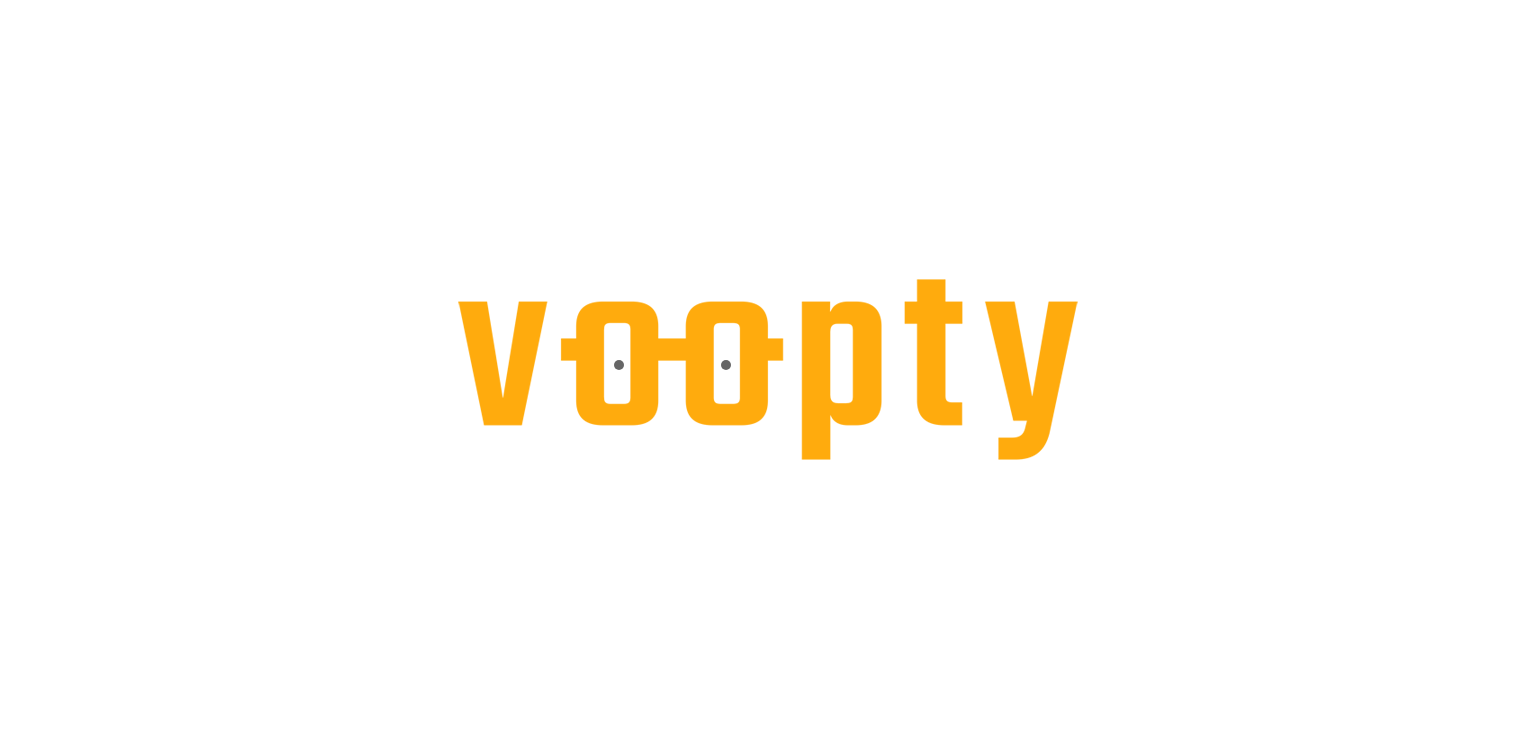 scroll, scrollTop: 0, scrollLeft: 0, axis: both 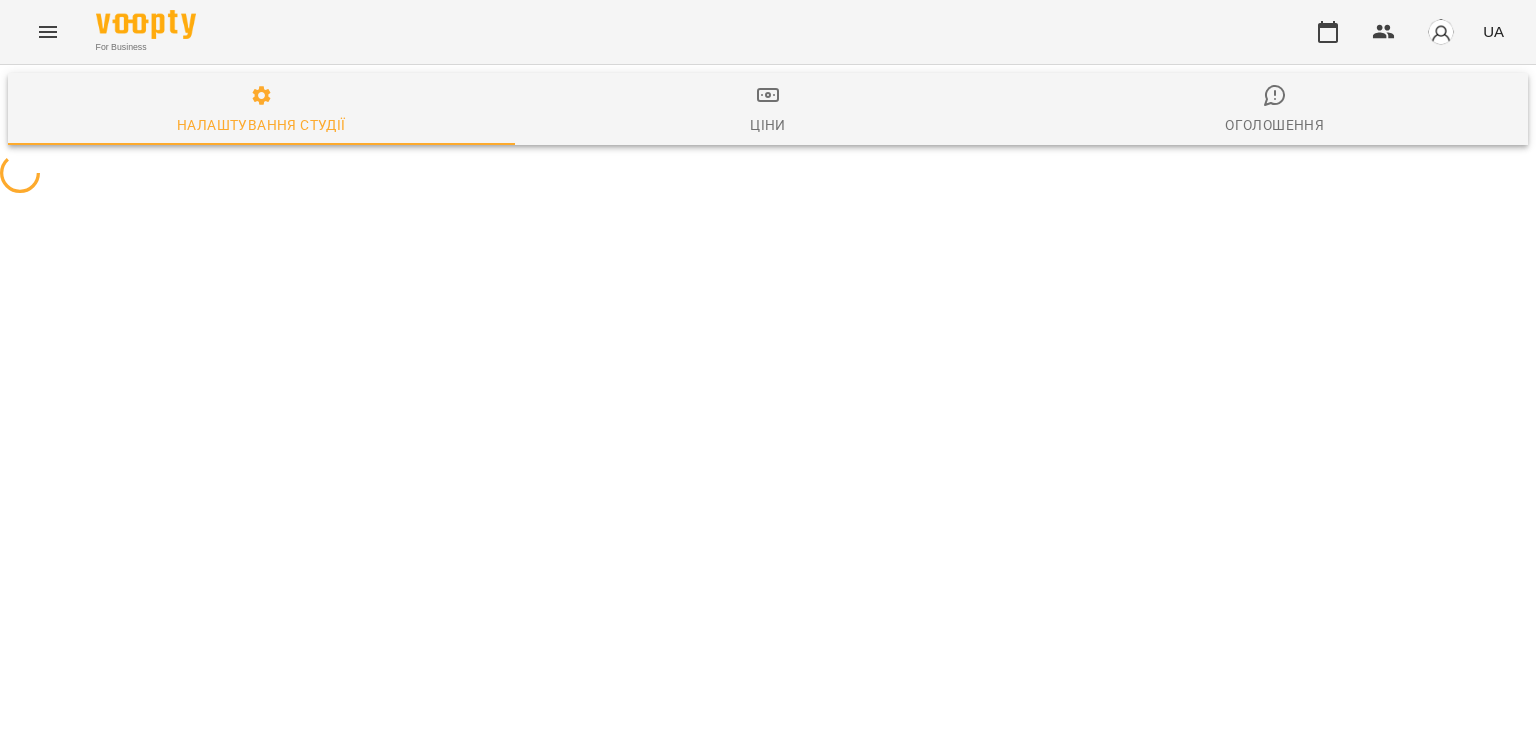 select on "**" 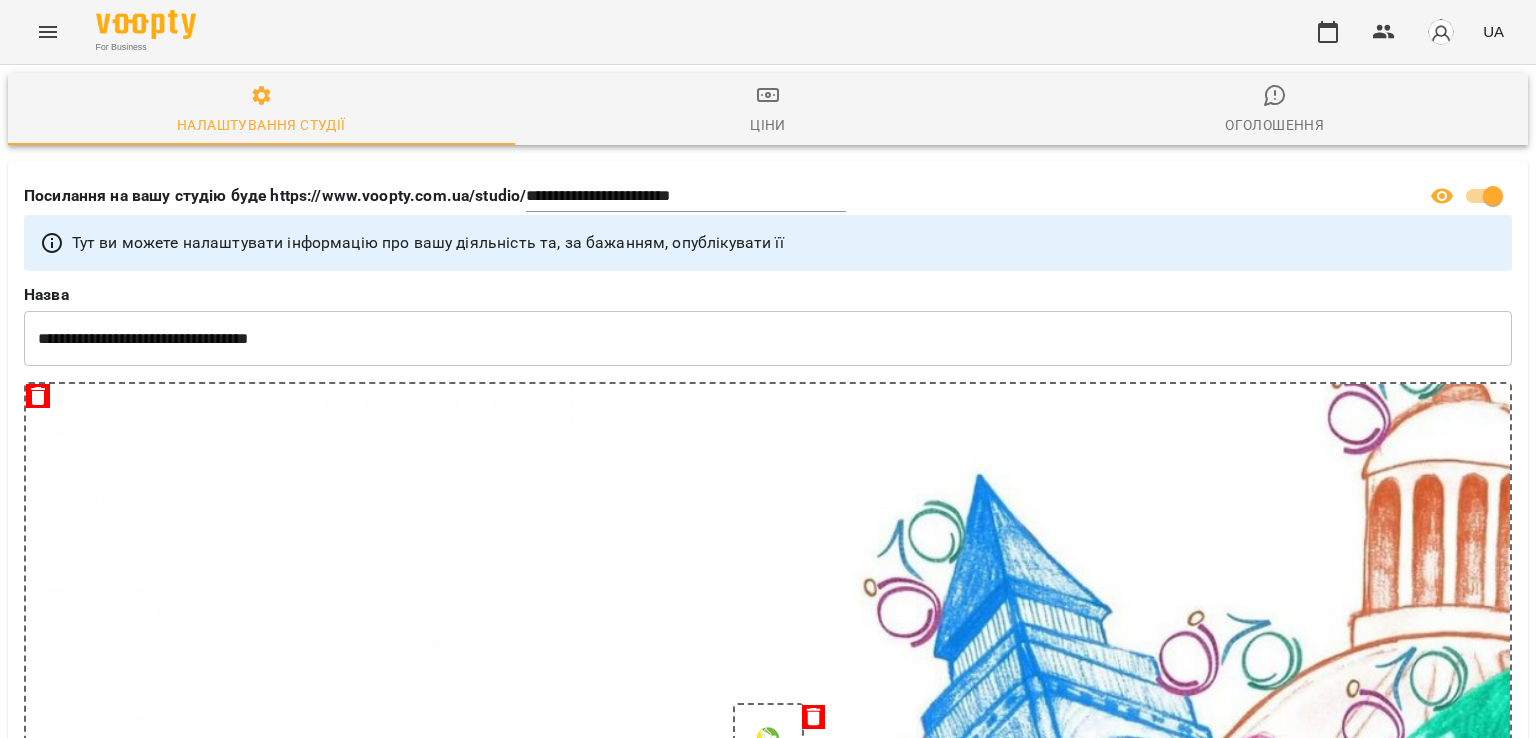 click 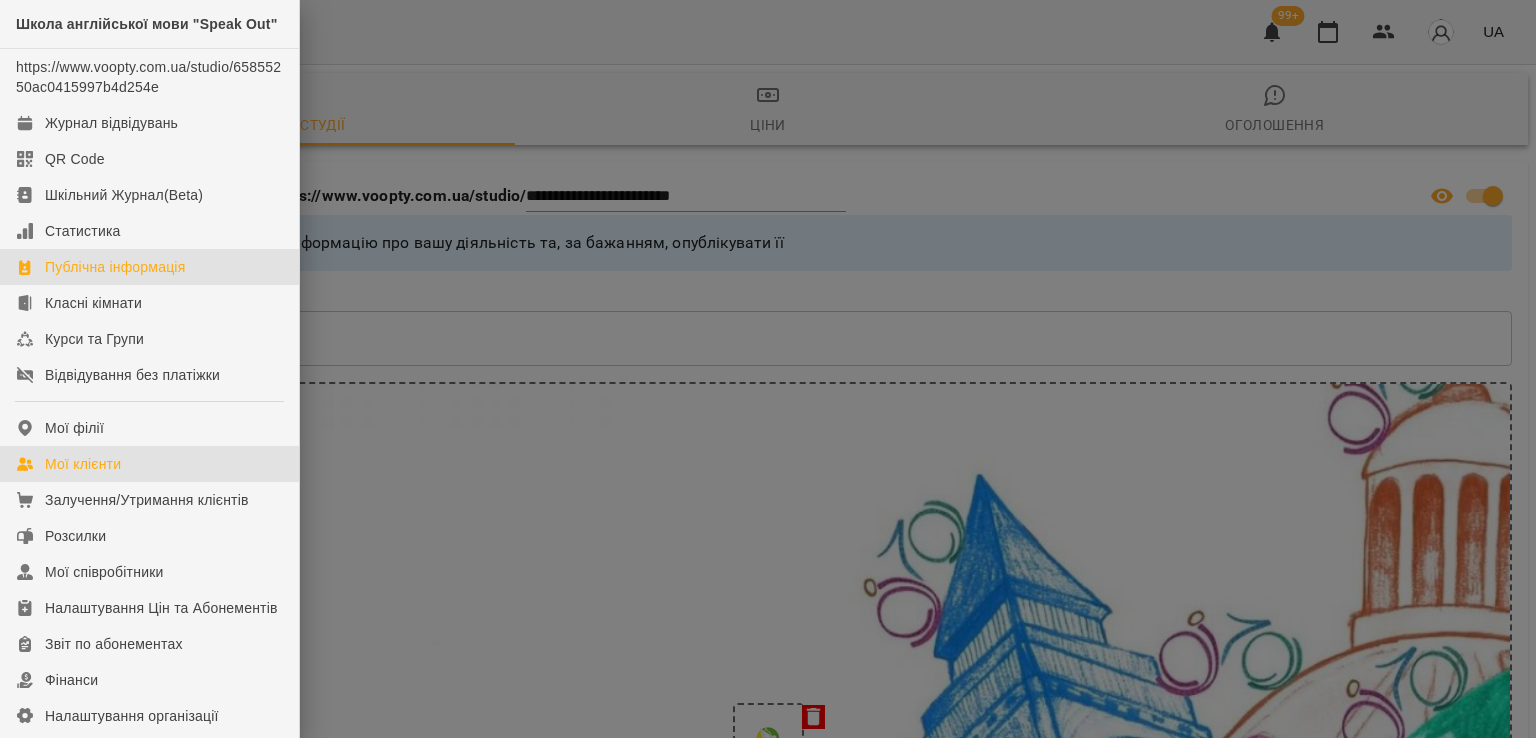 click on "Мої клієнти" at bounding box center (83, 464) 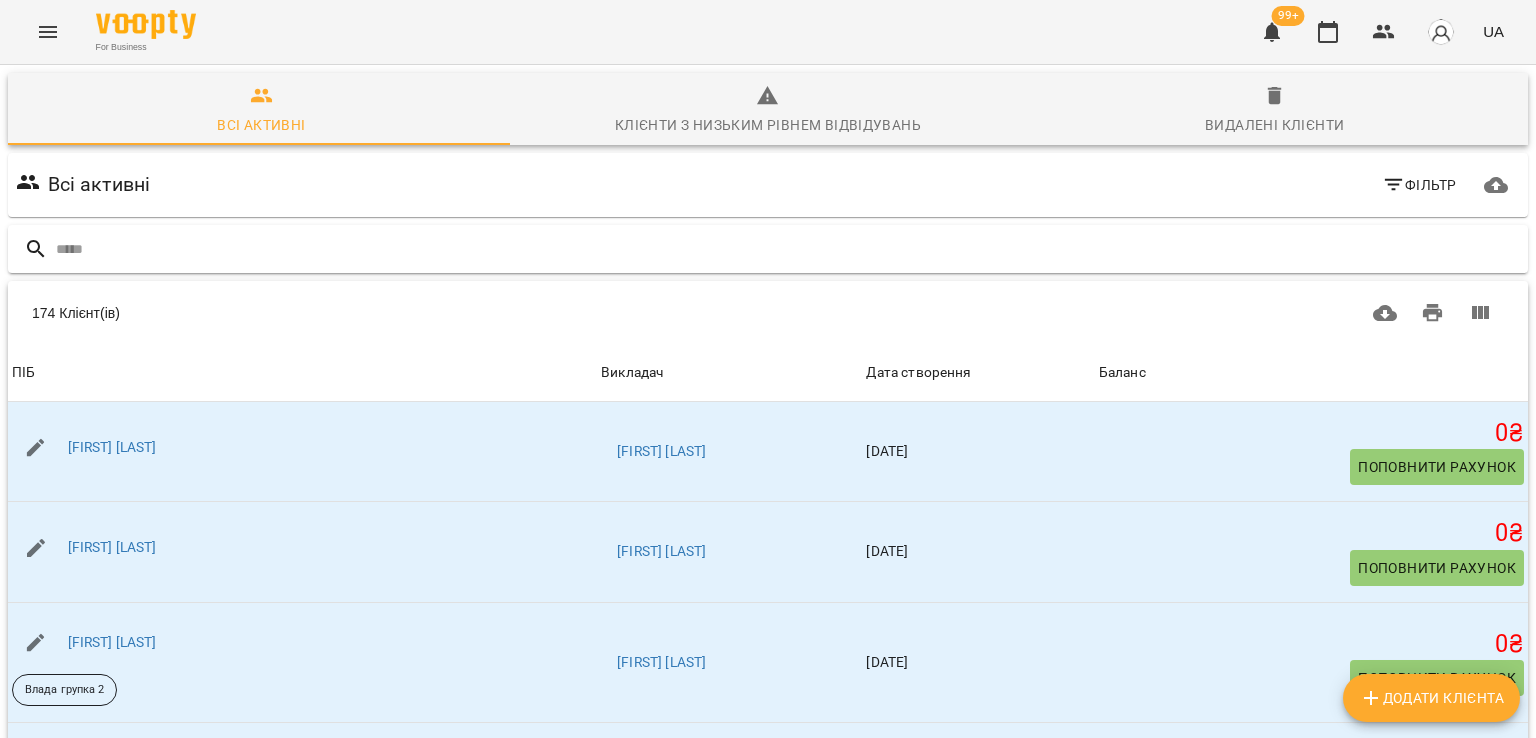 click at bounding box center [788, 249] 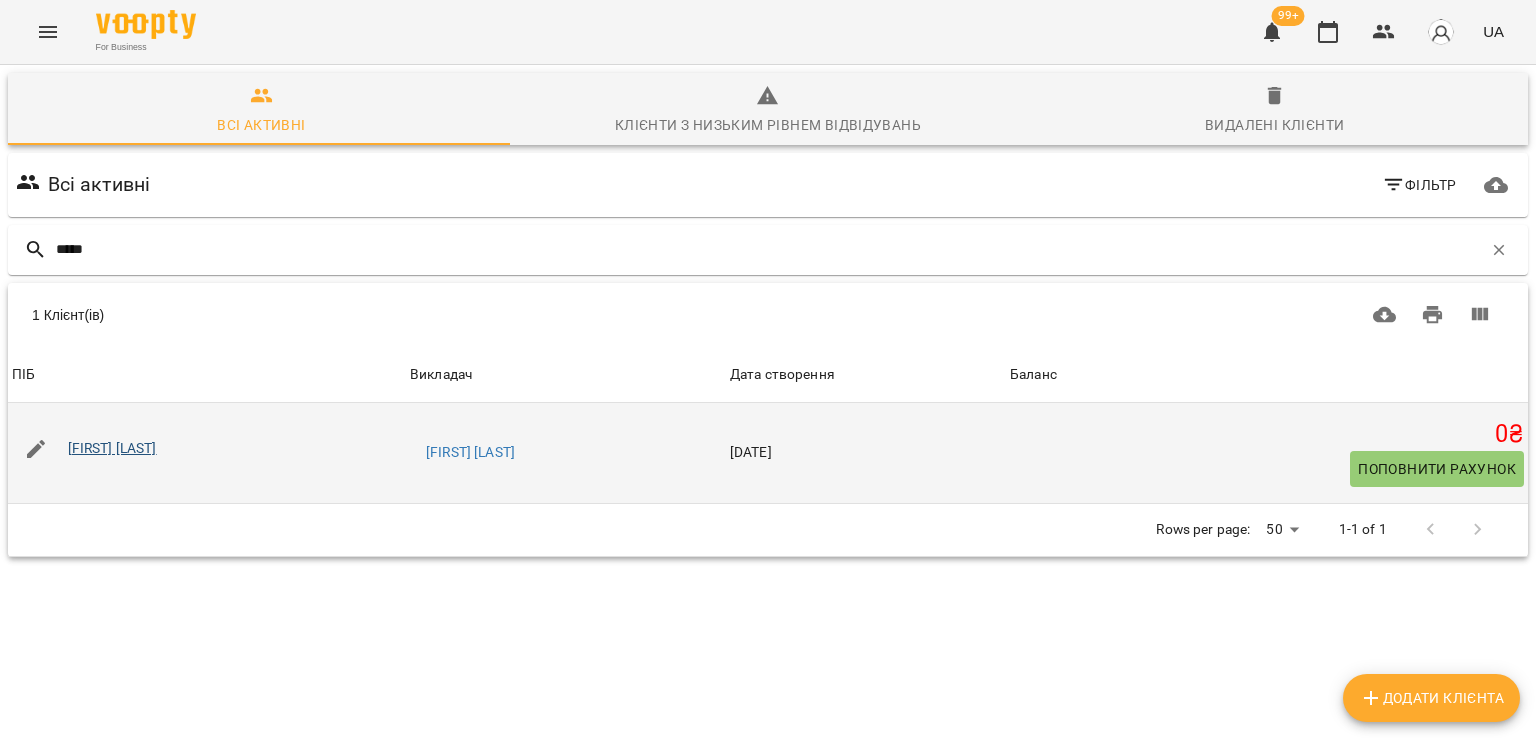 type on "*****" 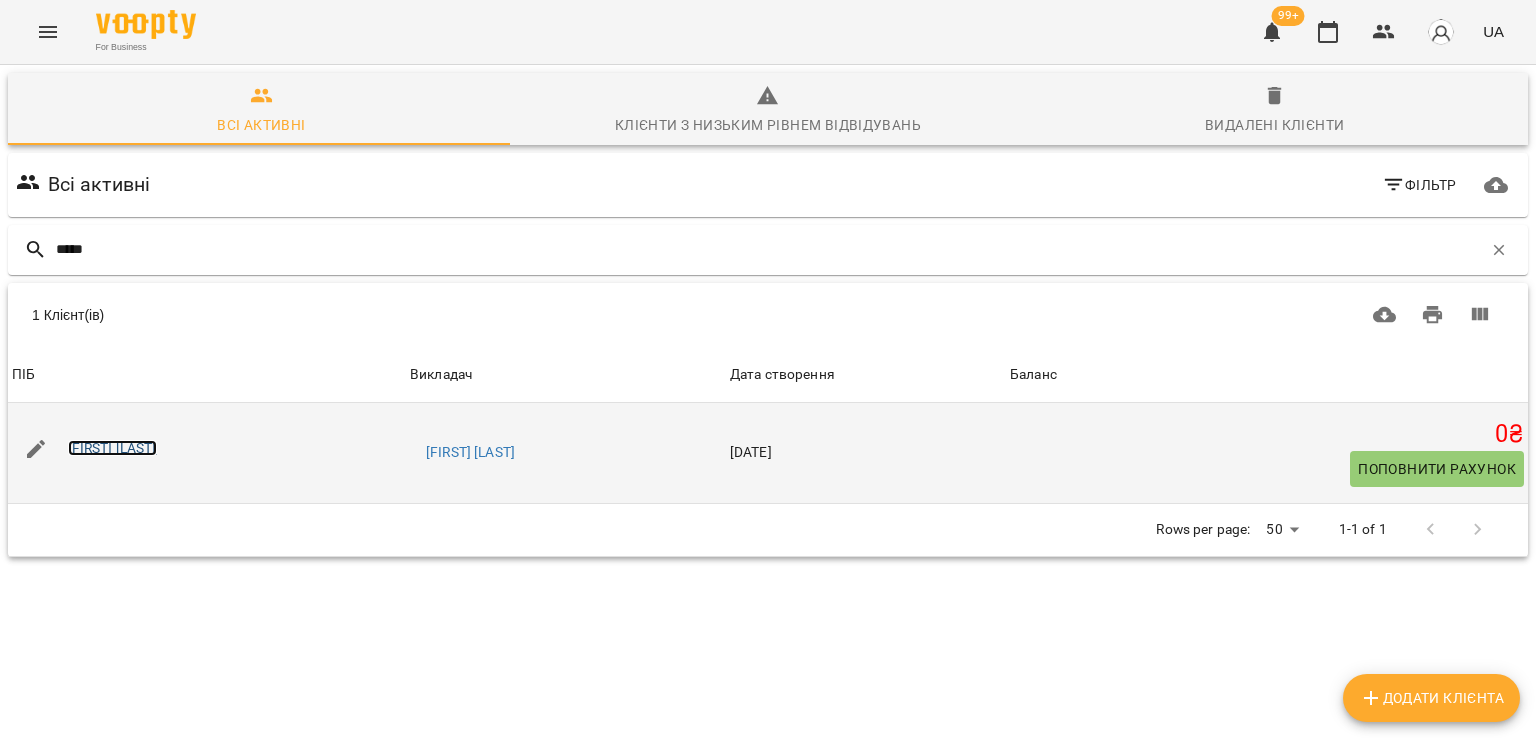click on "Світлана Жигальцова" at bounding box center (112, 448) 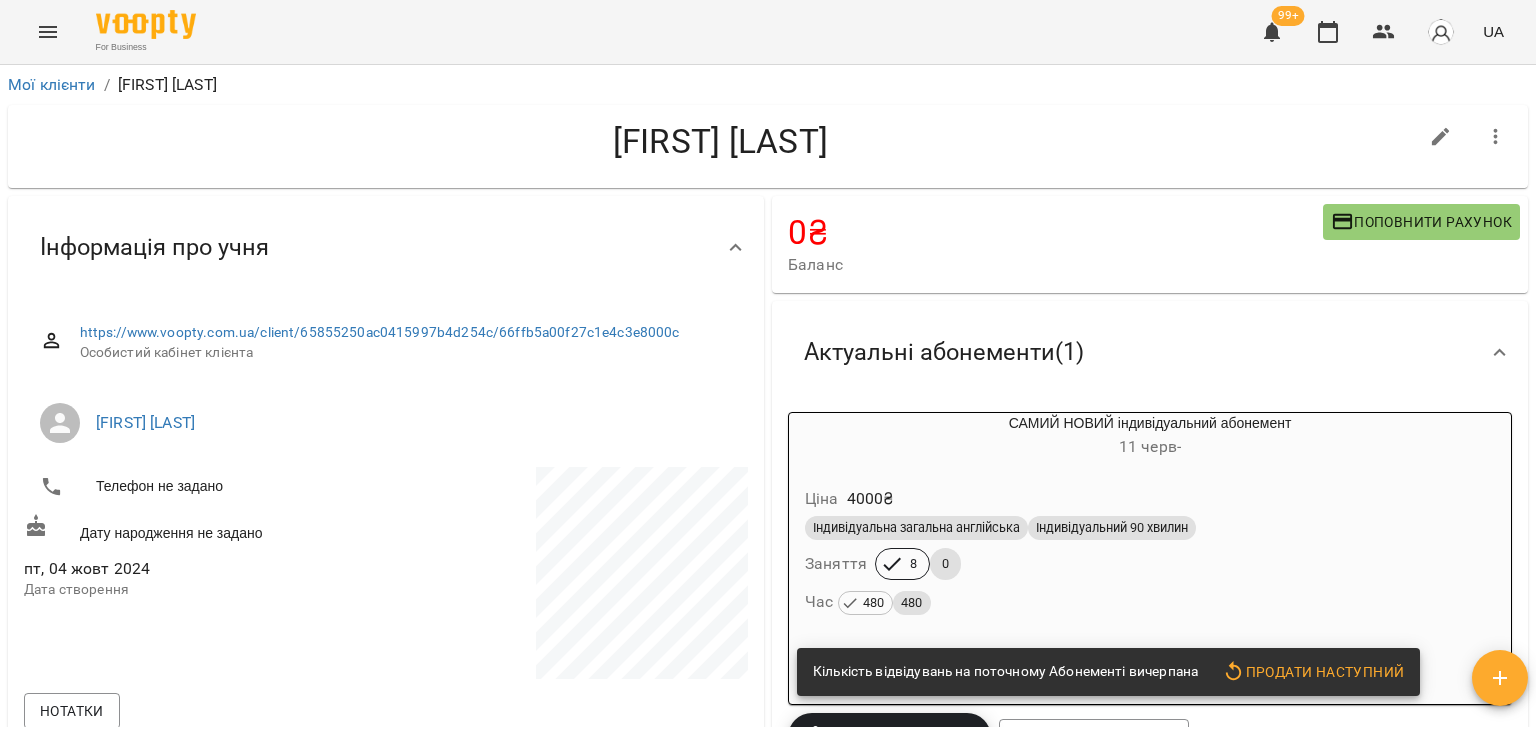 click on "4000 ₴" at bounding box center [871, 499] 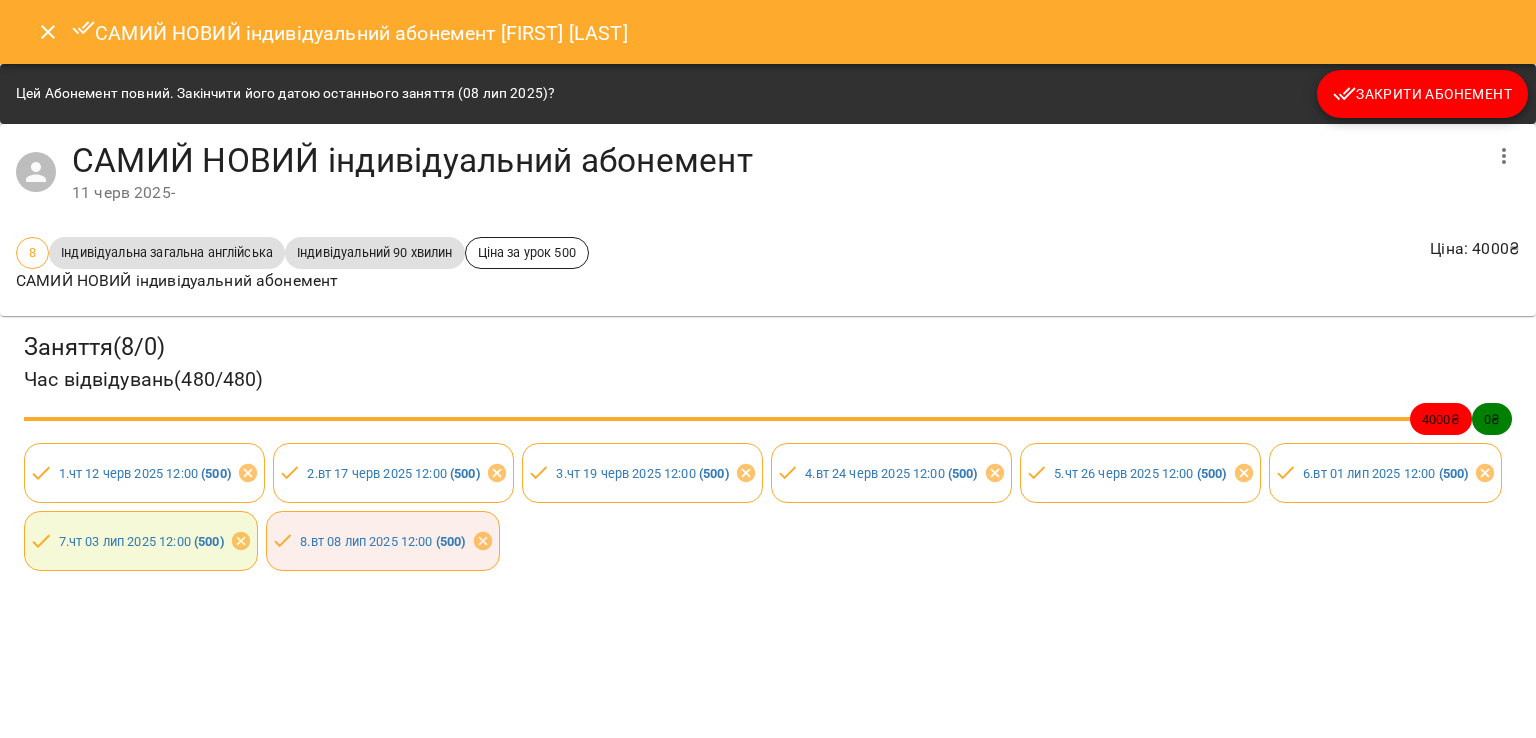 click on "Закрити Абонемент" at bounding box center (1422, 94) 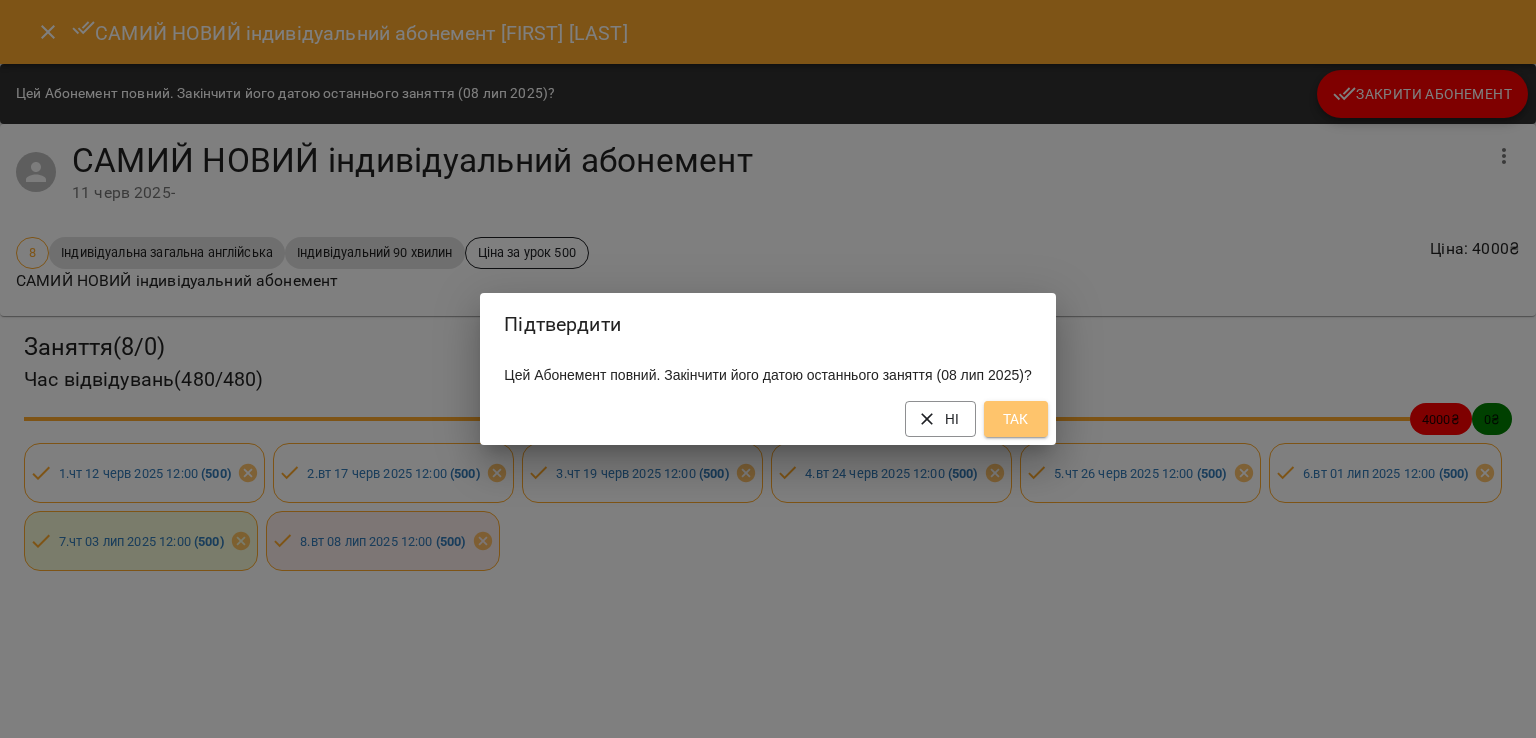 click on "Так" at bounding box center (1016, 419) 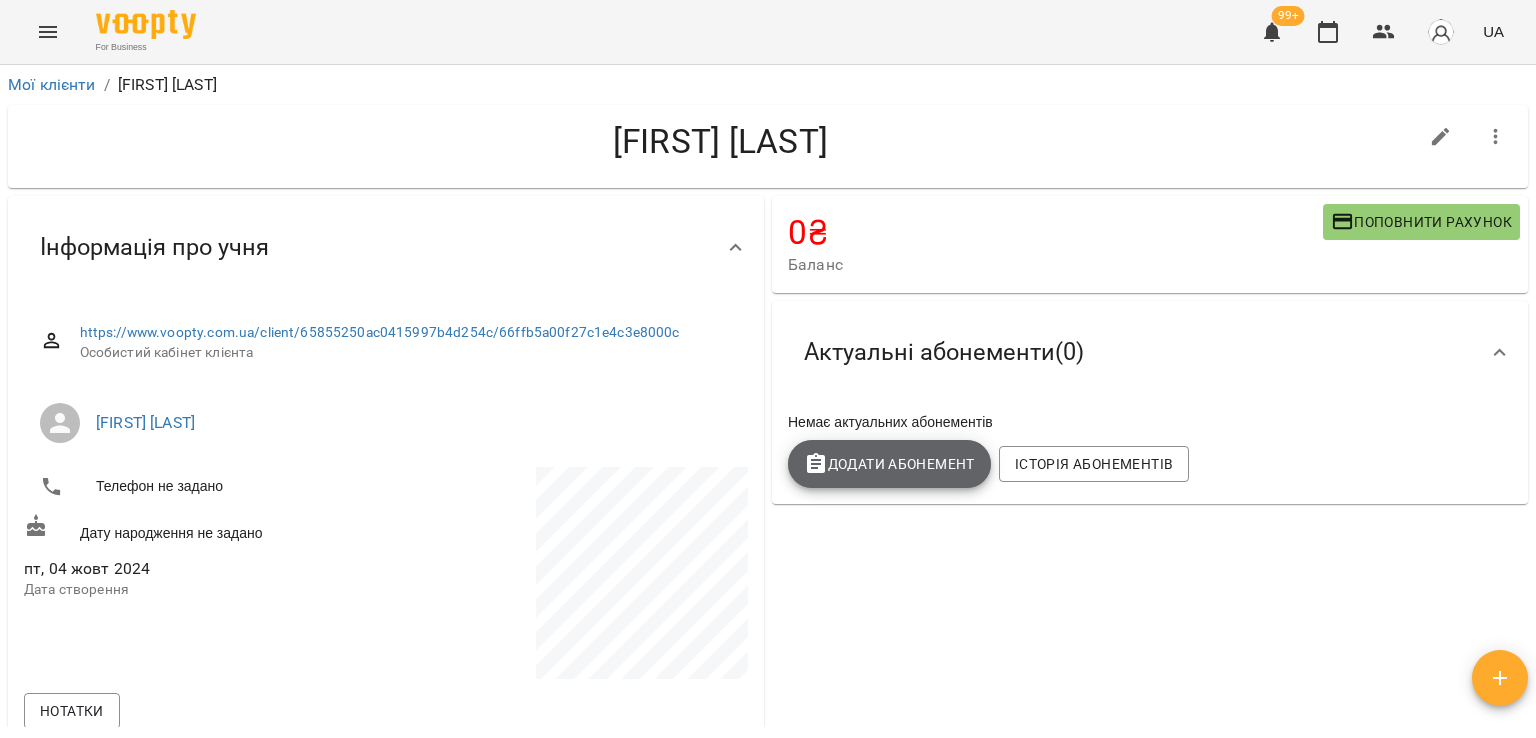 click on "Додати Абонемент" at bounding box center [889, 464] 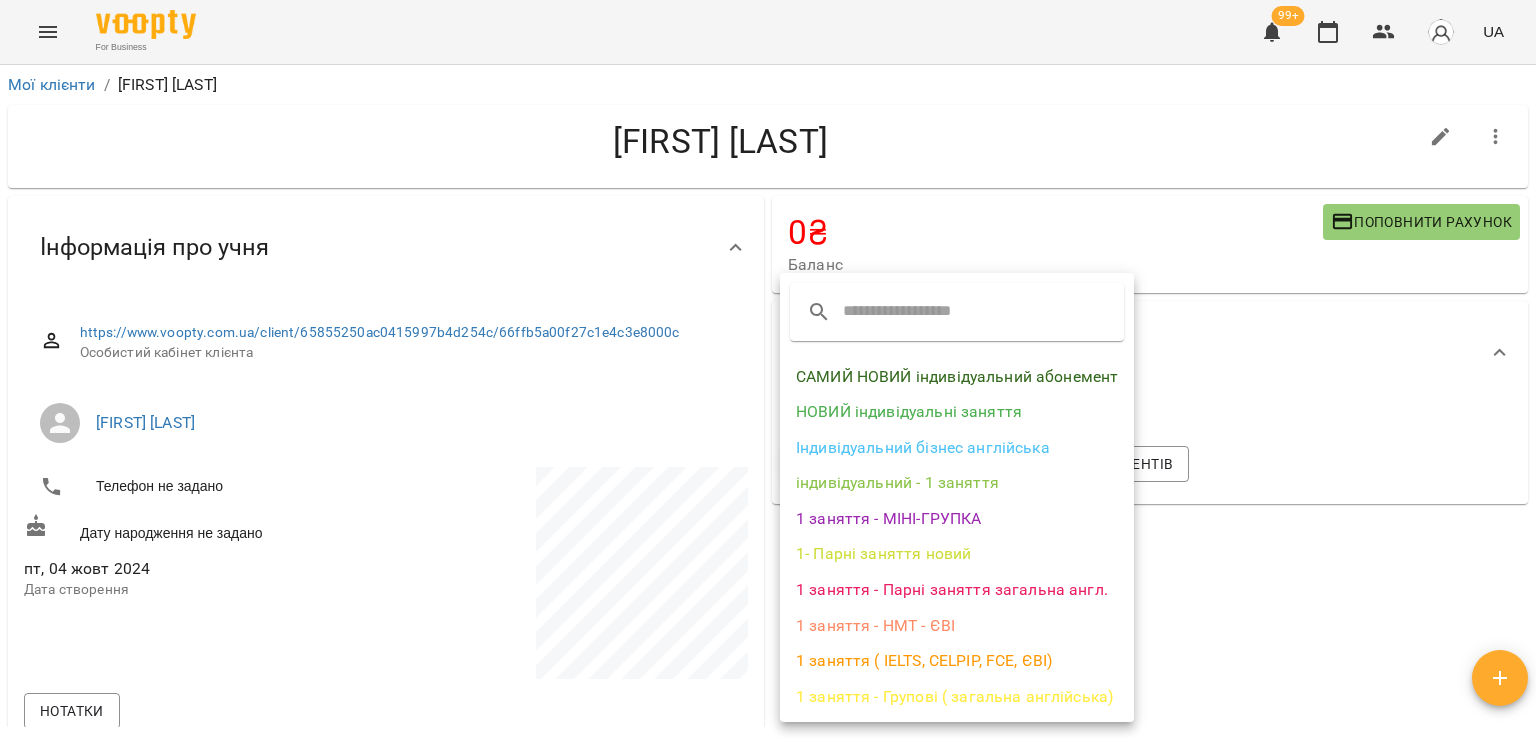 click on "САМИЙ НОВИЙ  індивідуальний абонемент" at bounding box center (957, 377) 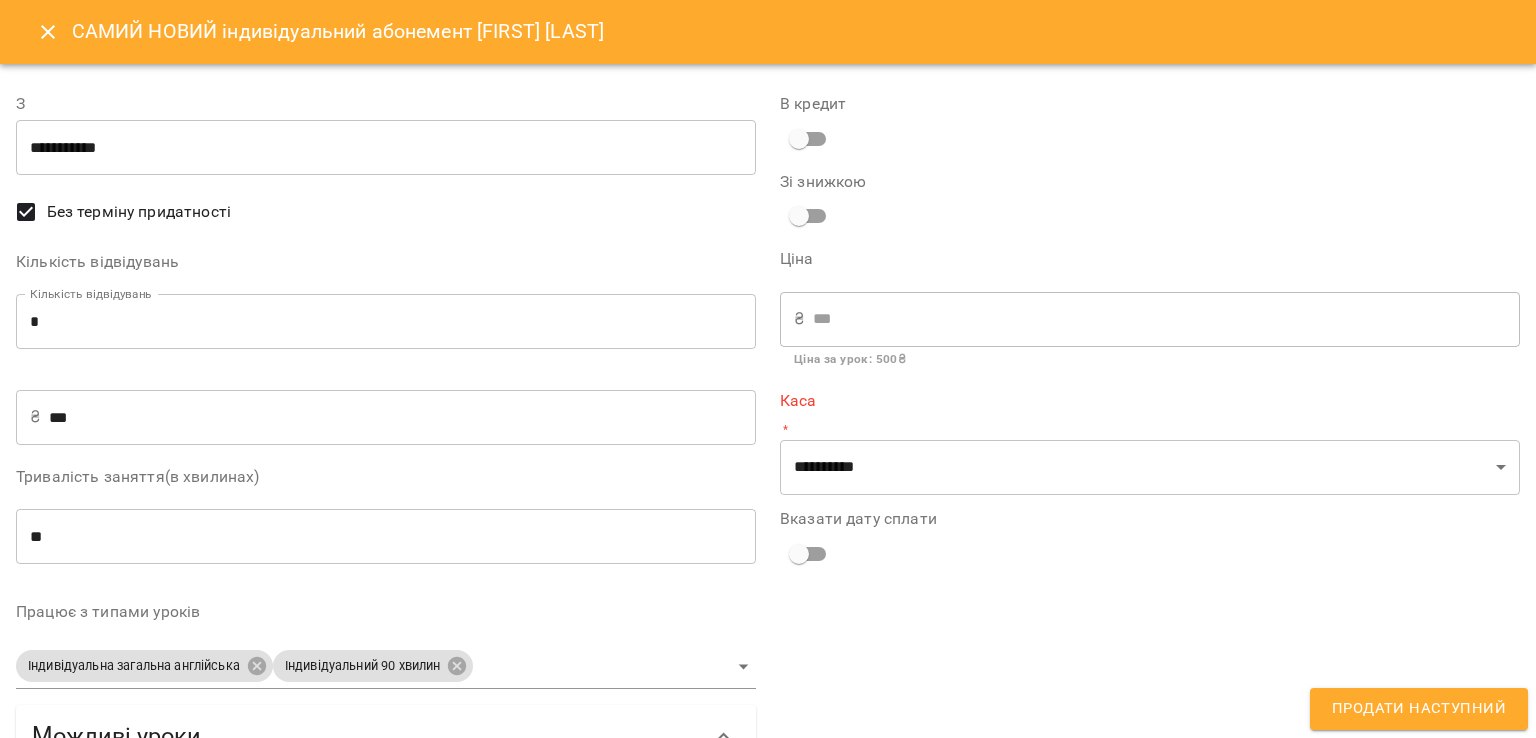click on "*" at bounding box center (386, 322) 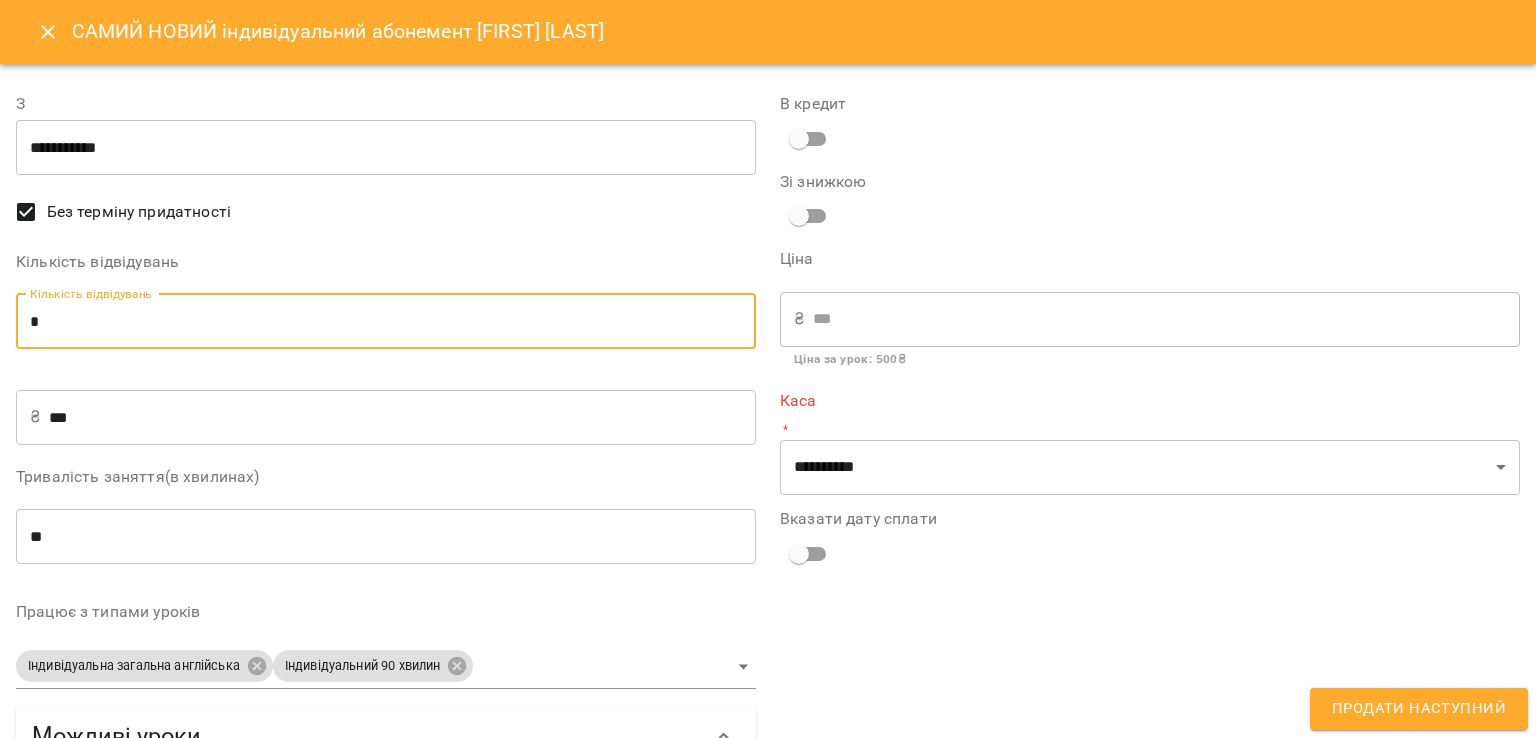 click on "*" at bounding box center (386, 322) 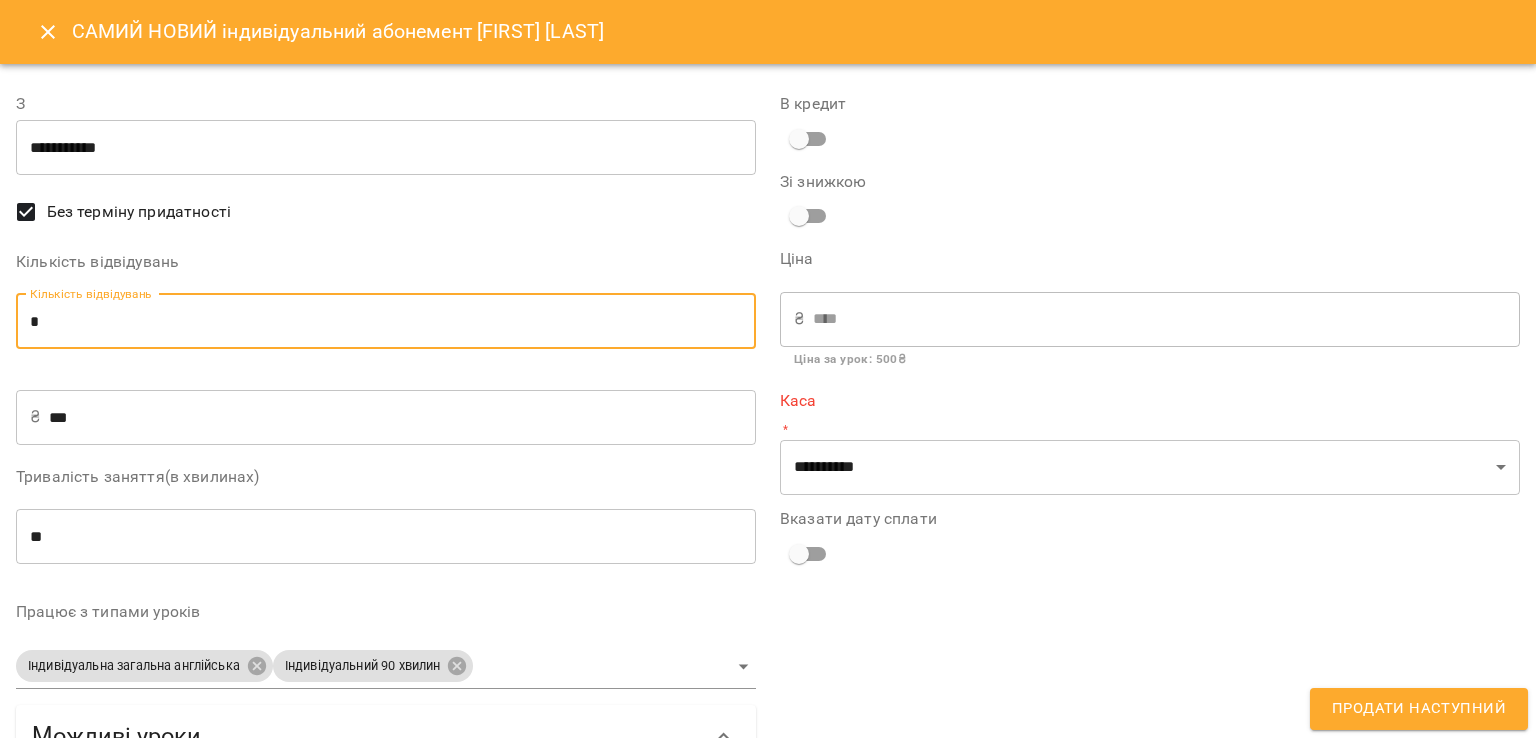 type on "*" 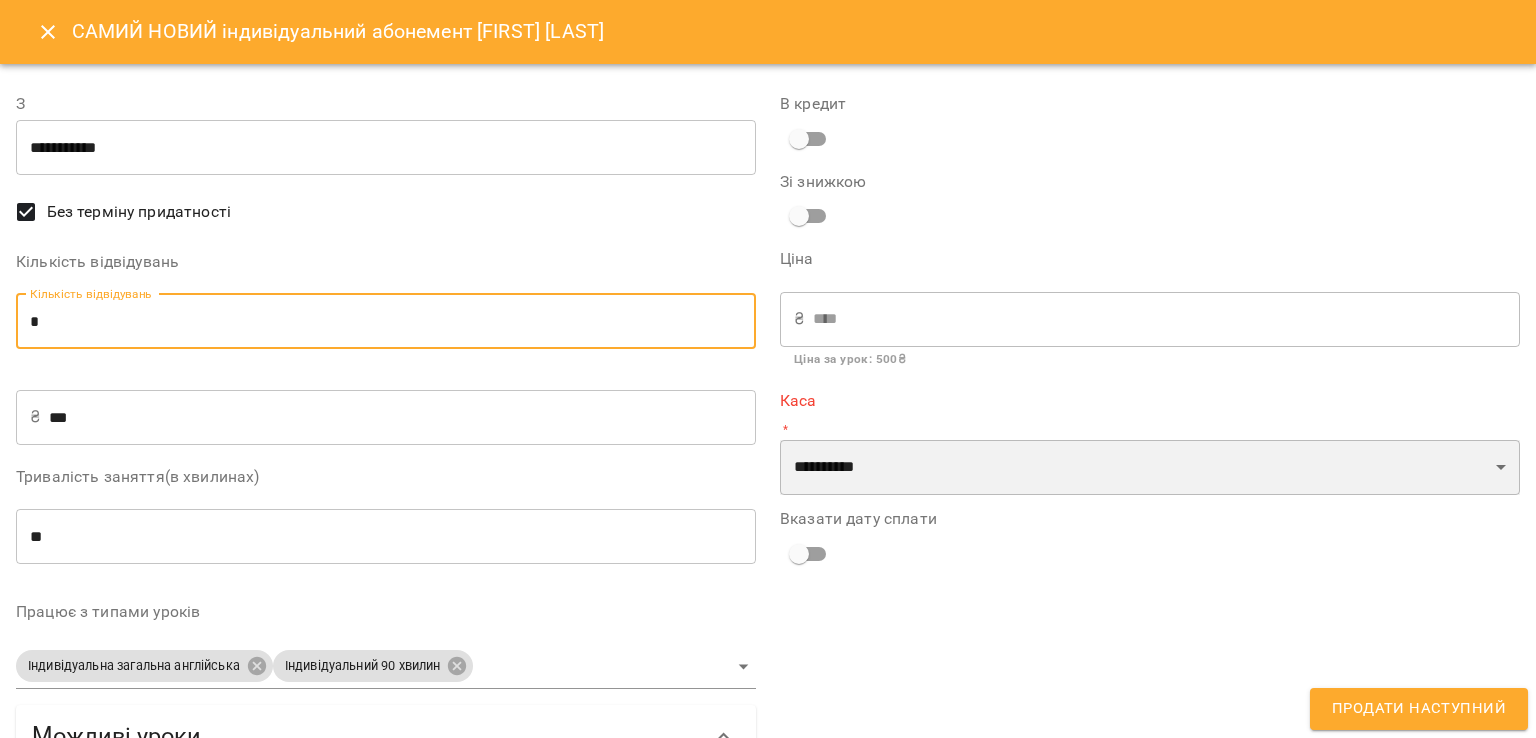 click on "**********" at bounding box center (1150, 468) 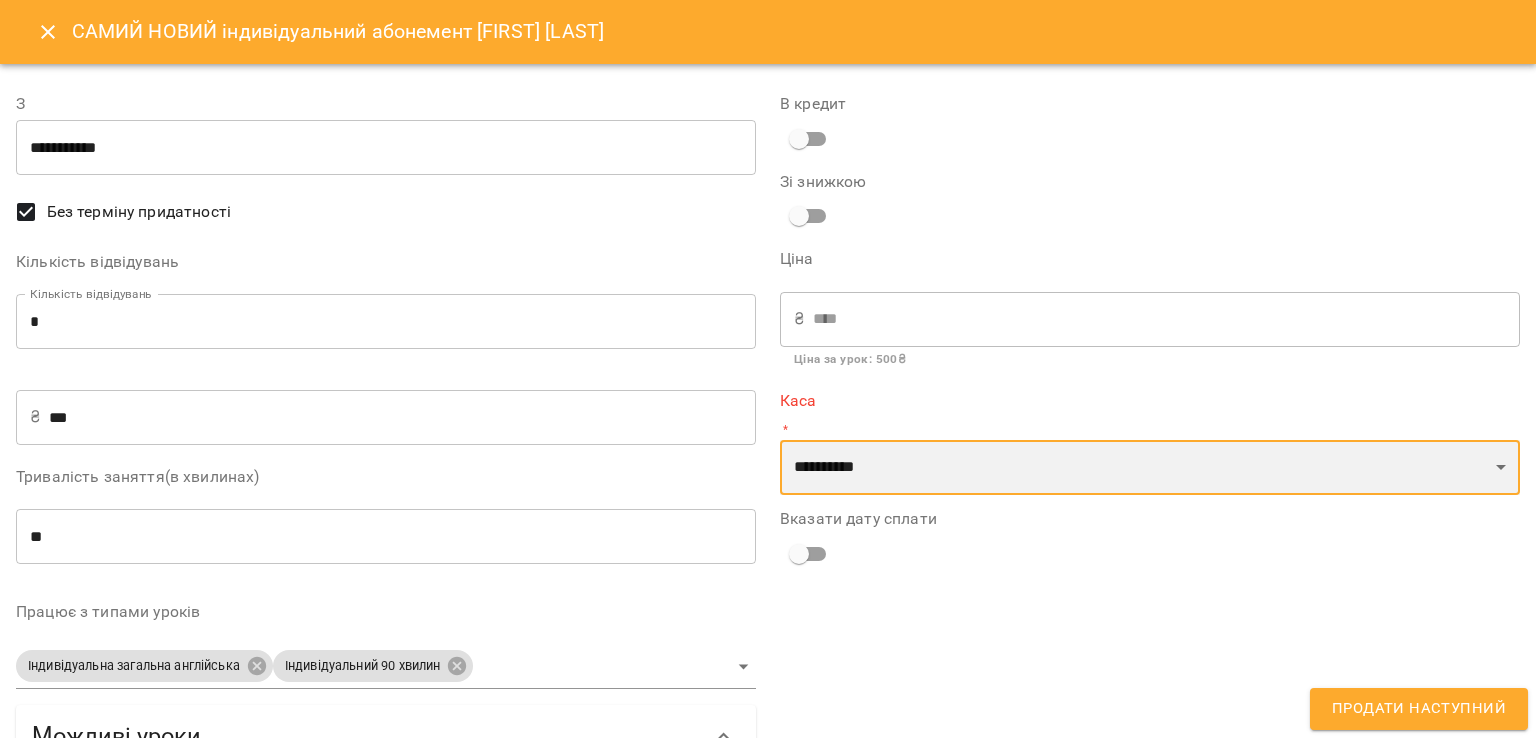 select on "****" 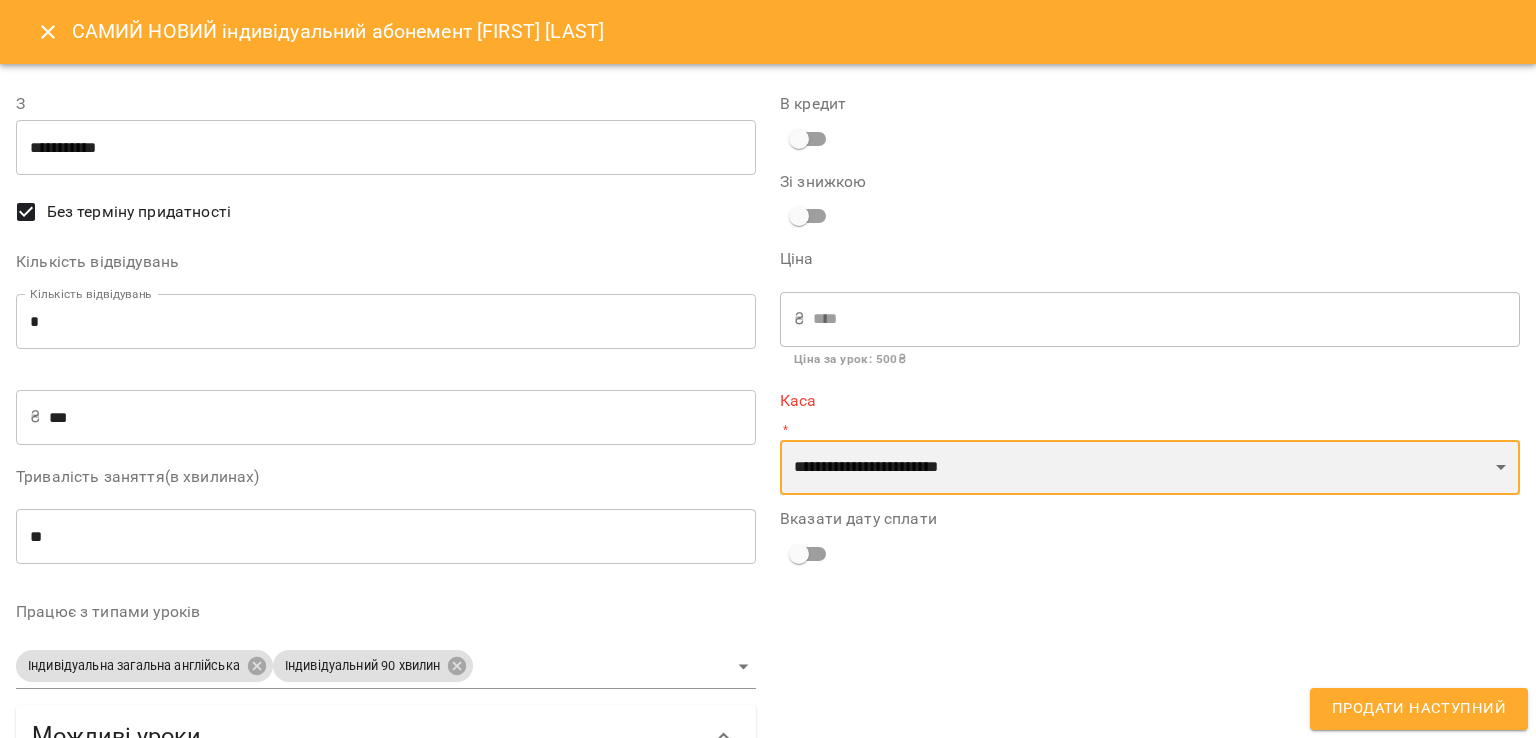 click on "**********" at bounding box center [1150, 468] 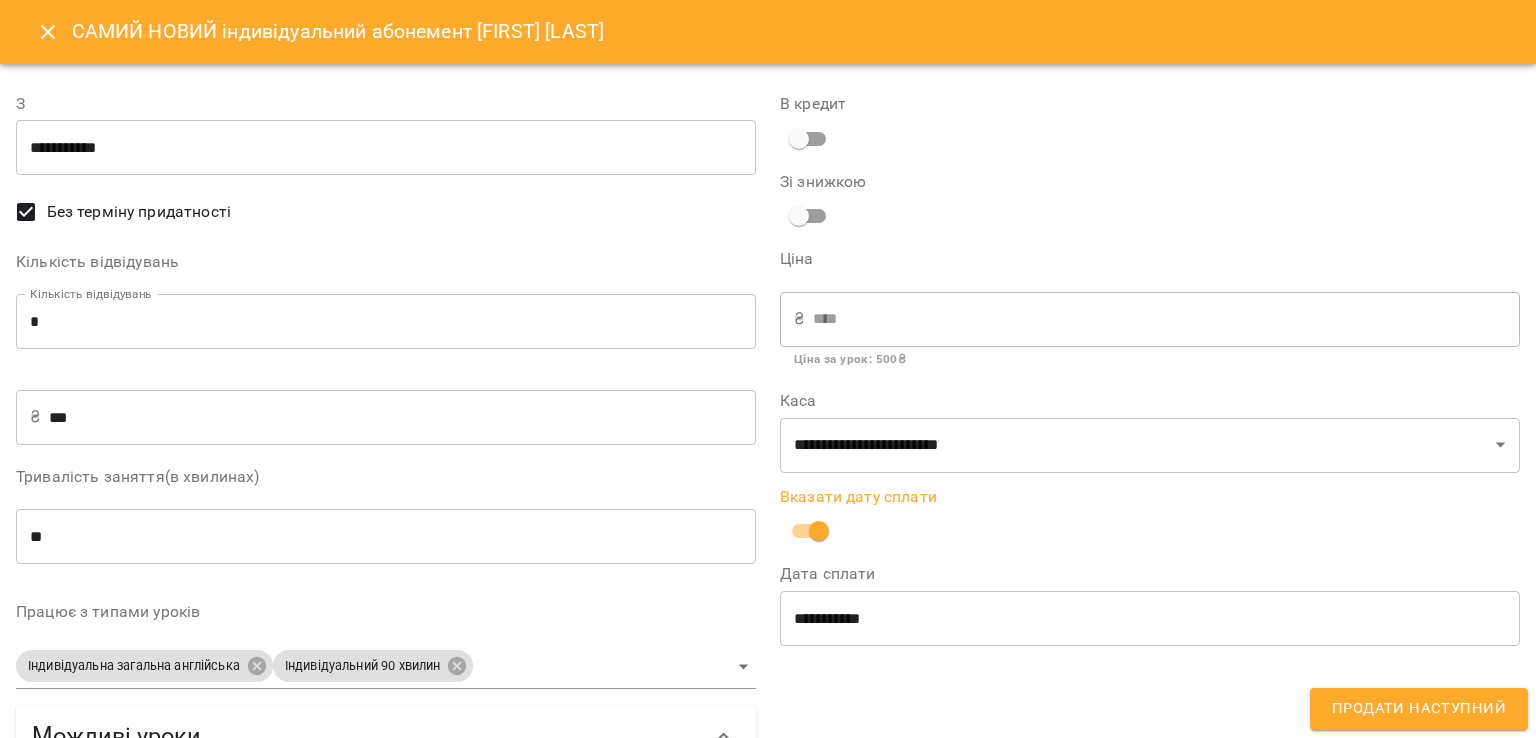 click on "Продати наступний" at bounding box center [1419, 709] 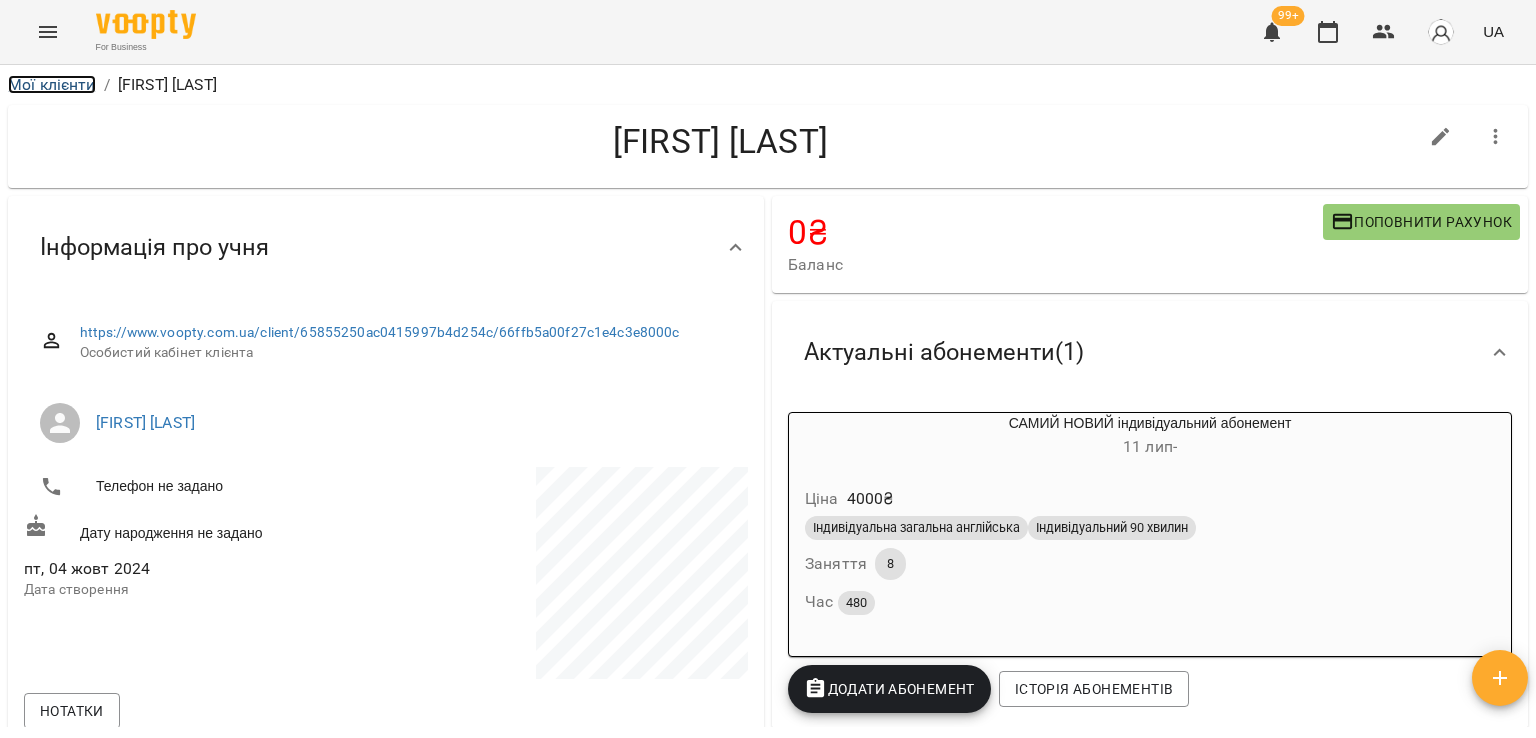 click on "Мої клієнти" at bounding box center [52, 84] 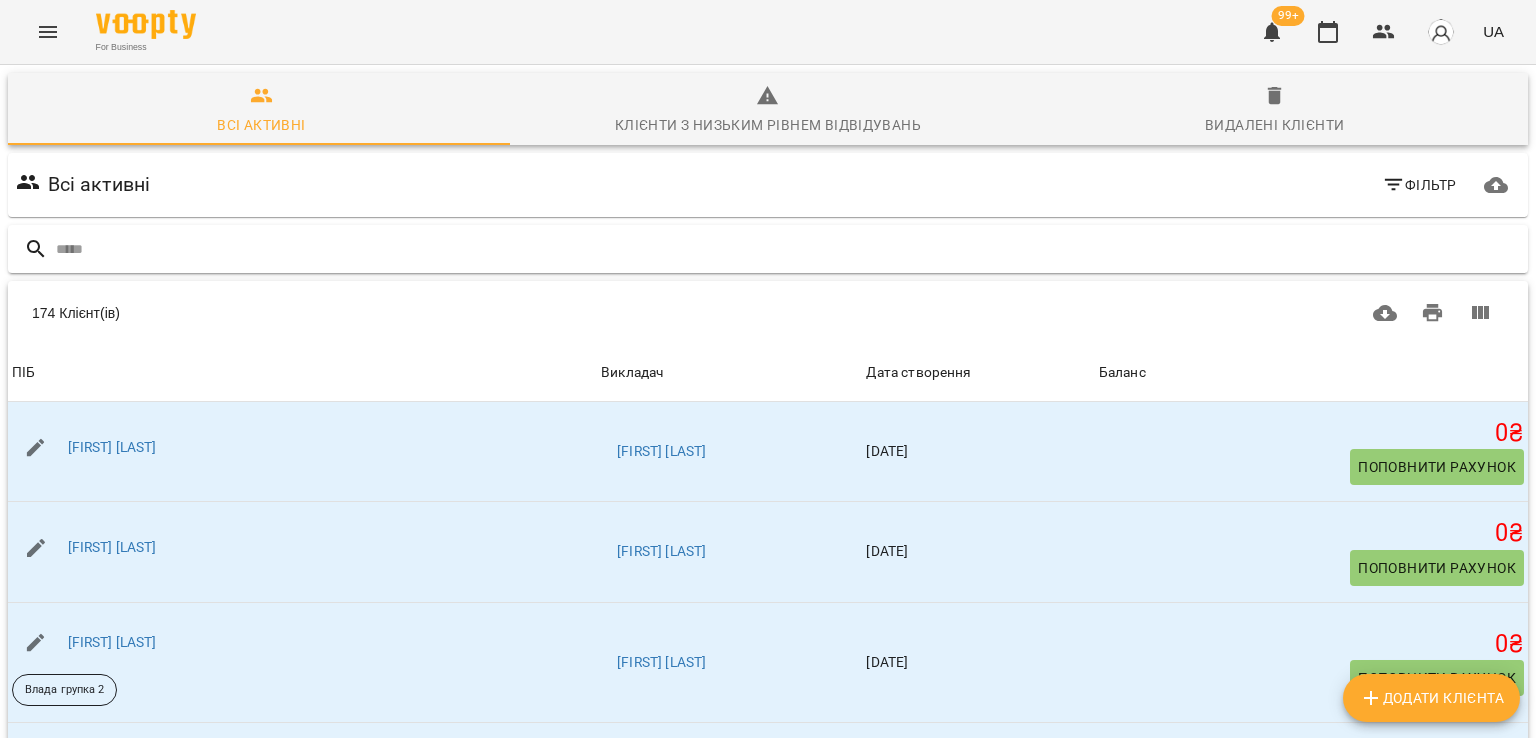 click at bounding box center (788, 249) 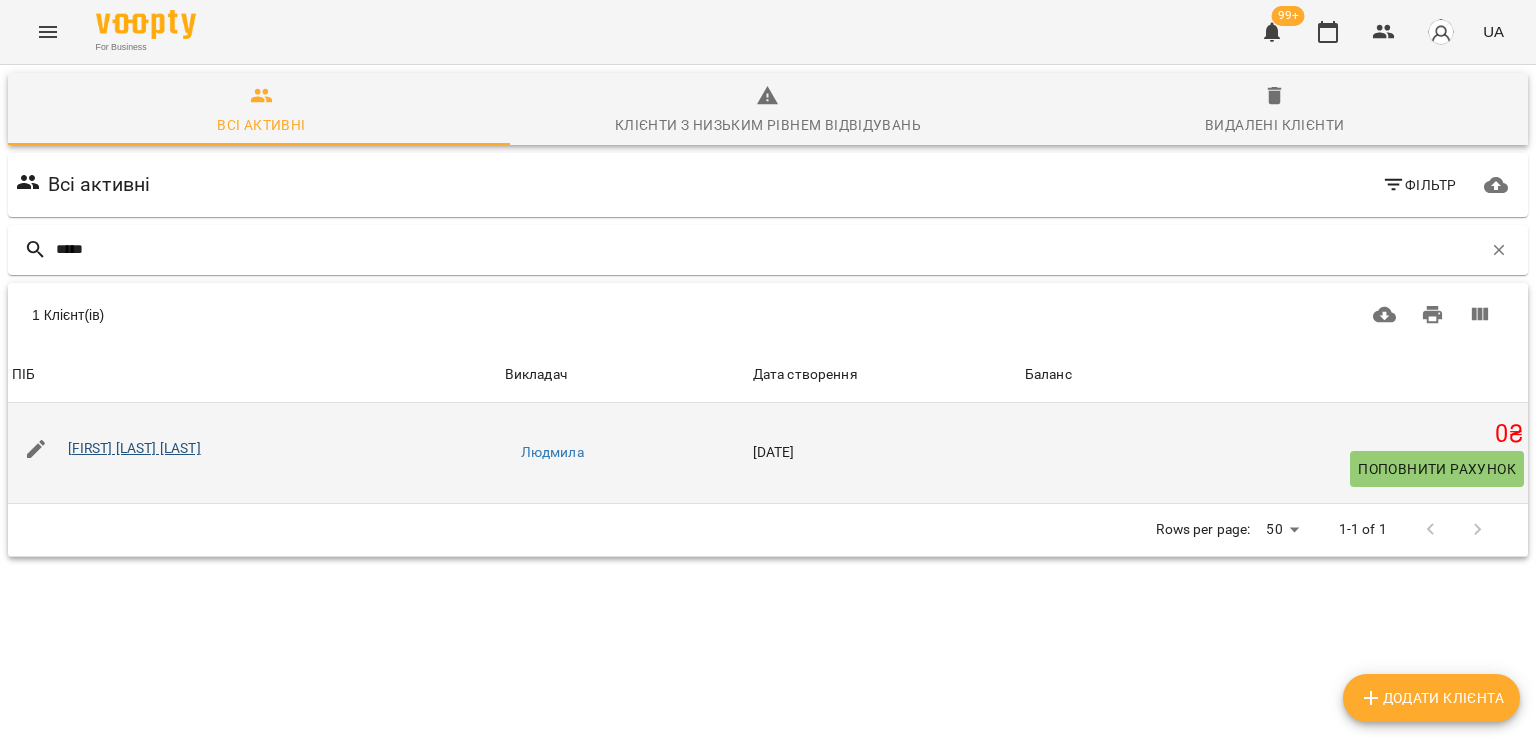 type on "*****" 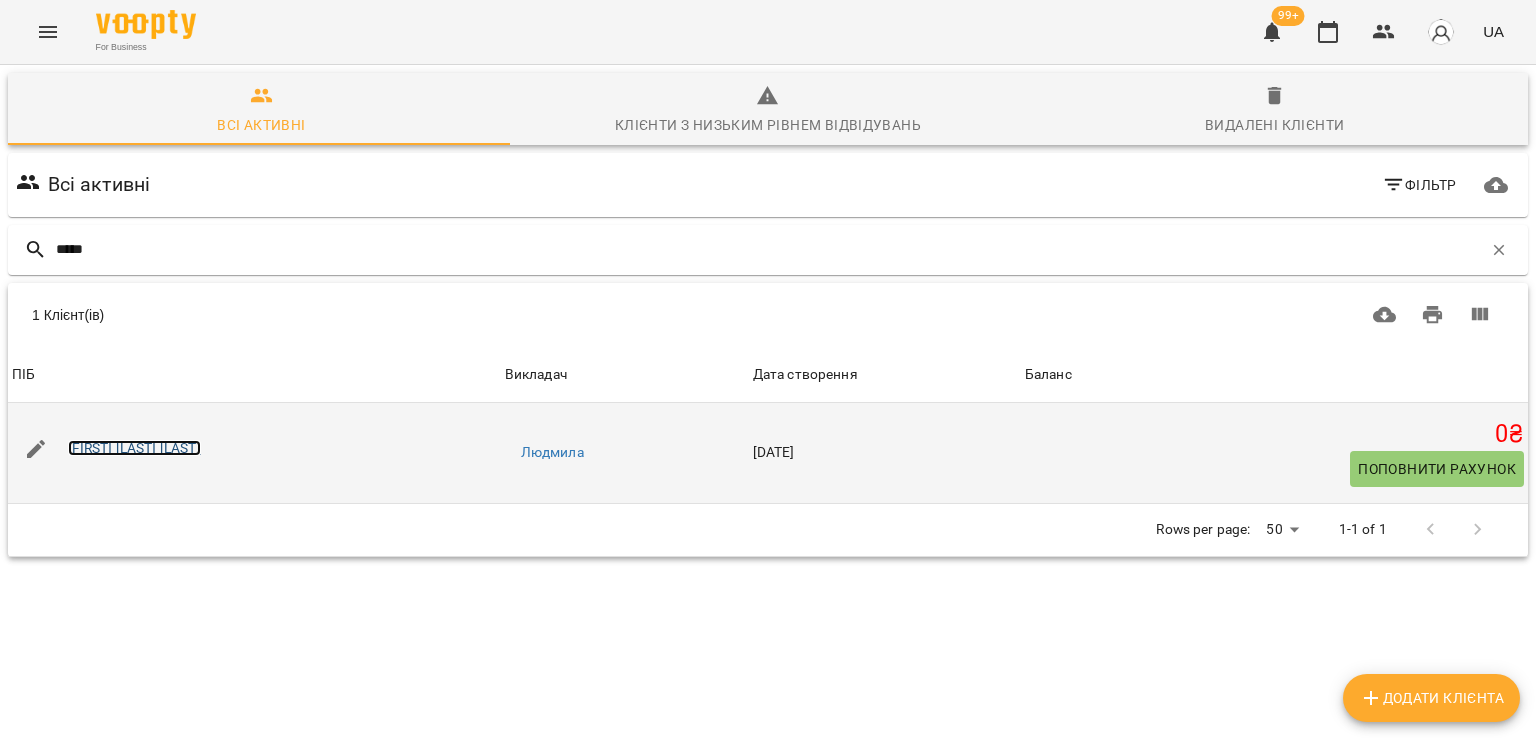 click on "Альбіна Савченко Компанієць" at bounding box center (134, 448) 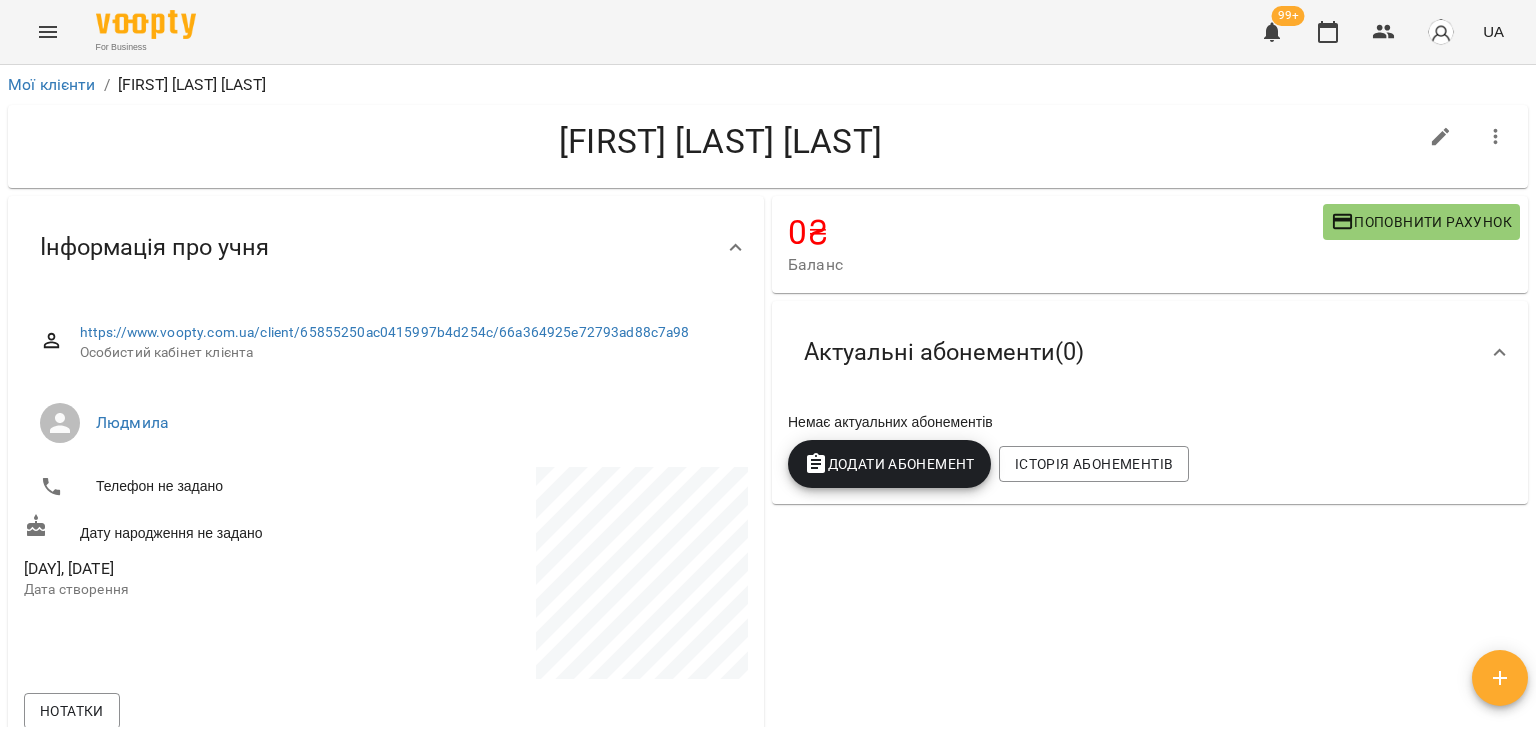 click on "Додати Абонемент" at bounding box center [889, 464] 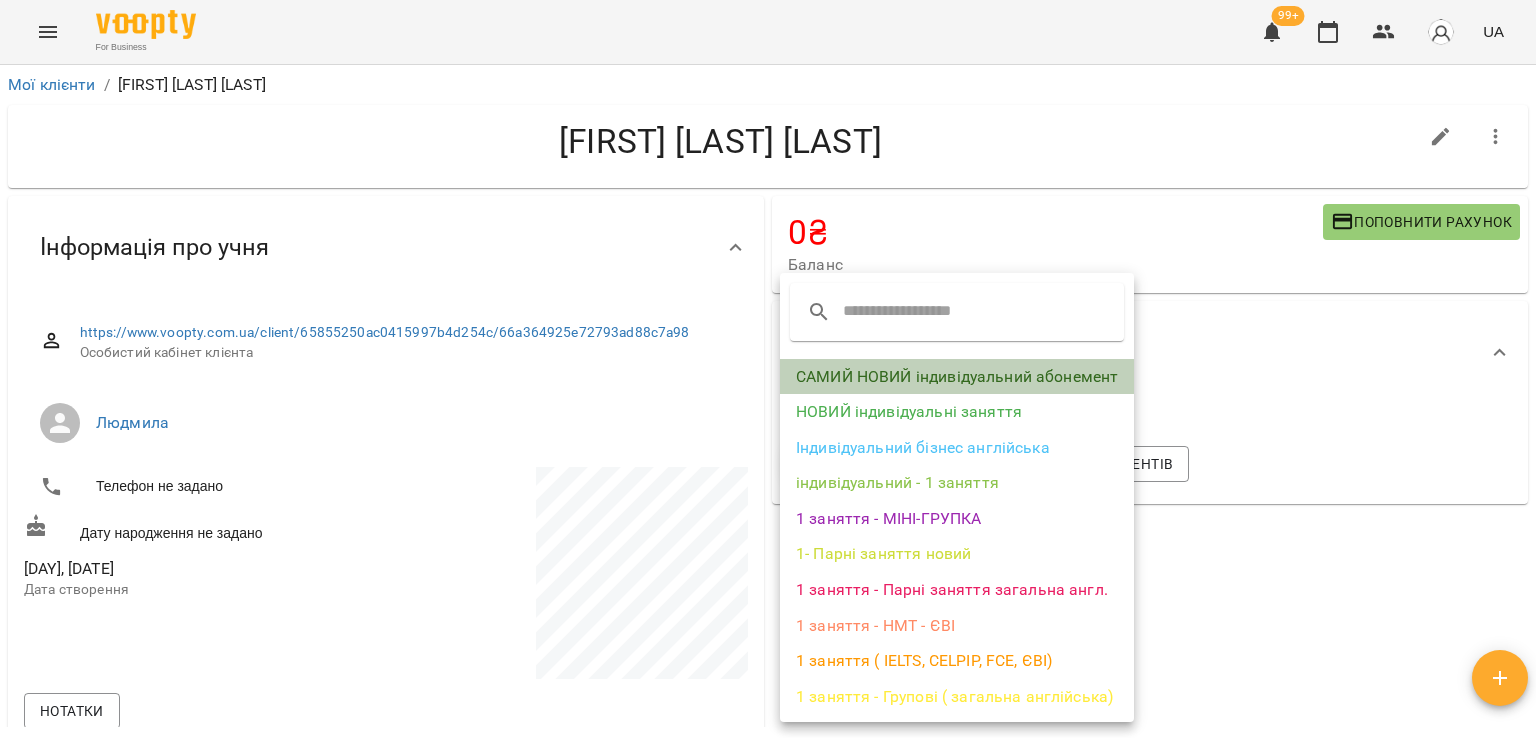 click on "САМИЙ НОВИЙ  індивідуальний абонемент" at bounding box center (957, 377) 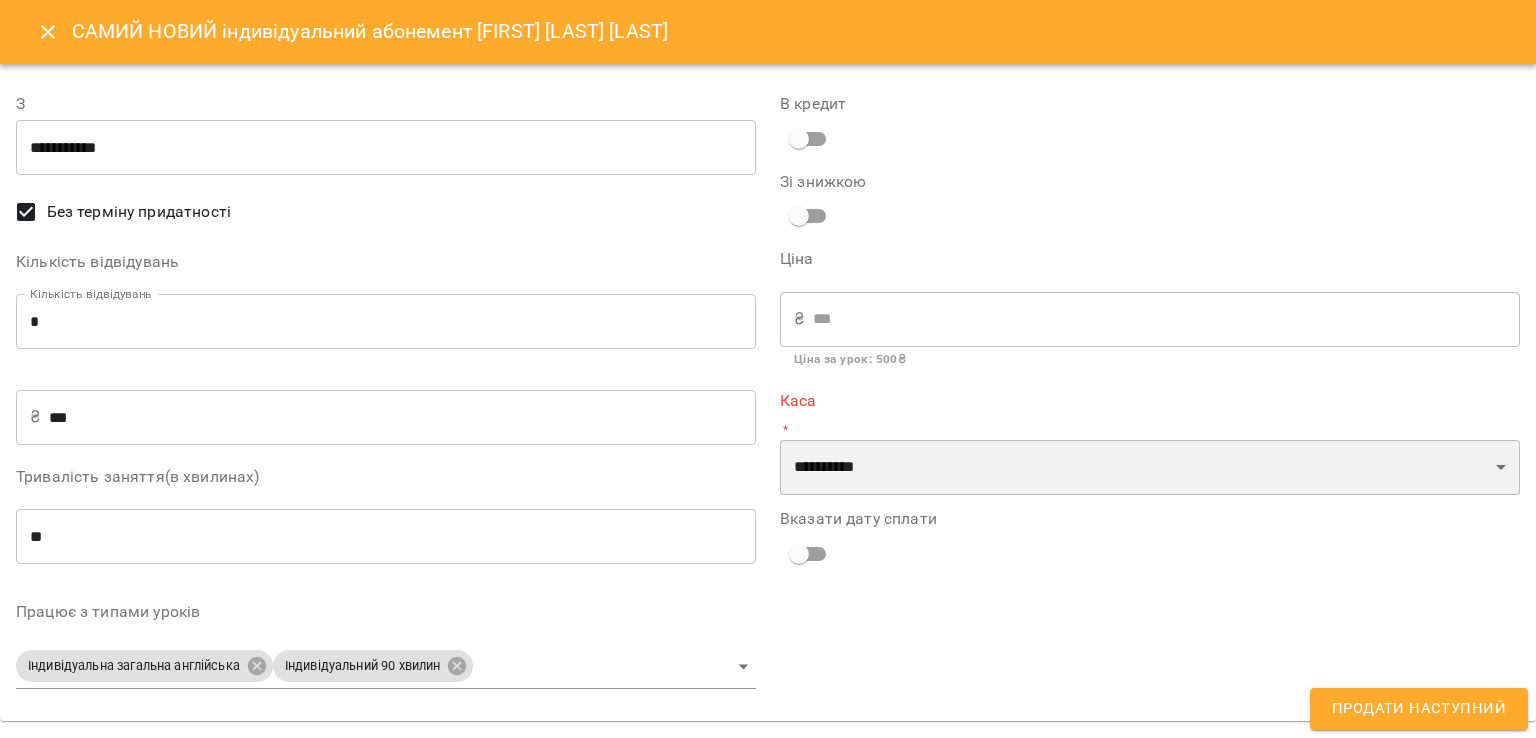 drag, startPoint x: 904, startPoint y: 473, endPoint x: 901, endPoint y: 485, distance: 12.369317 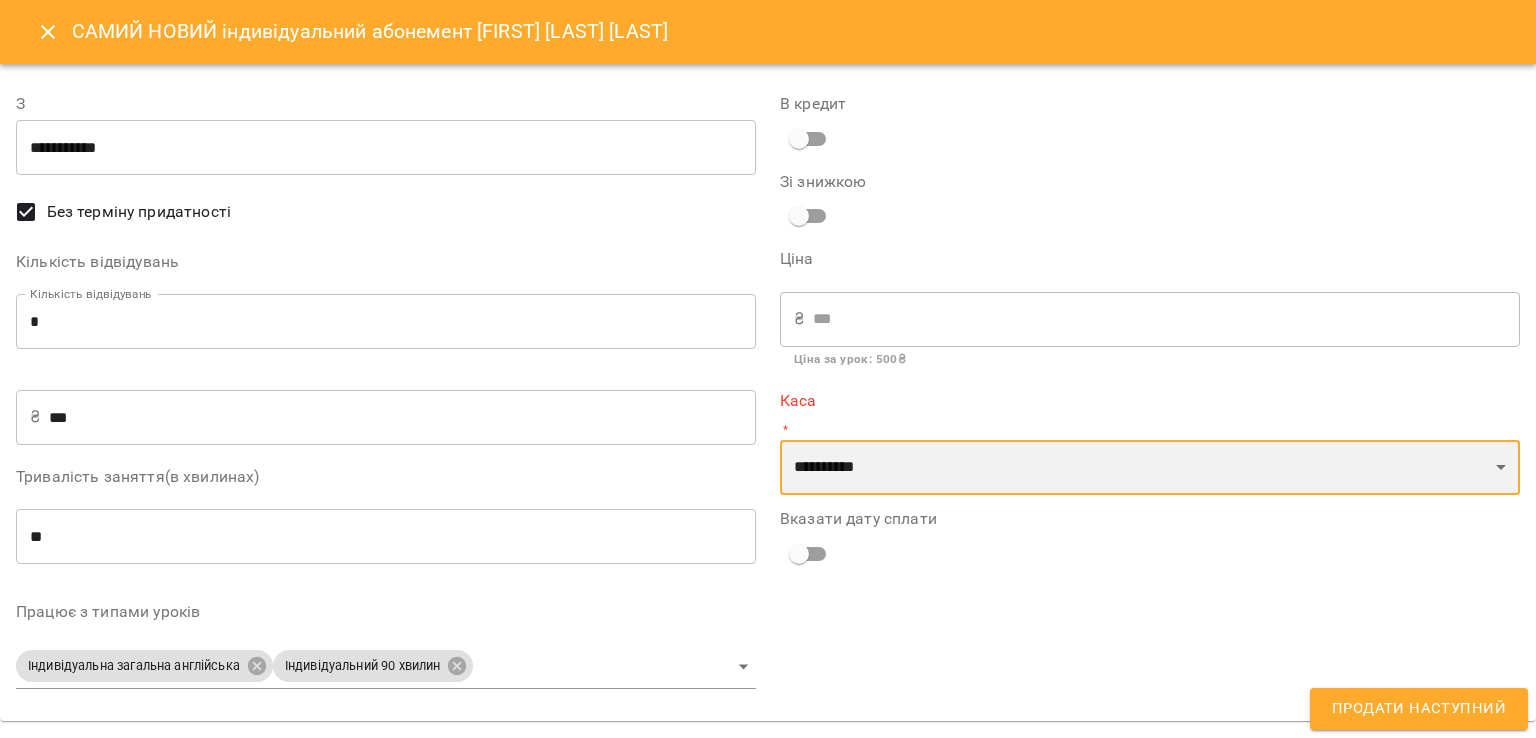 select on "****" 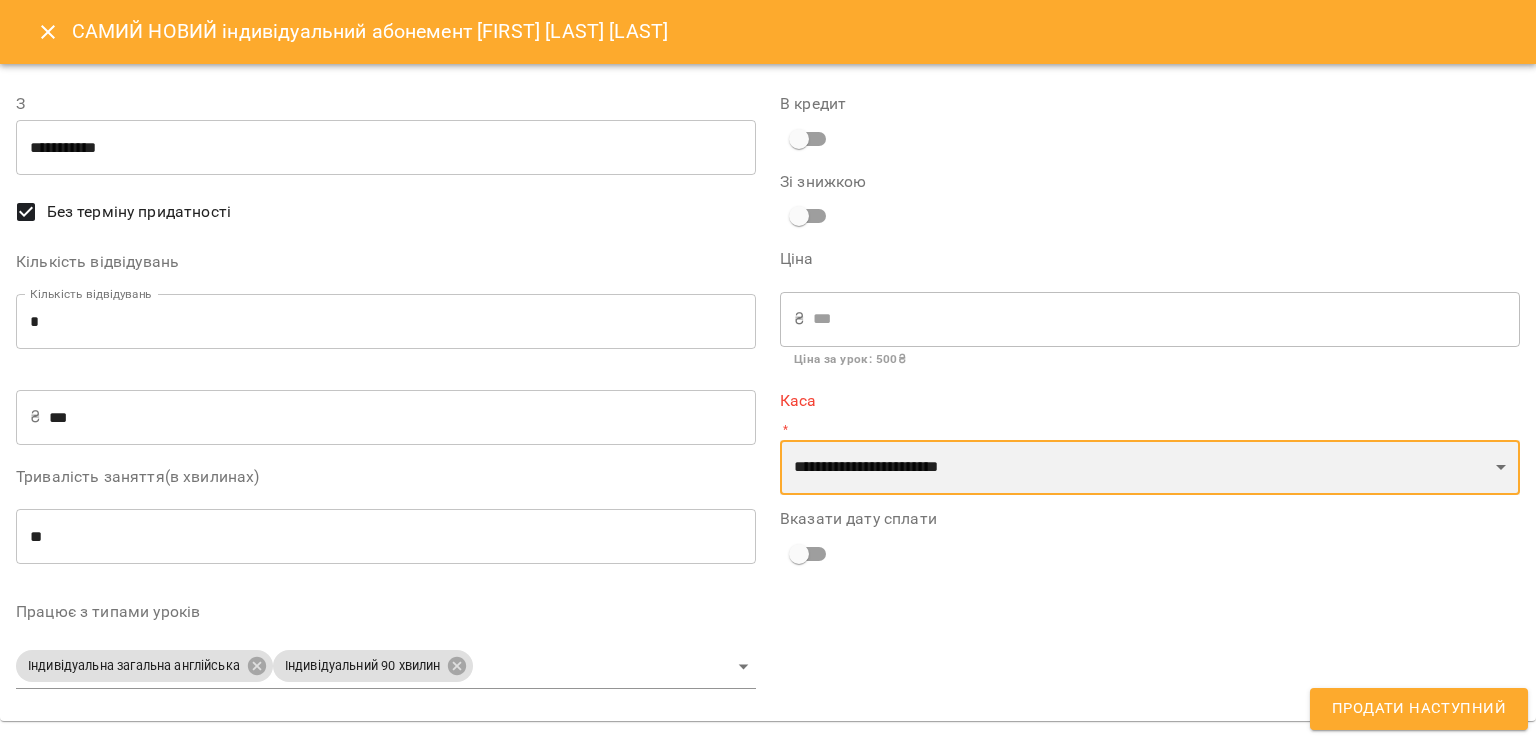 click on "**********" at bounding box center [1150, 468] 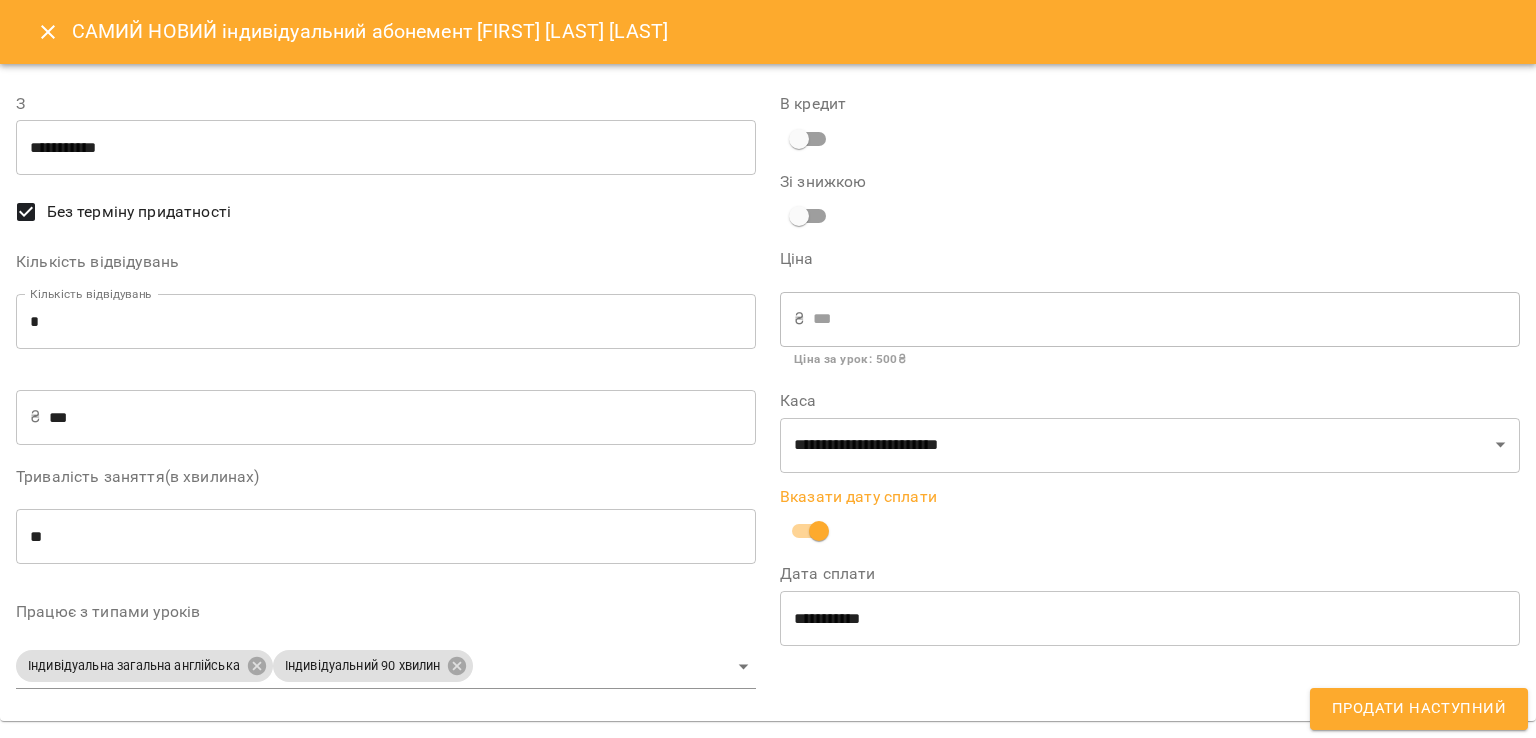 click on "Продати наступний" at bounding box center [1419, 709] 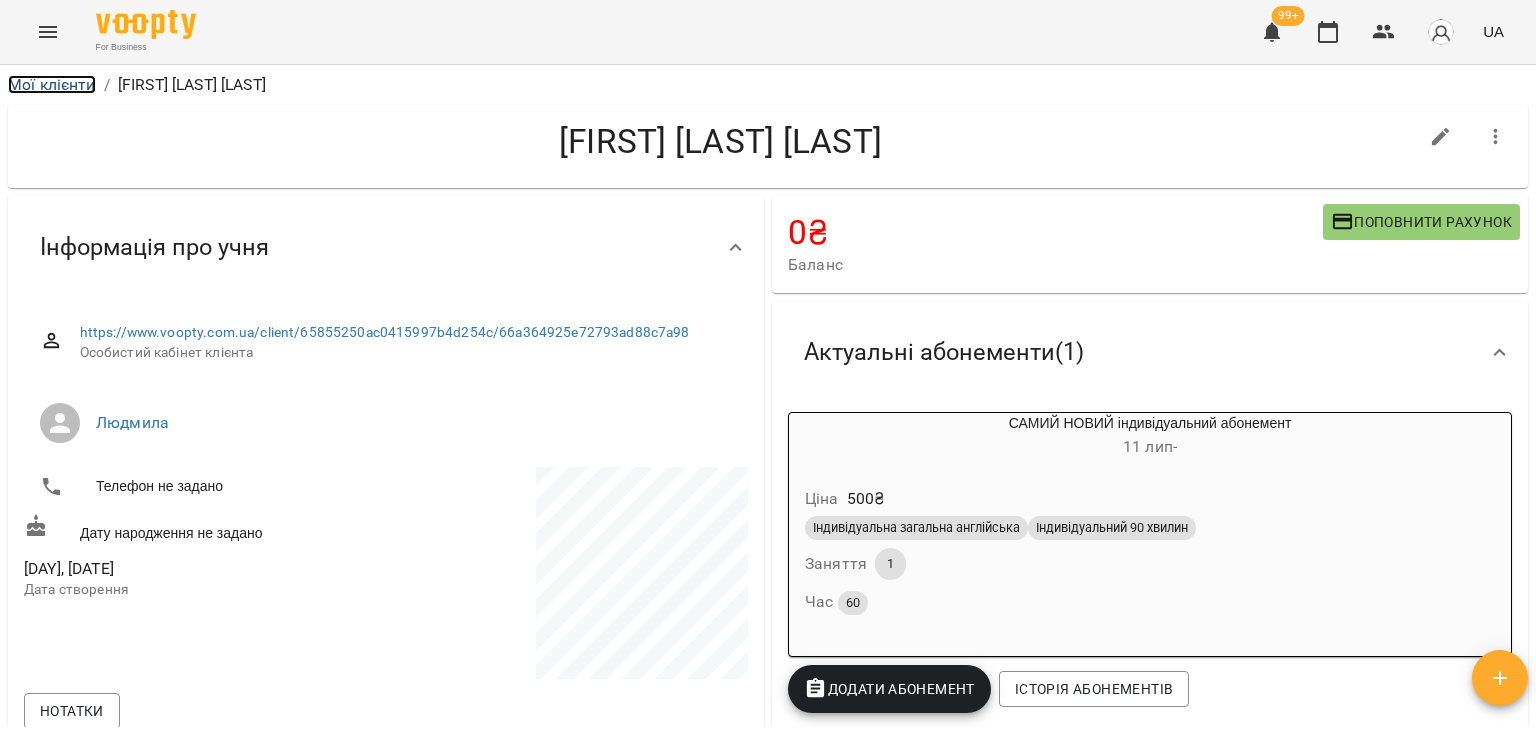 click on "Мої клієнти" at bounding box center (52, 84) 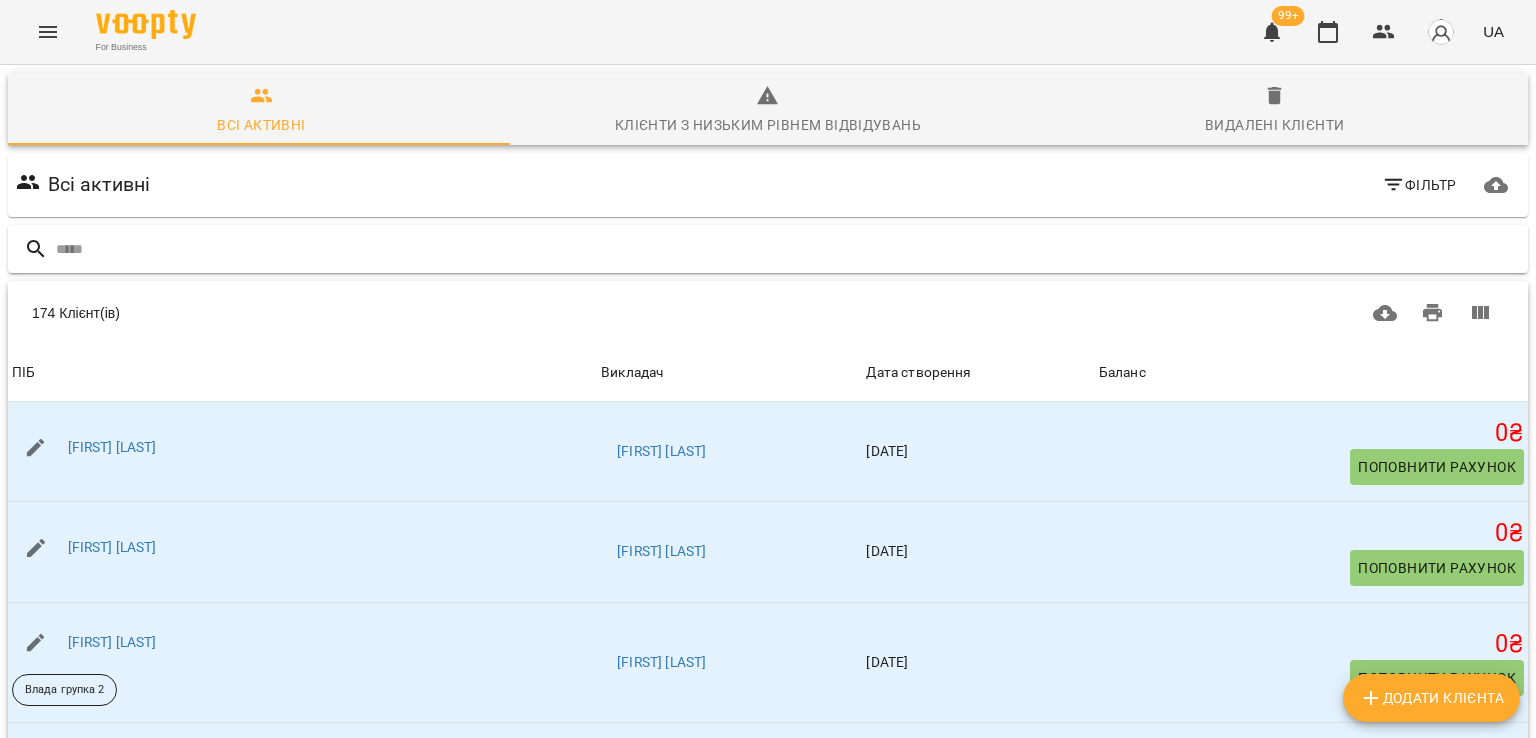 click at bounding box center [768, 249] 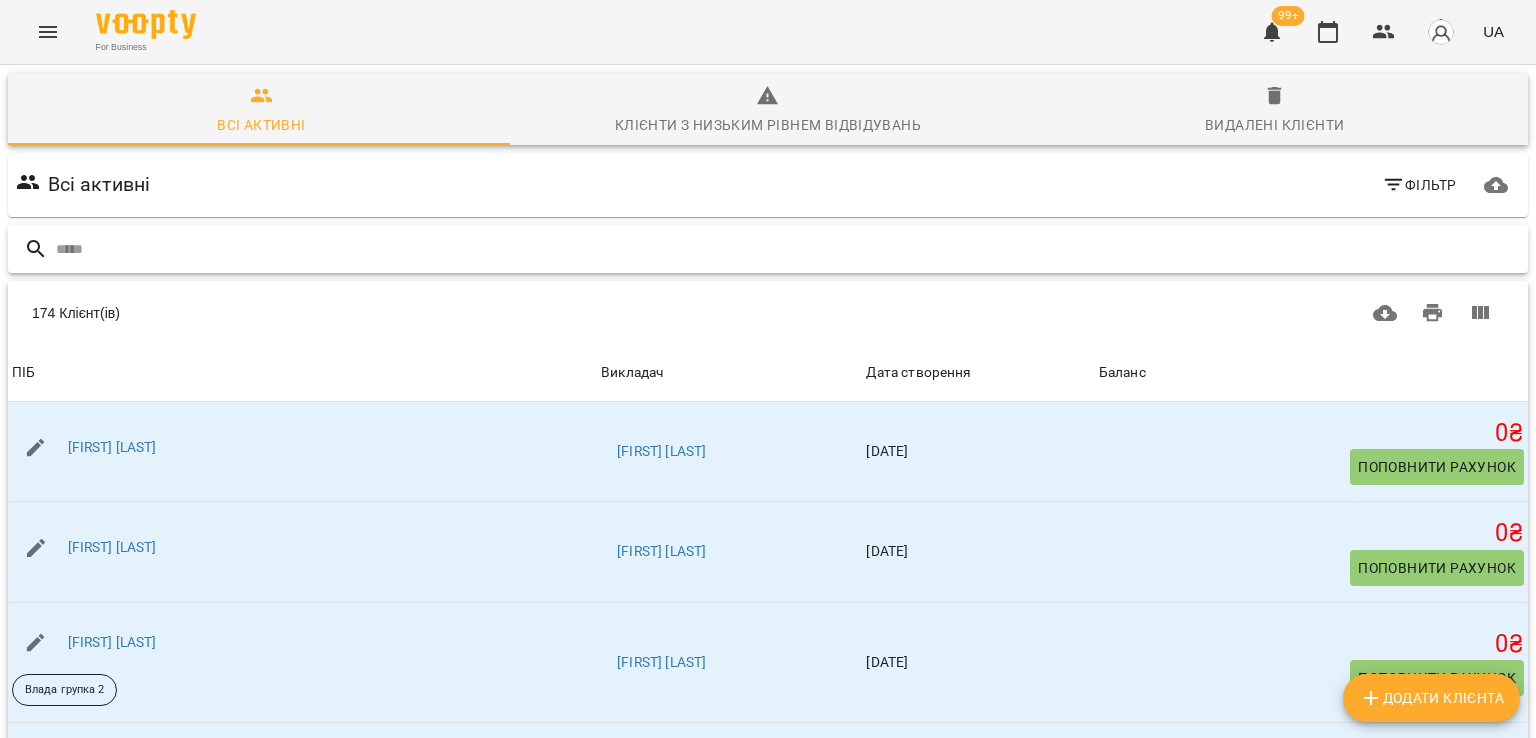 click at bounding box center [788, 249] 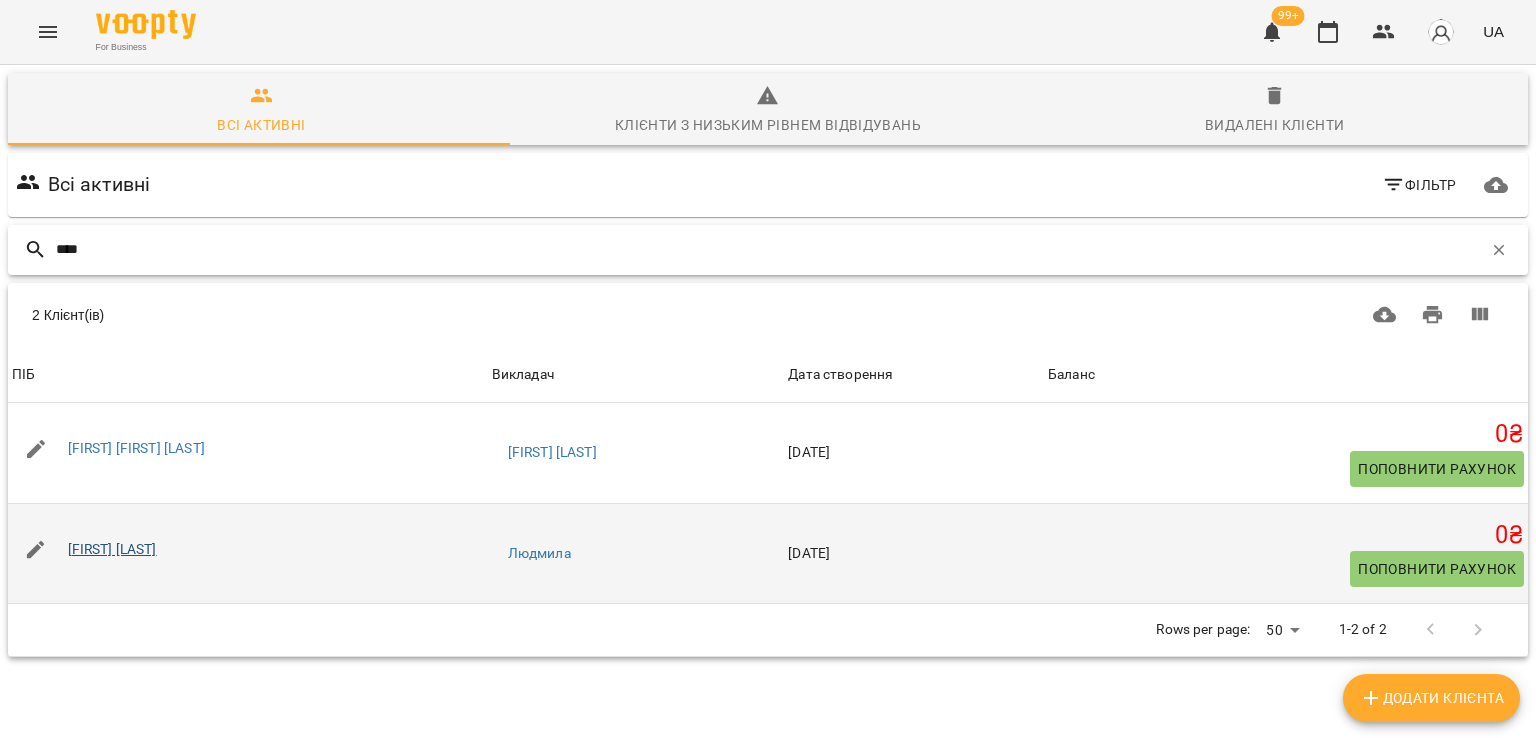type on "****" 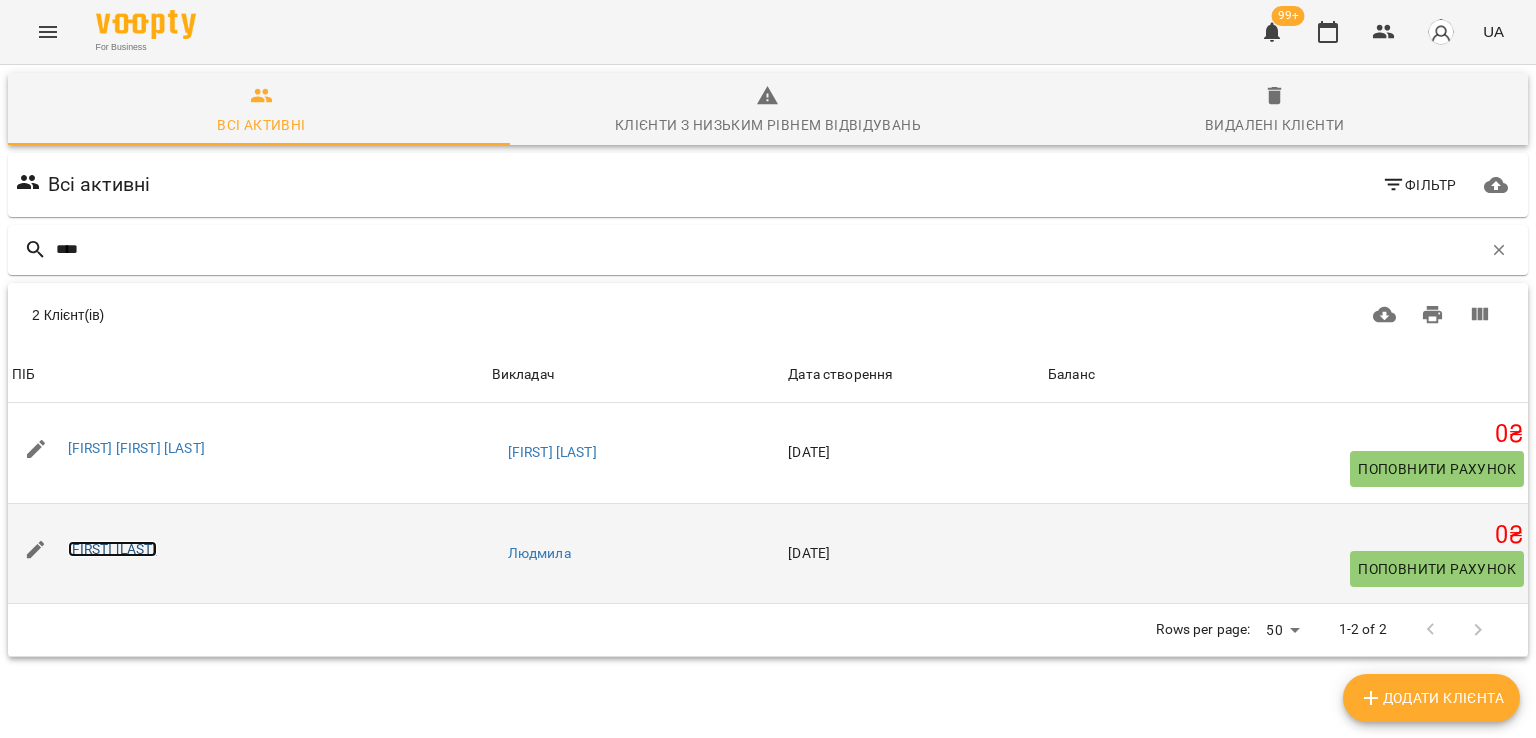 click on "Лідія Гнатів" at bounding box center (112, 549) 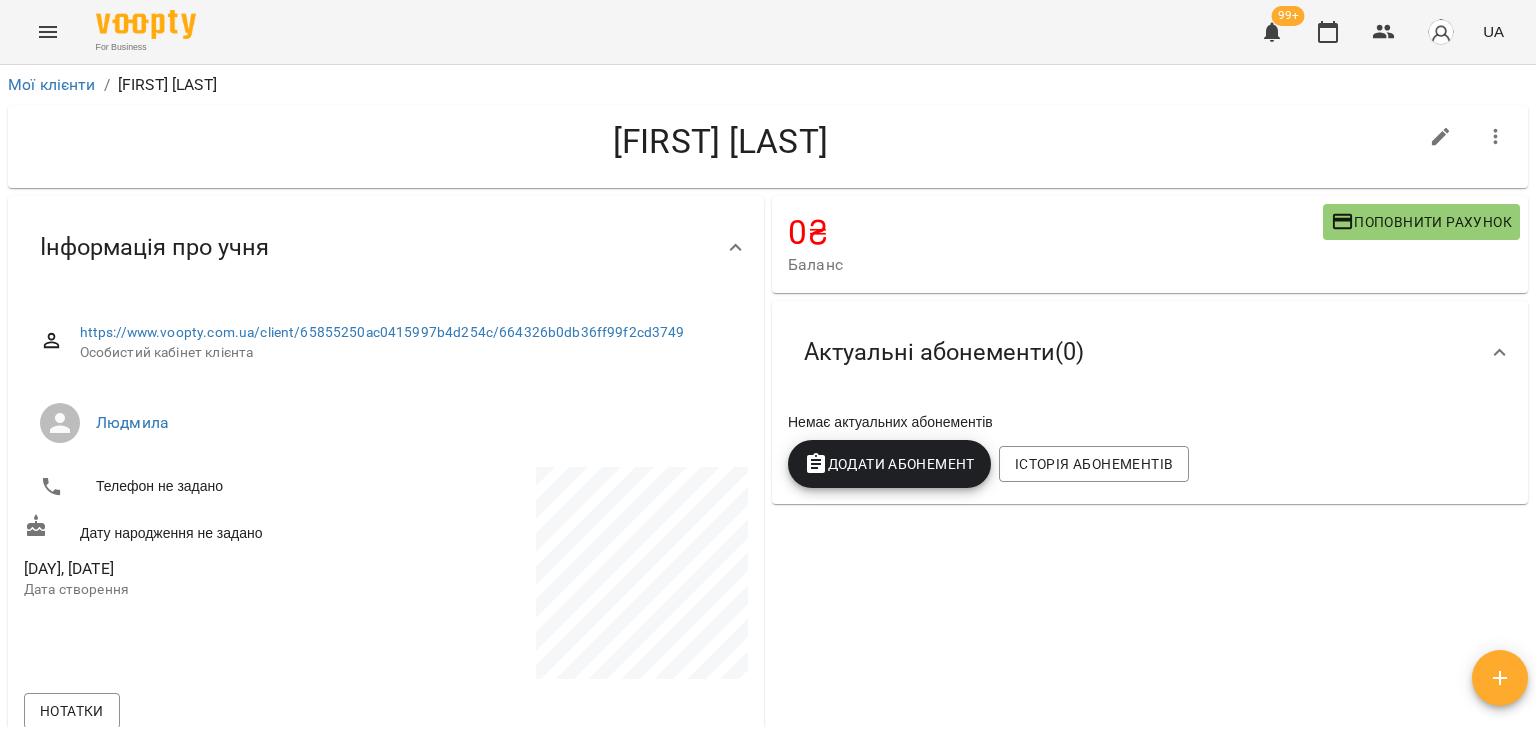 click on "Додати Абонемент" at bounding box center (889, 464) 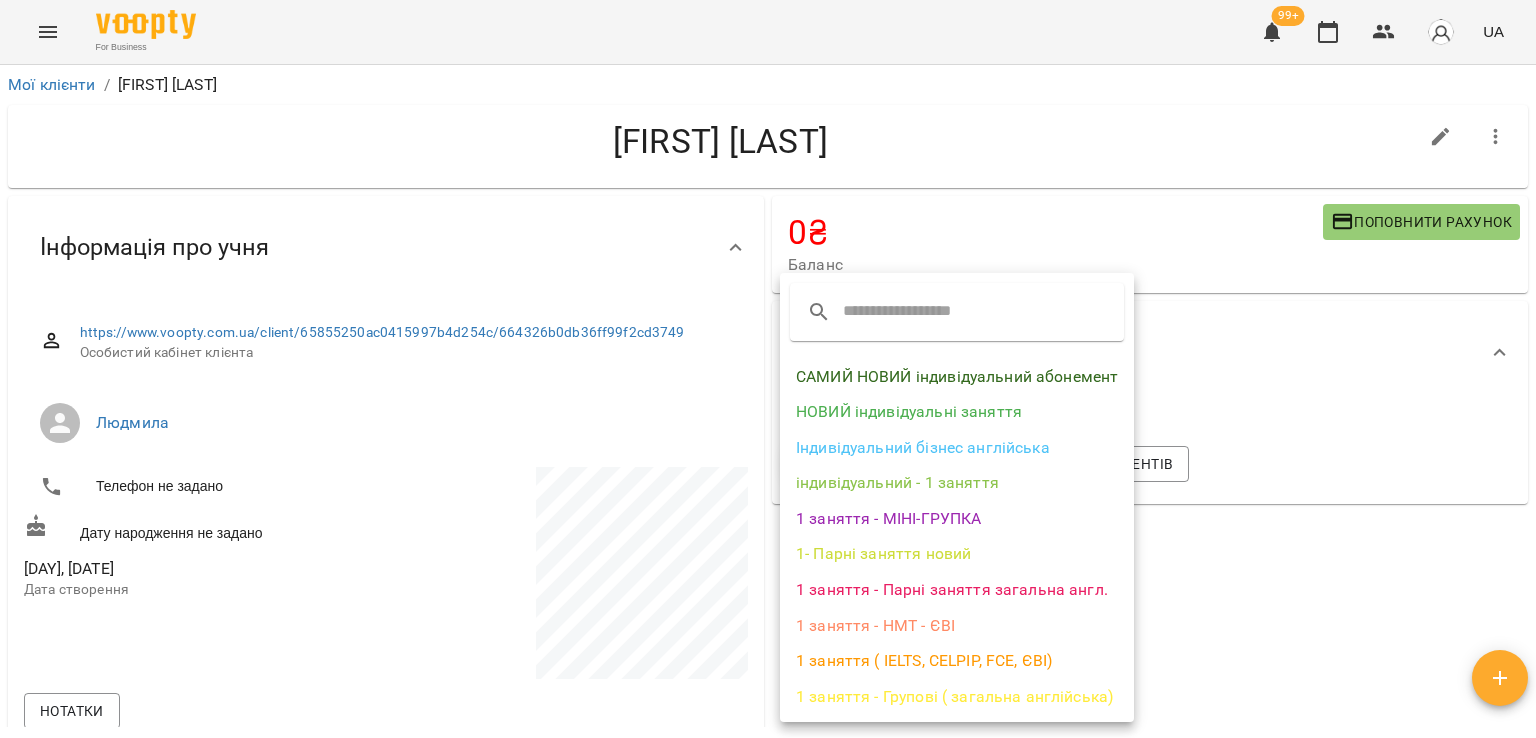 click on "НОВИЙ індивідуальні заняття" at bounding box center [957, 412] 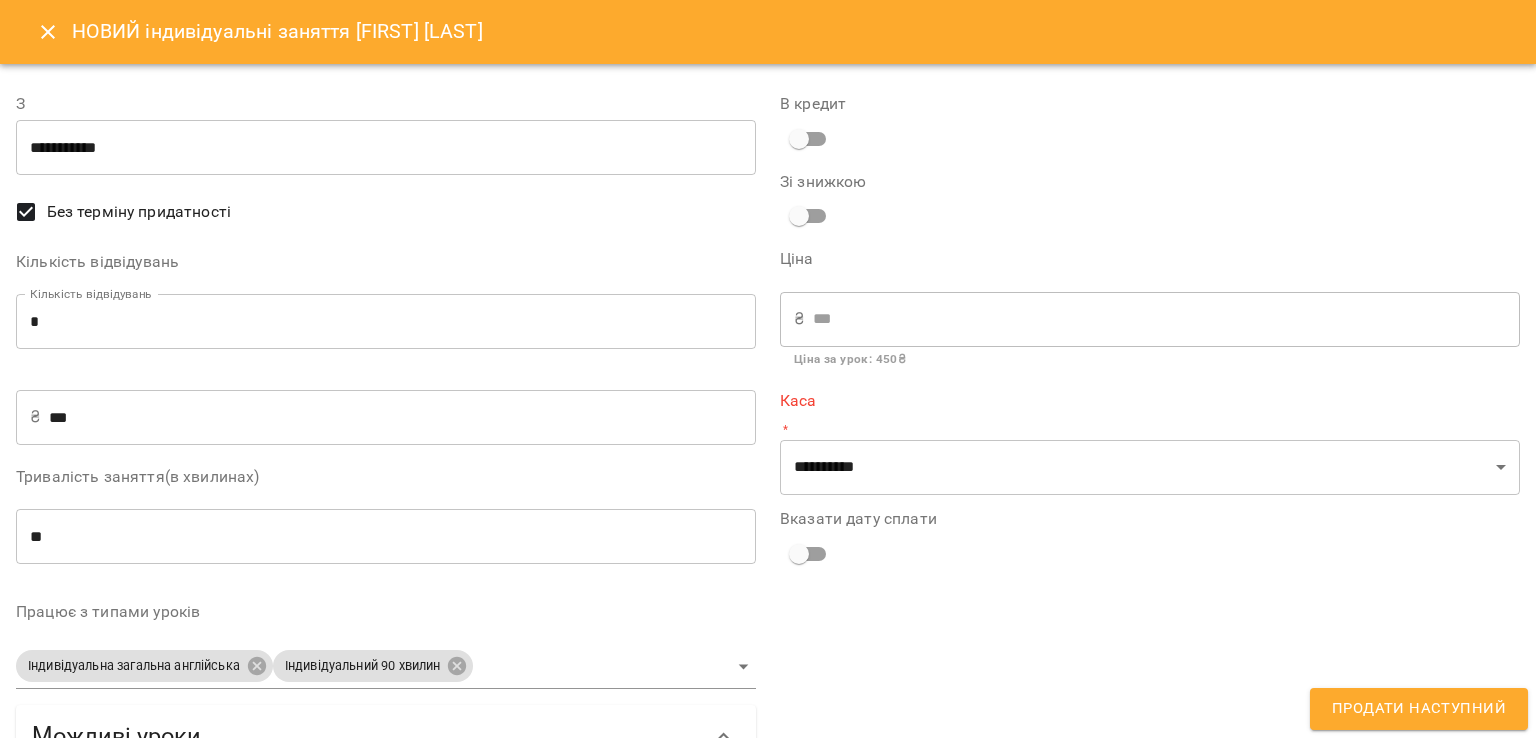 click on "**********" at bounding box center (1150, 499) 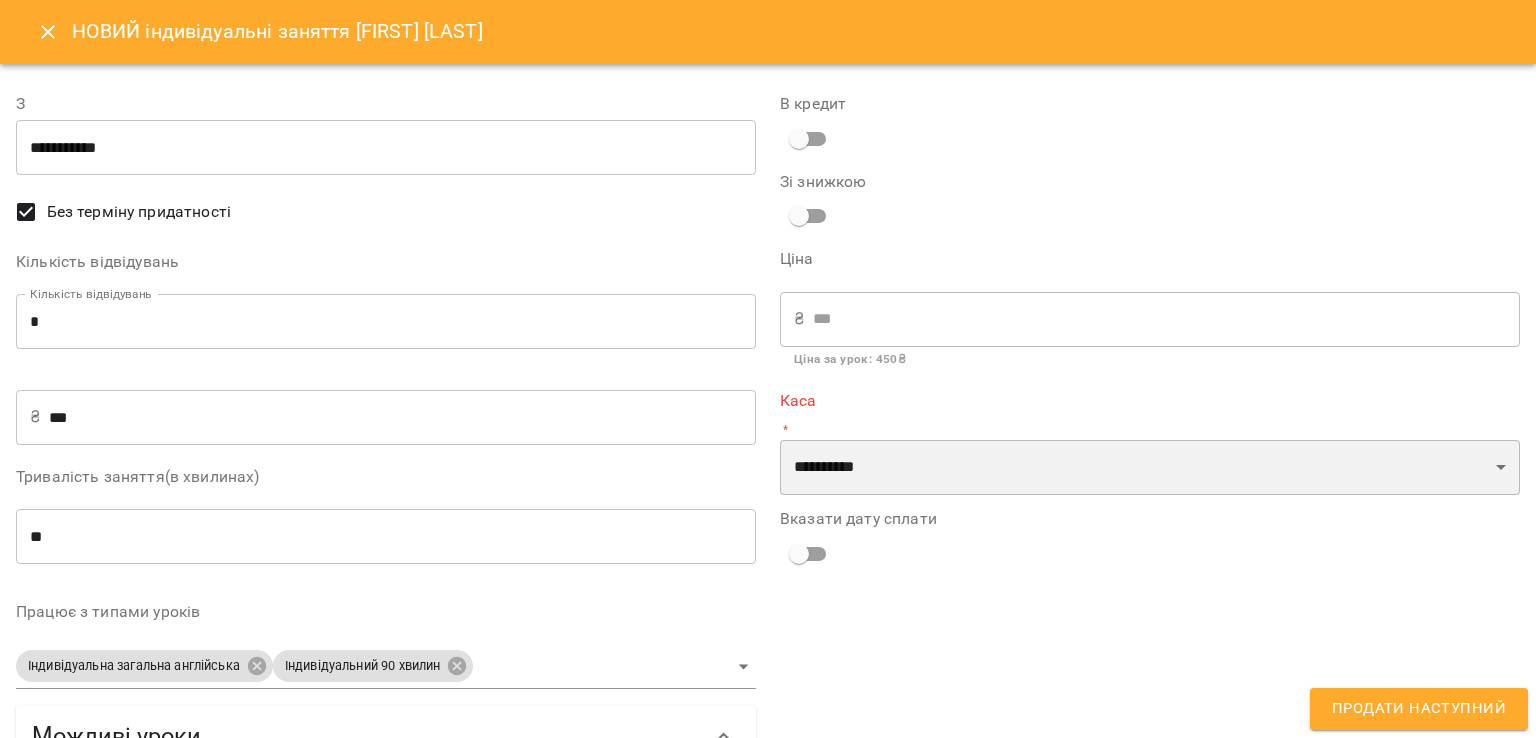 click on "**********" at bounding box center (1150, 468) 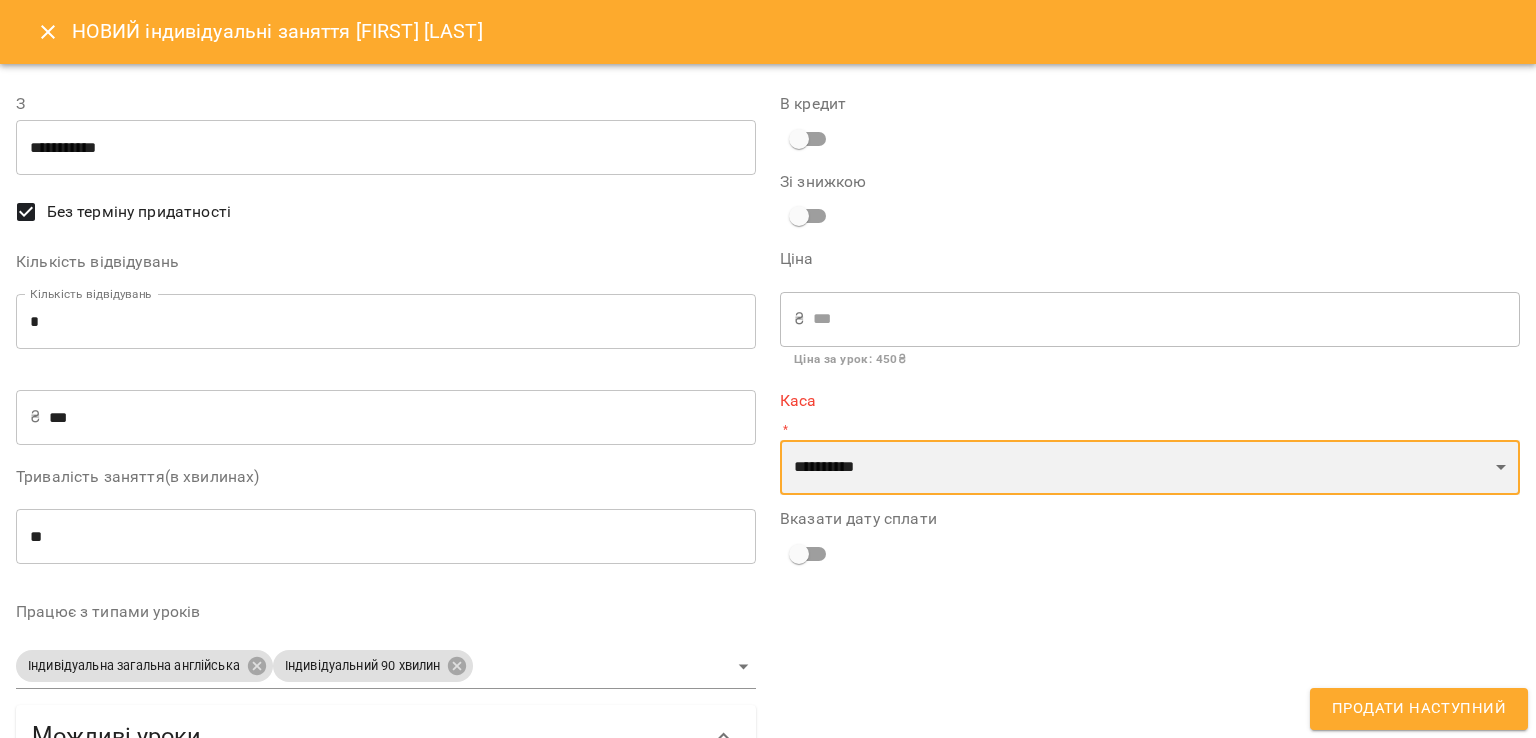 select on "****" 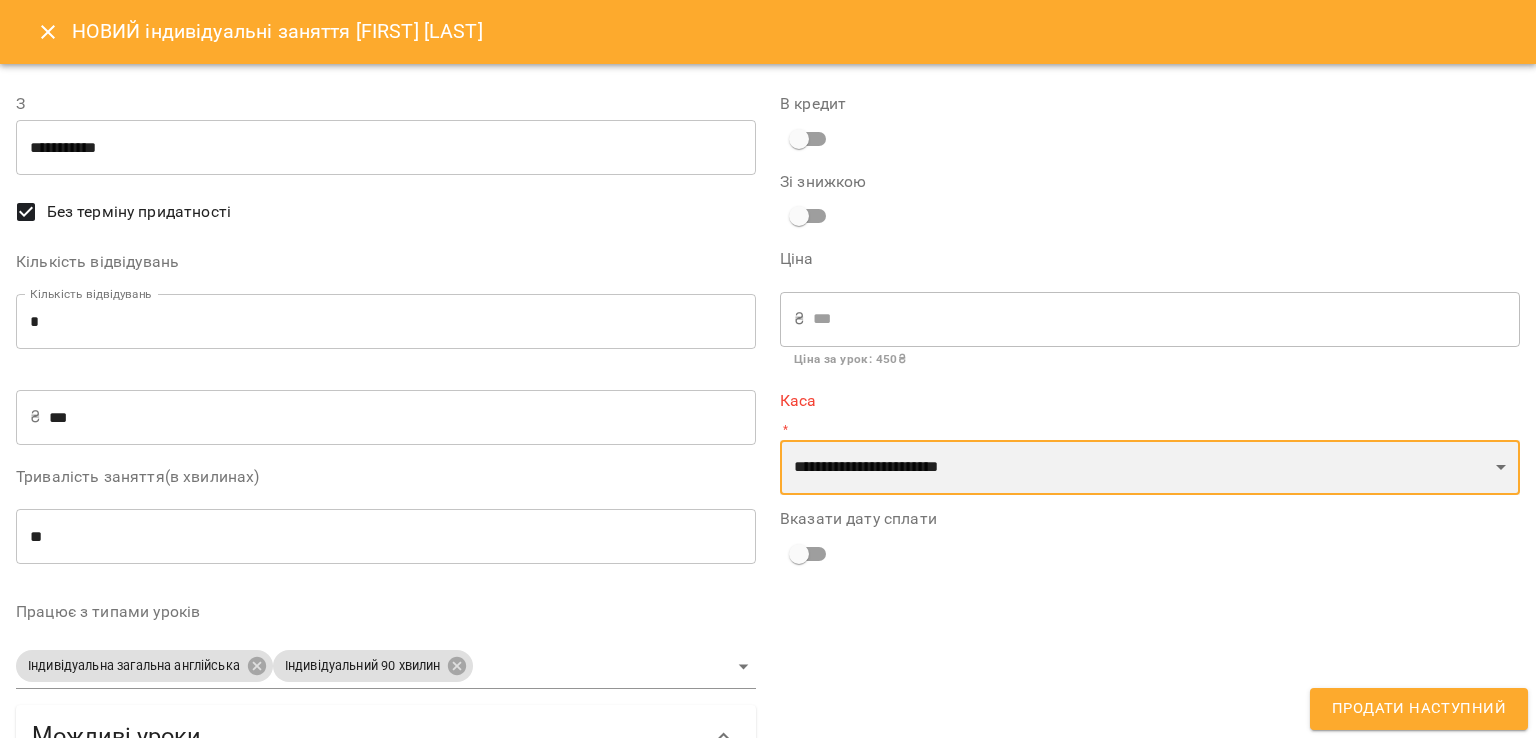 click on "**********" at bounding box center [1150, 468] 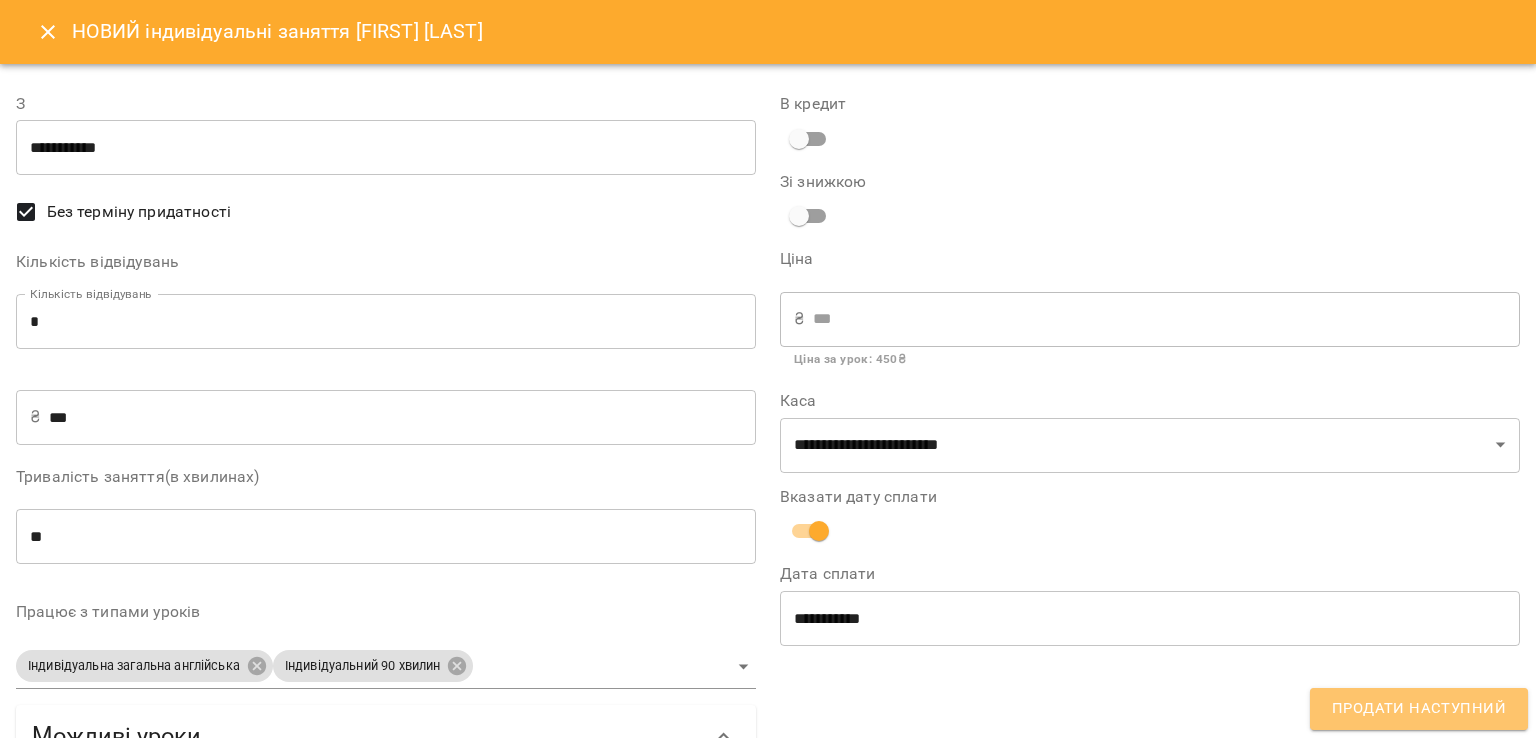 click on "Продати наступний" at bounding box center [1419, 709] 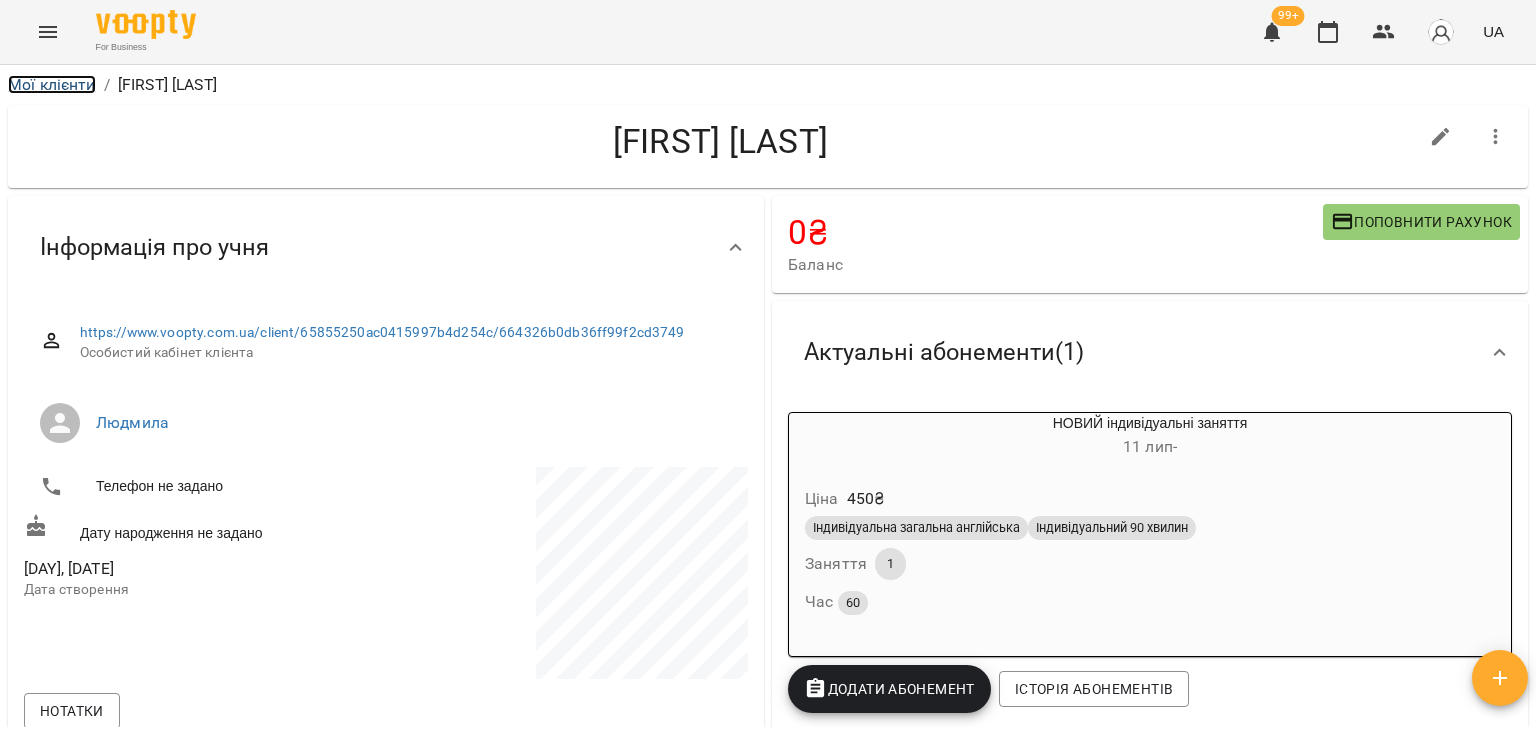 click on "Мої клієнти" at bounding box center [52, 84] 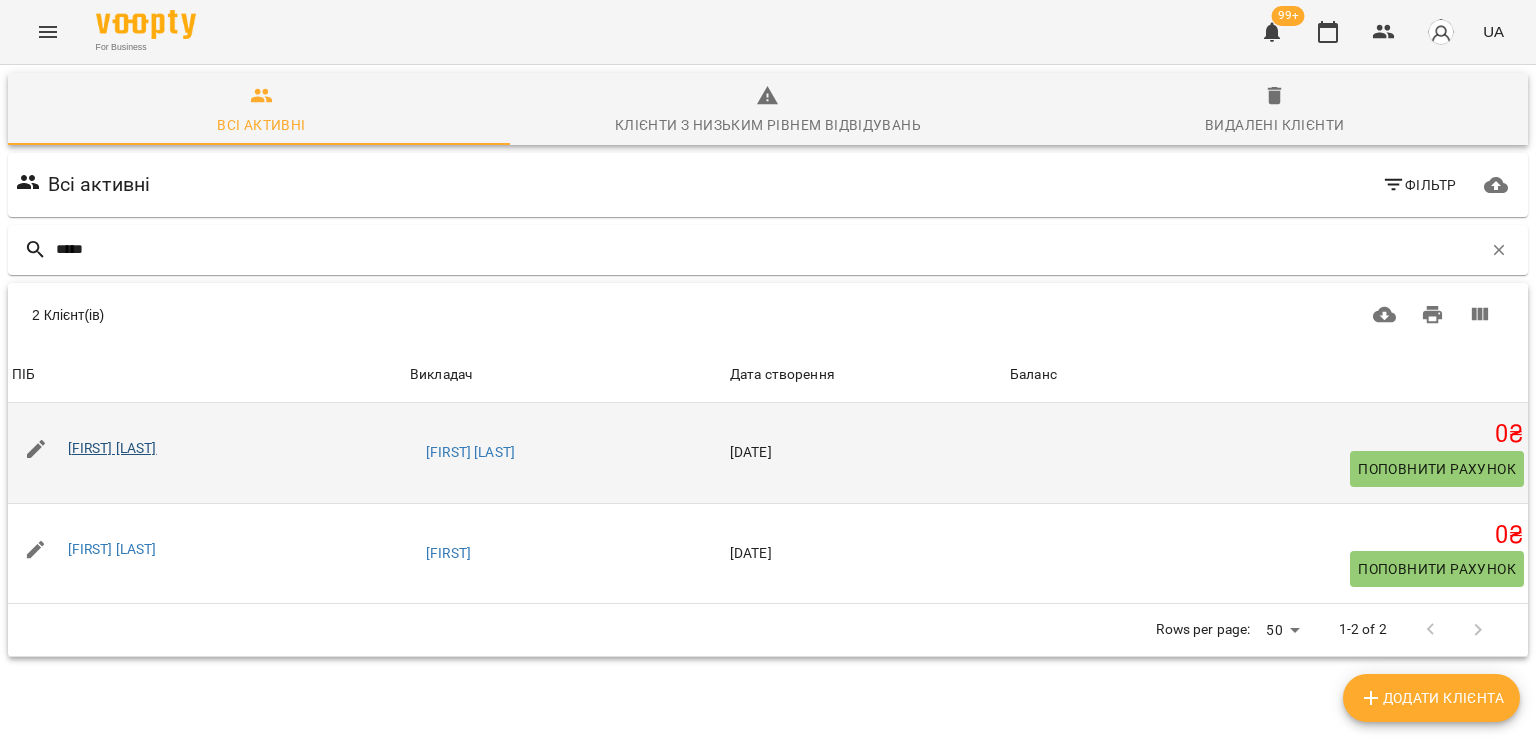 type on "*****" 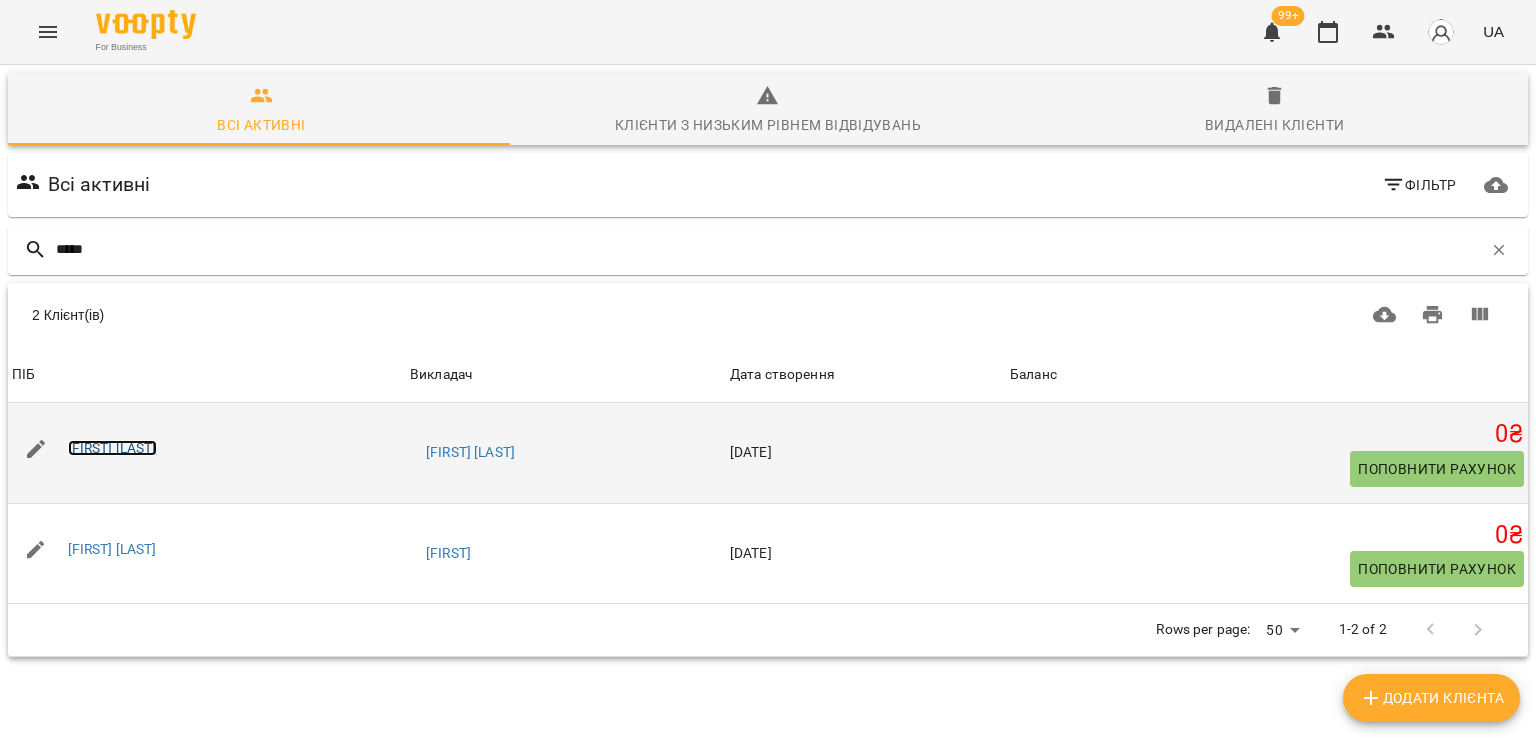 click on "Лідія Мороз" at bounding box center (112, 448) 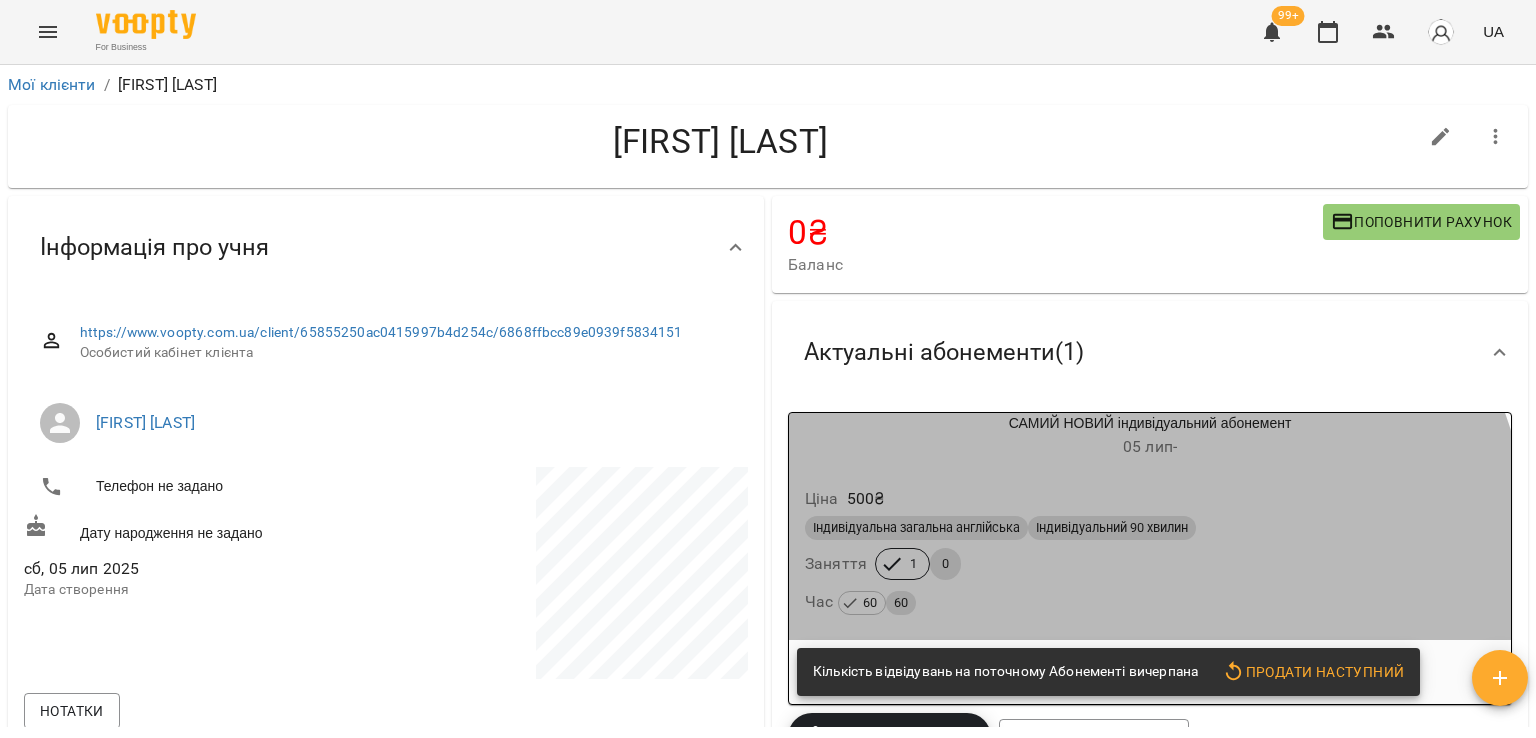 click on "Час   60 60" at bounding box center [1150, 602] 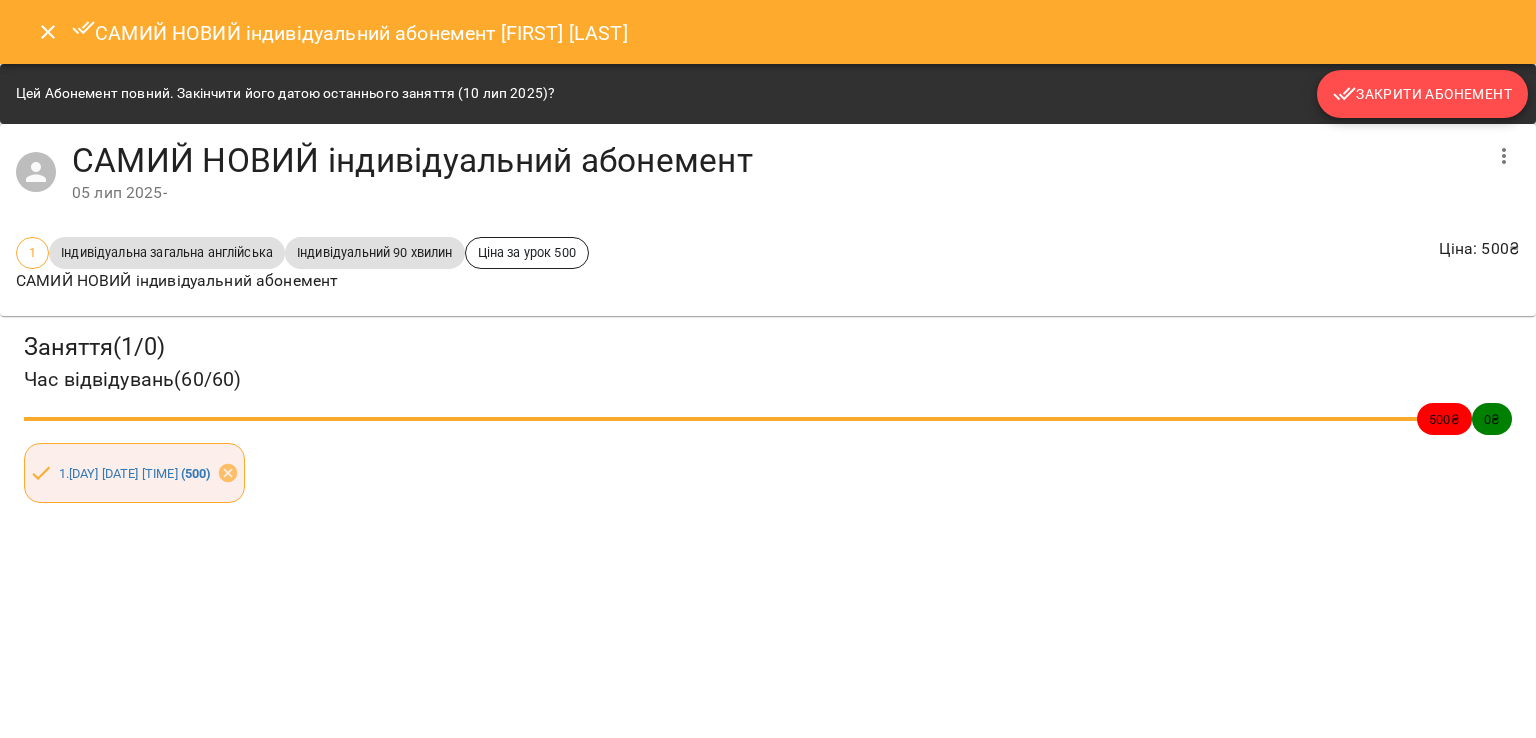 click on "Закрити Абонемент" at bounding box center (1422, 94) 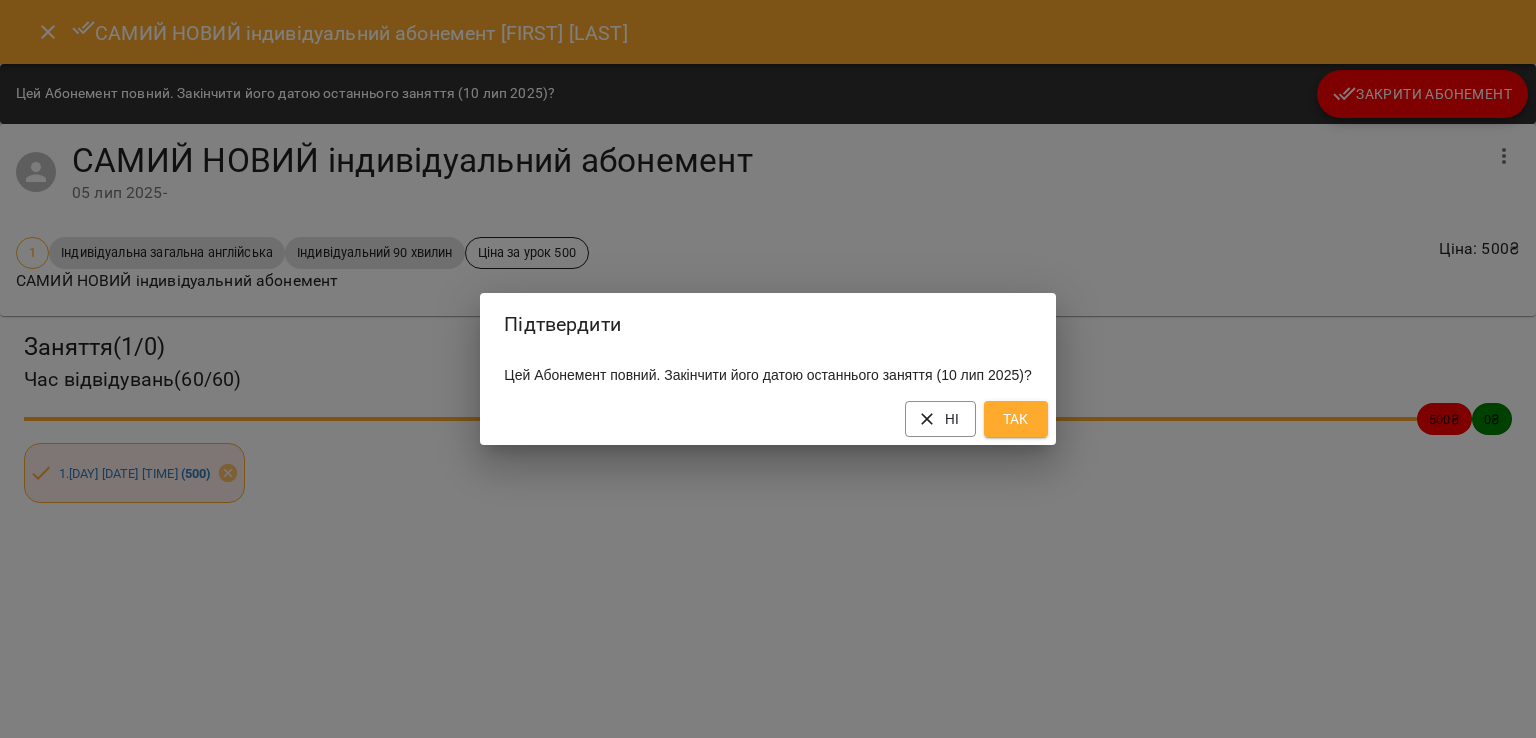 click on "Так" at bounding box center [1016, 419] 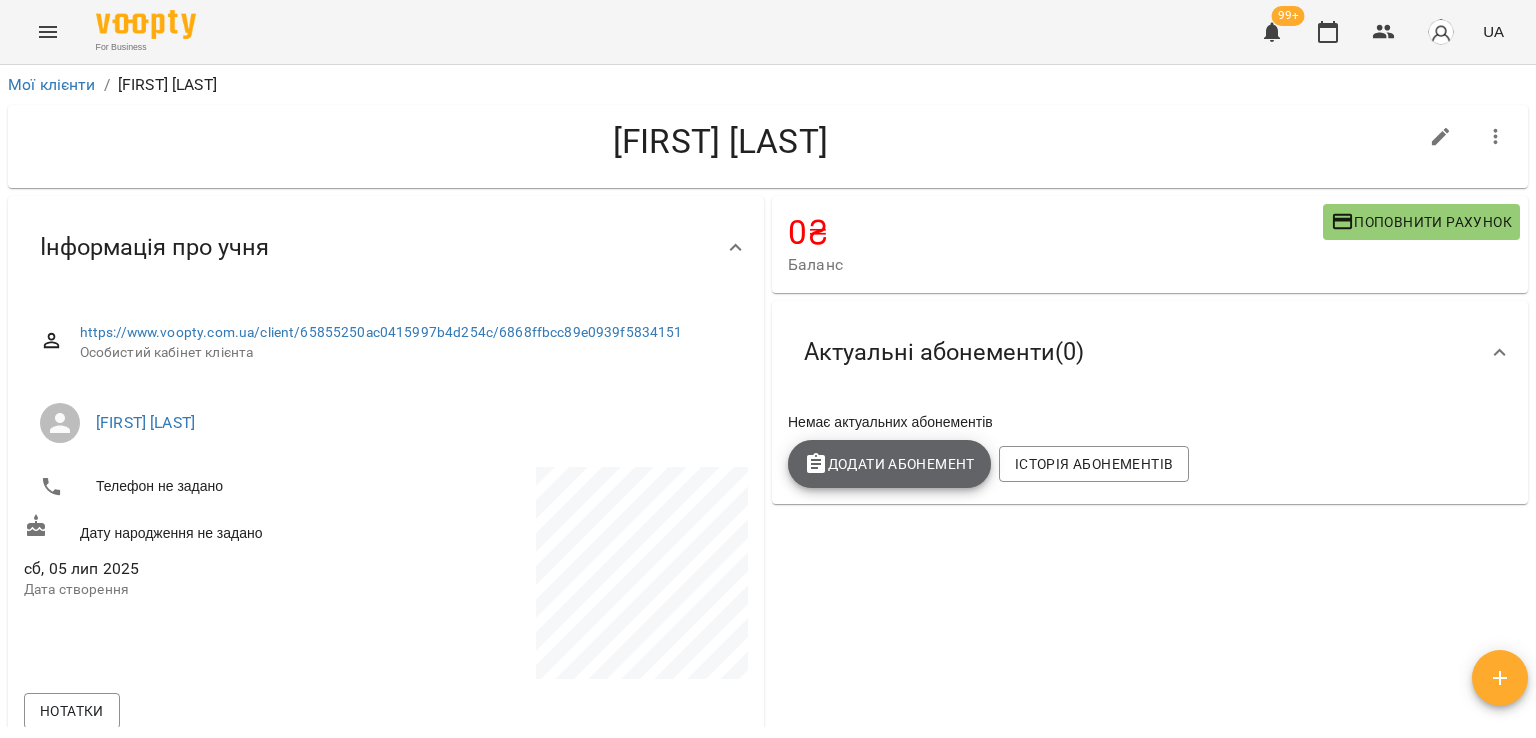 click on "Додати Абонемент" at bounding box center (889, 464) 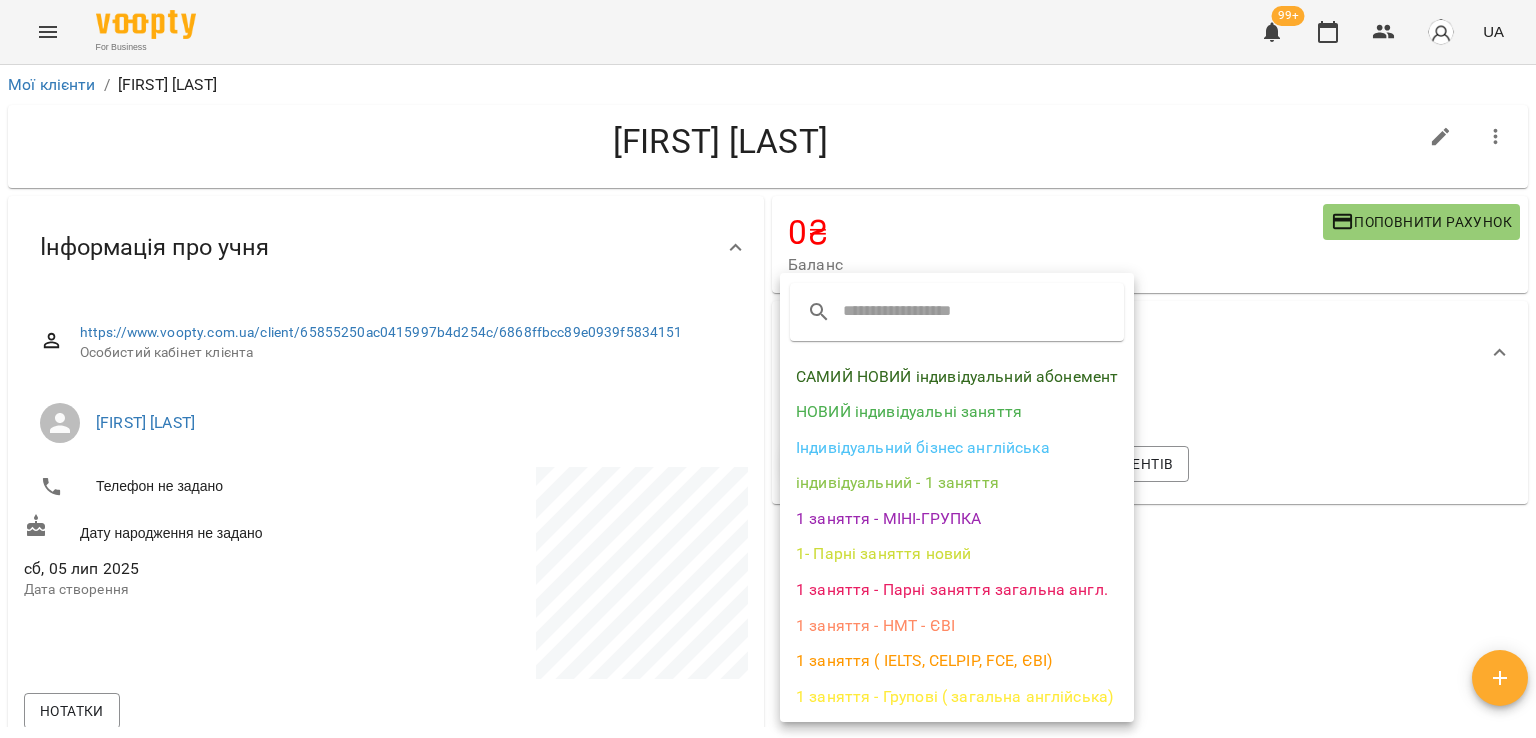 click on "САМИЙ НОВИЙ  індивідуальний абонемент" at bounding box center [957, 377] 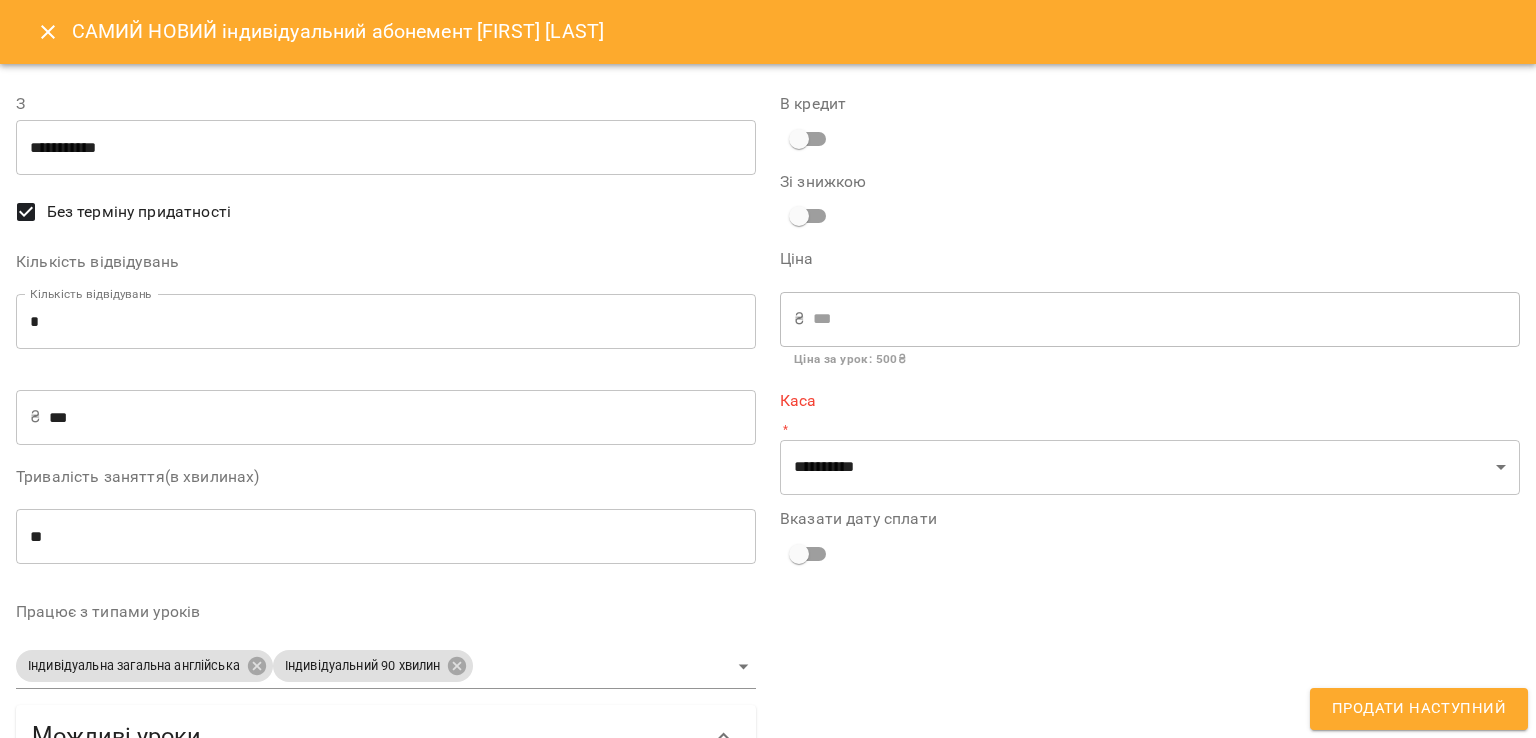 click on "*" at bounding box center [386, 322] 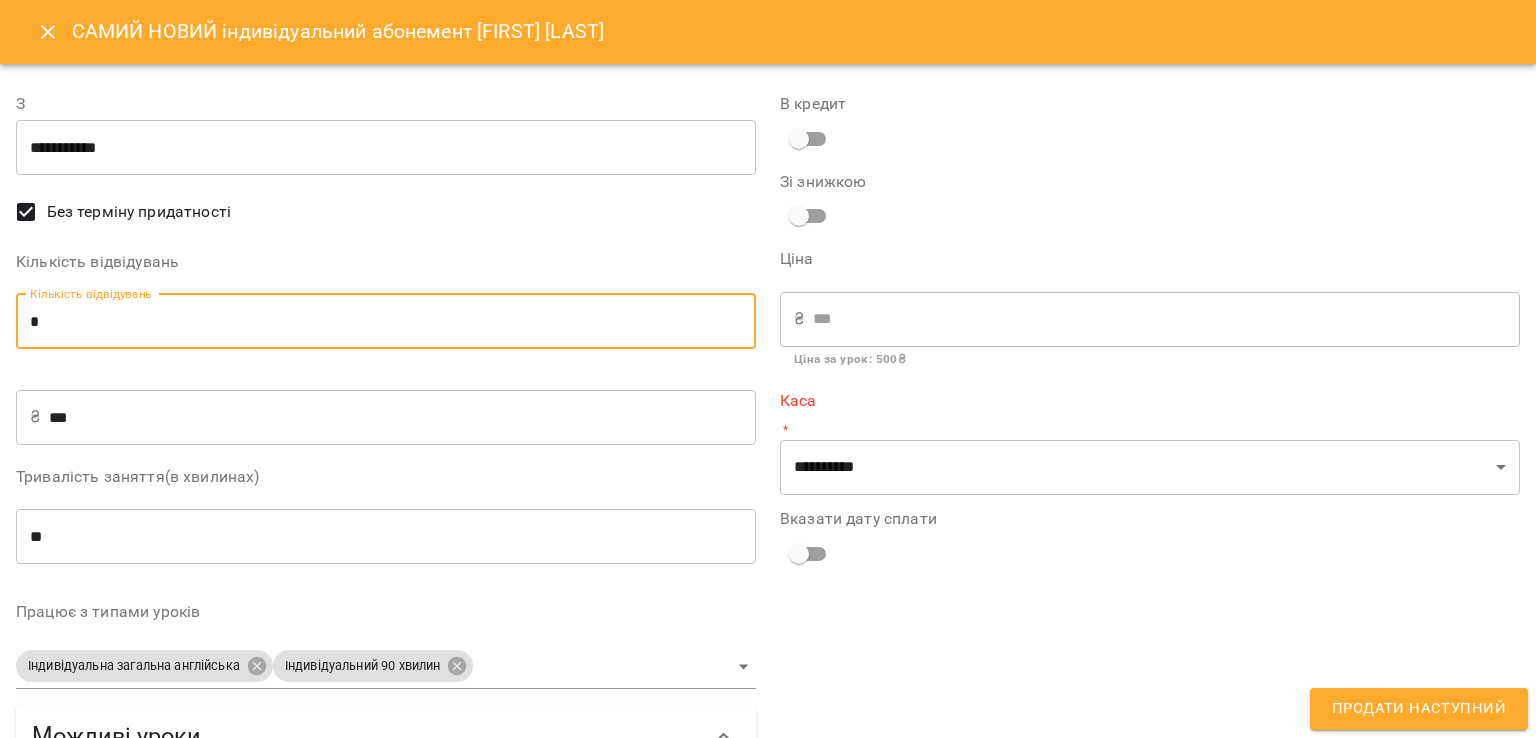 type on "*" 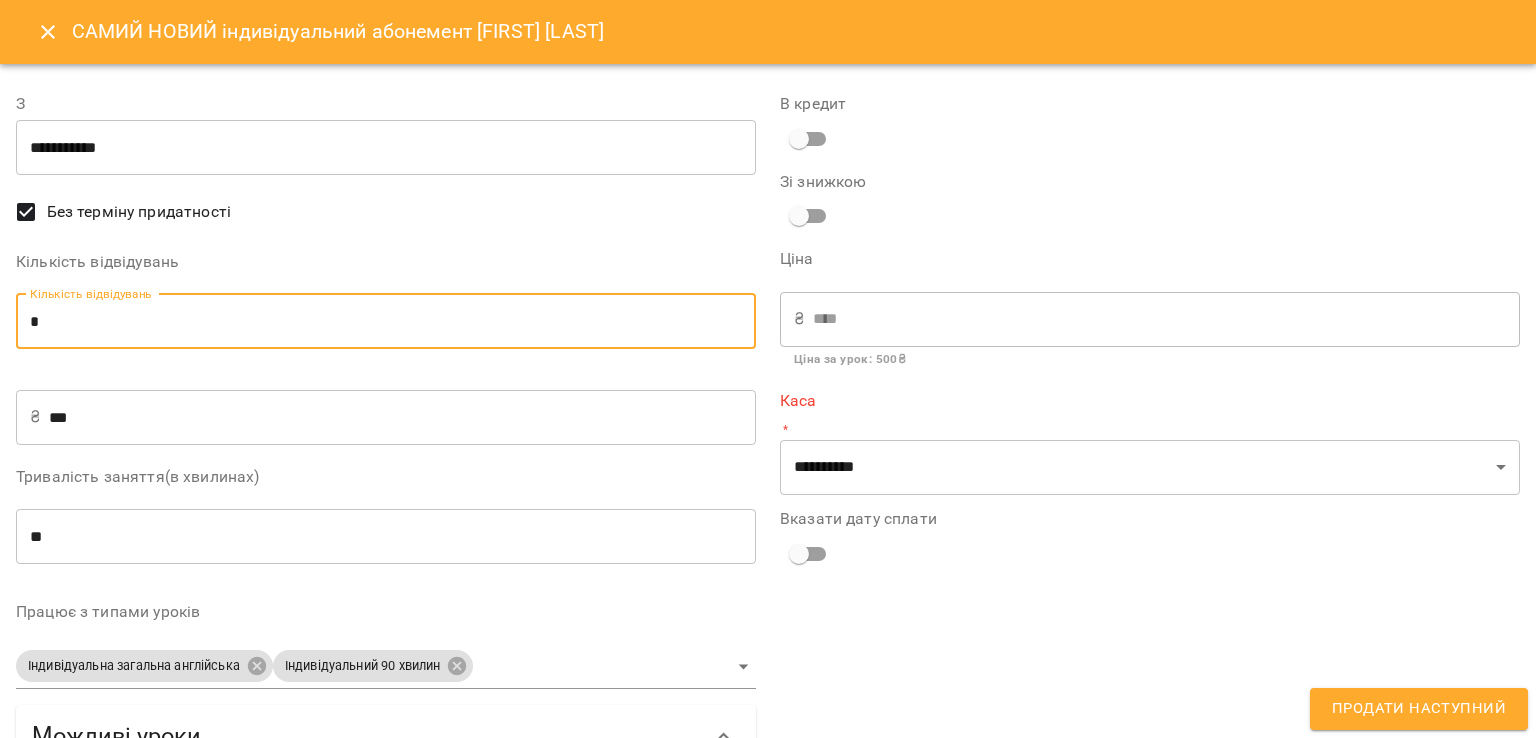 type on "*" 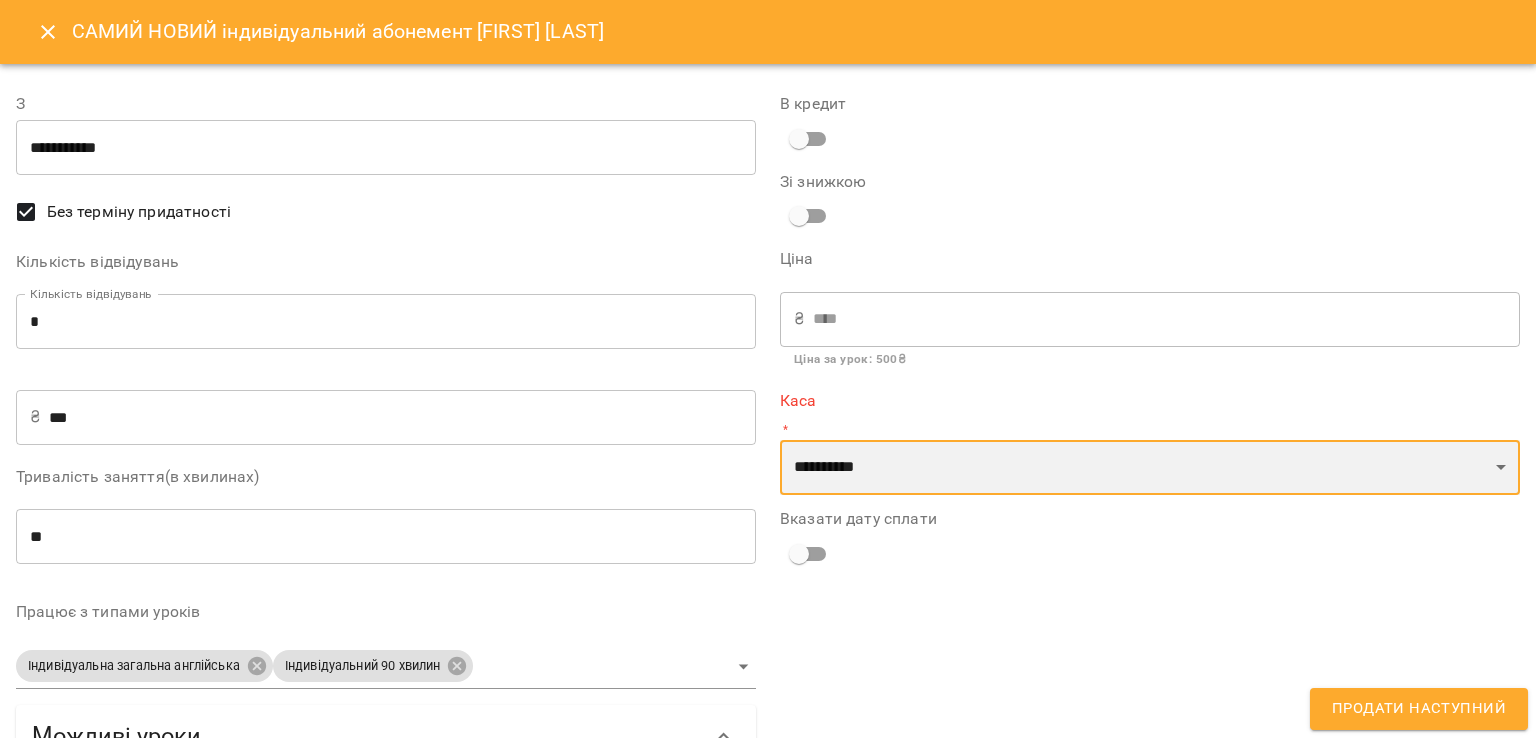 drag, startPoint x: 880, startPoint y: 456, endPoint x: 871, endPoint y: 474, distance: 20.12461 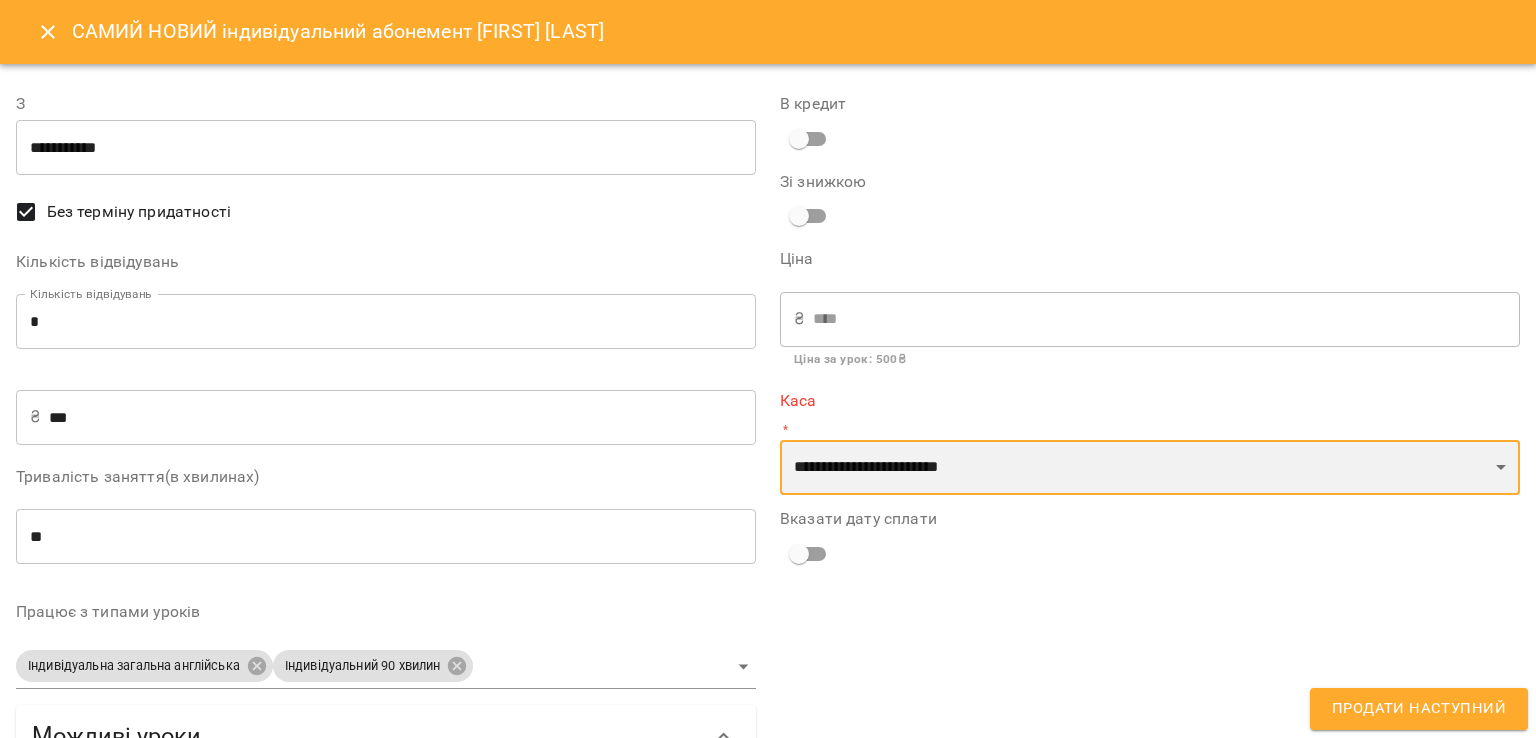 click on "**********" at bounding box center [1150, 468] 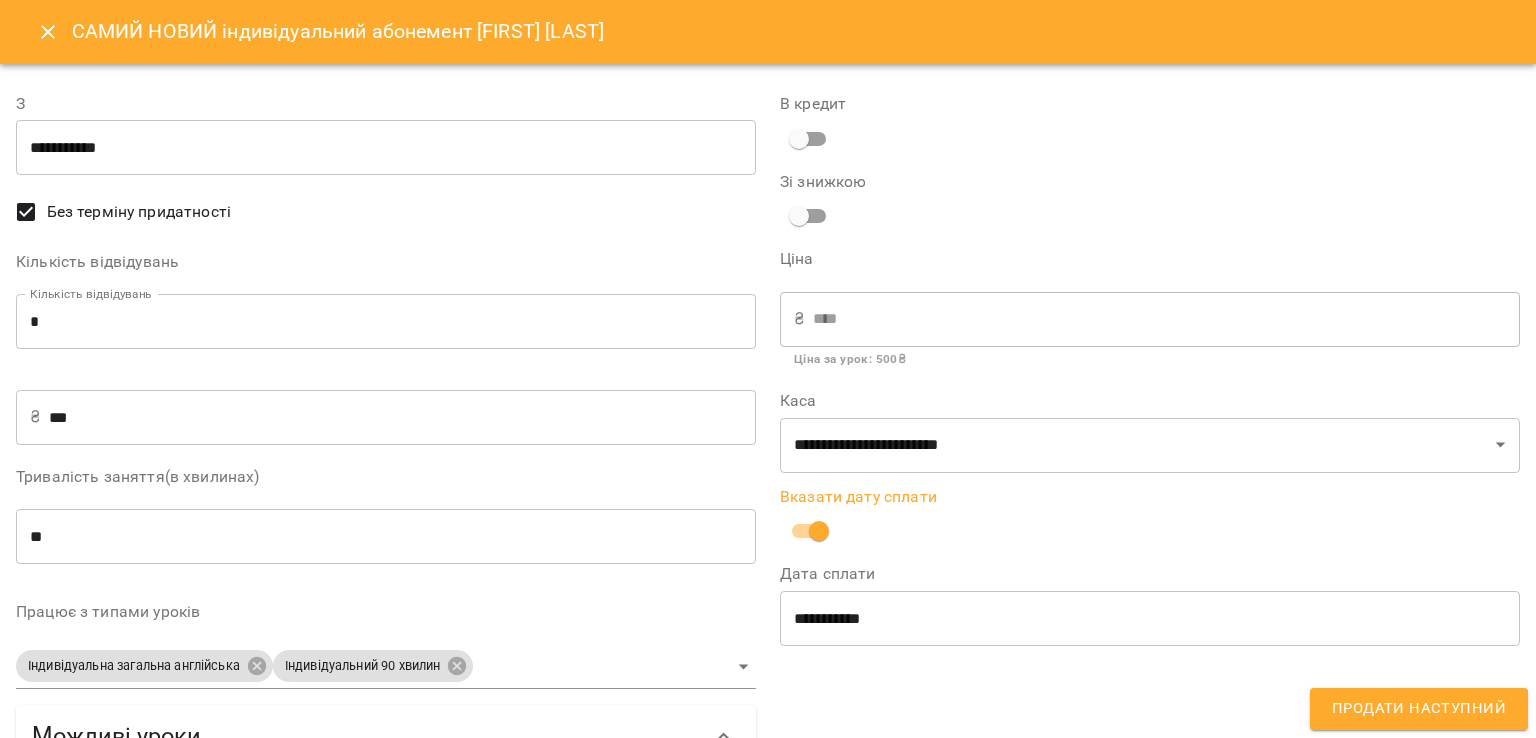 click on "Продати наступний" at bounding box center (1419, 709) 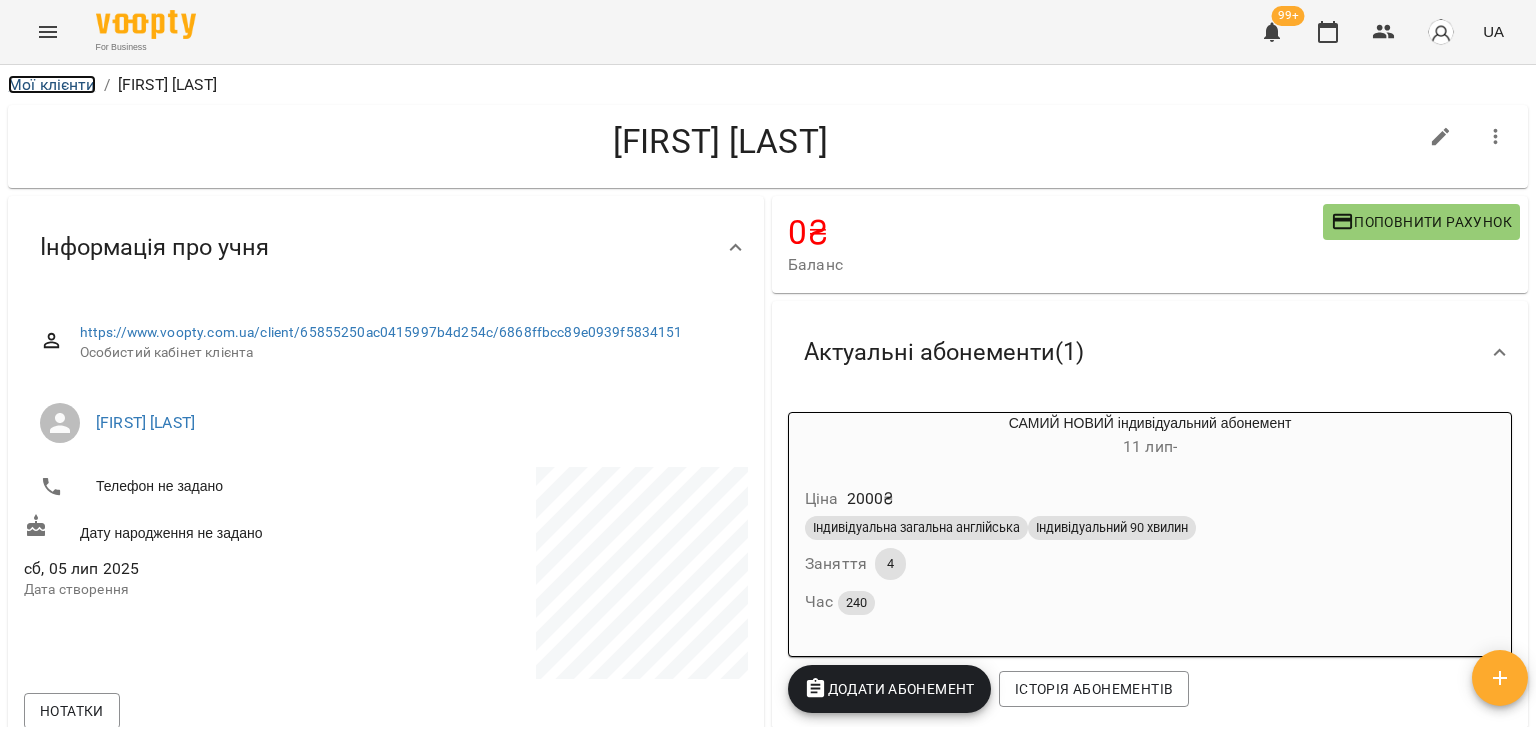 click on "Мої клієнти" at bounding box center (52, 84) 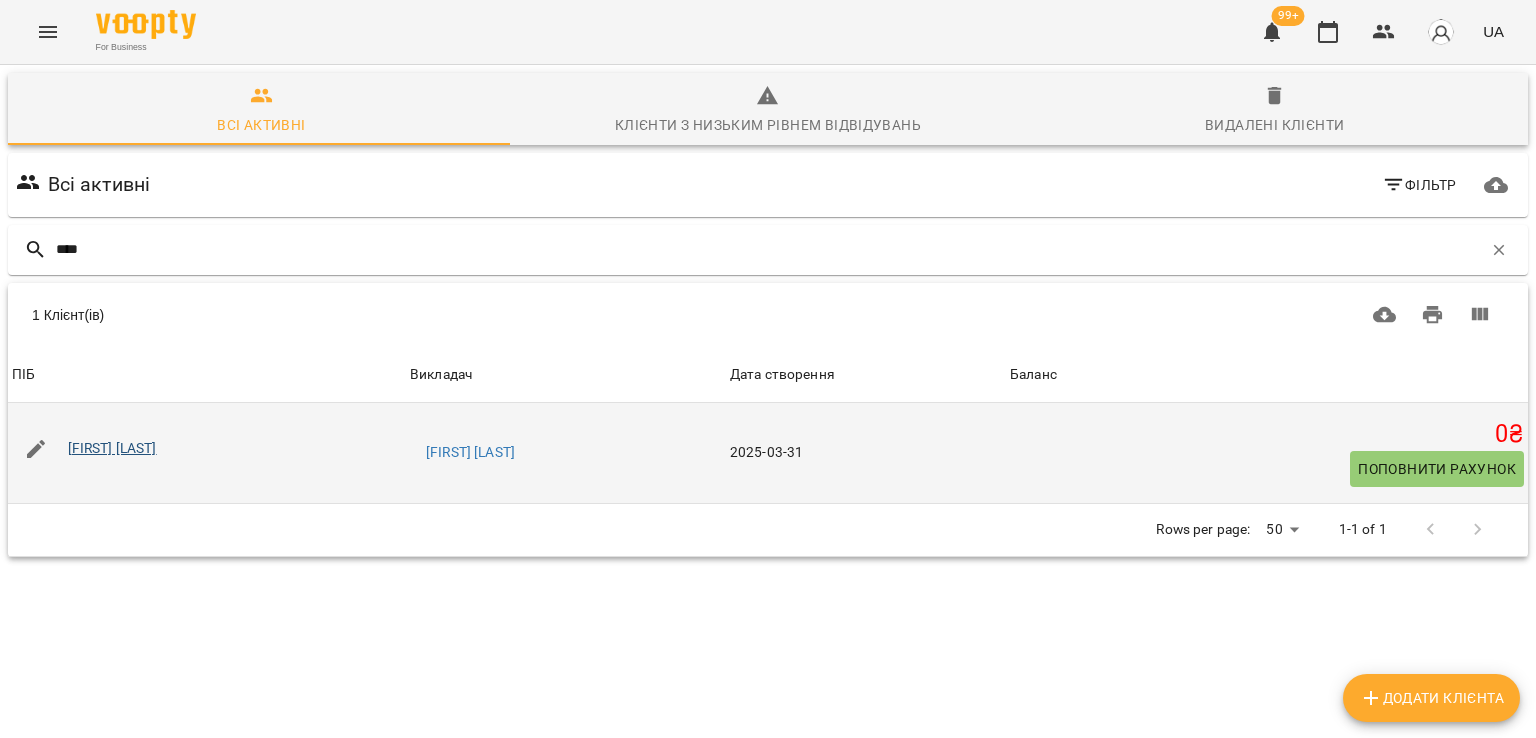 type on "****" 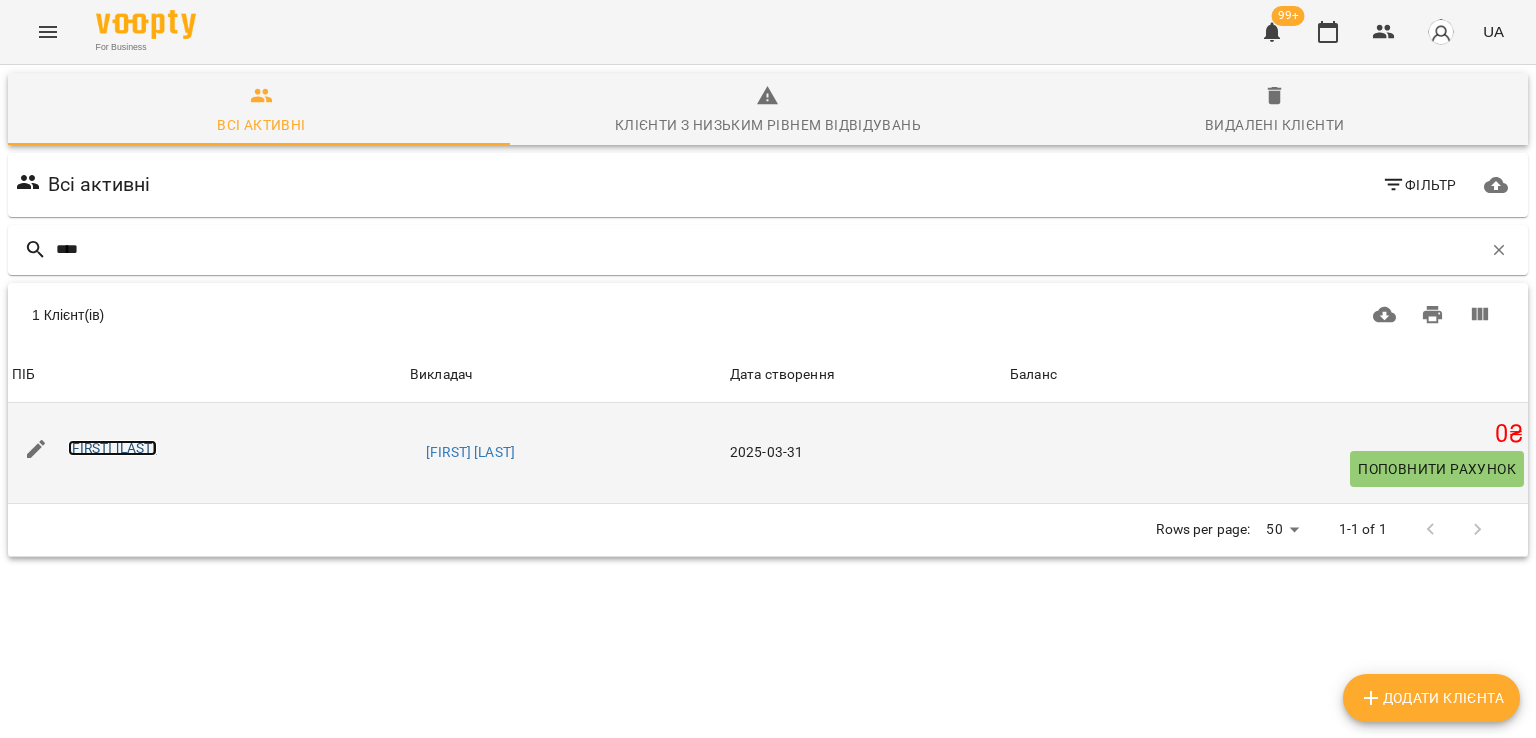click on "Галина Резніченко" at bounding box center (112, 448) 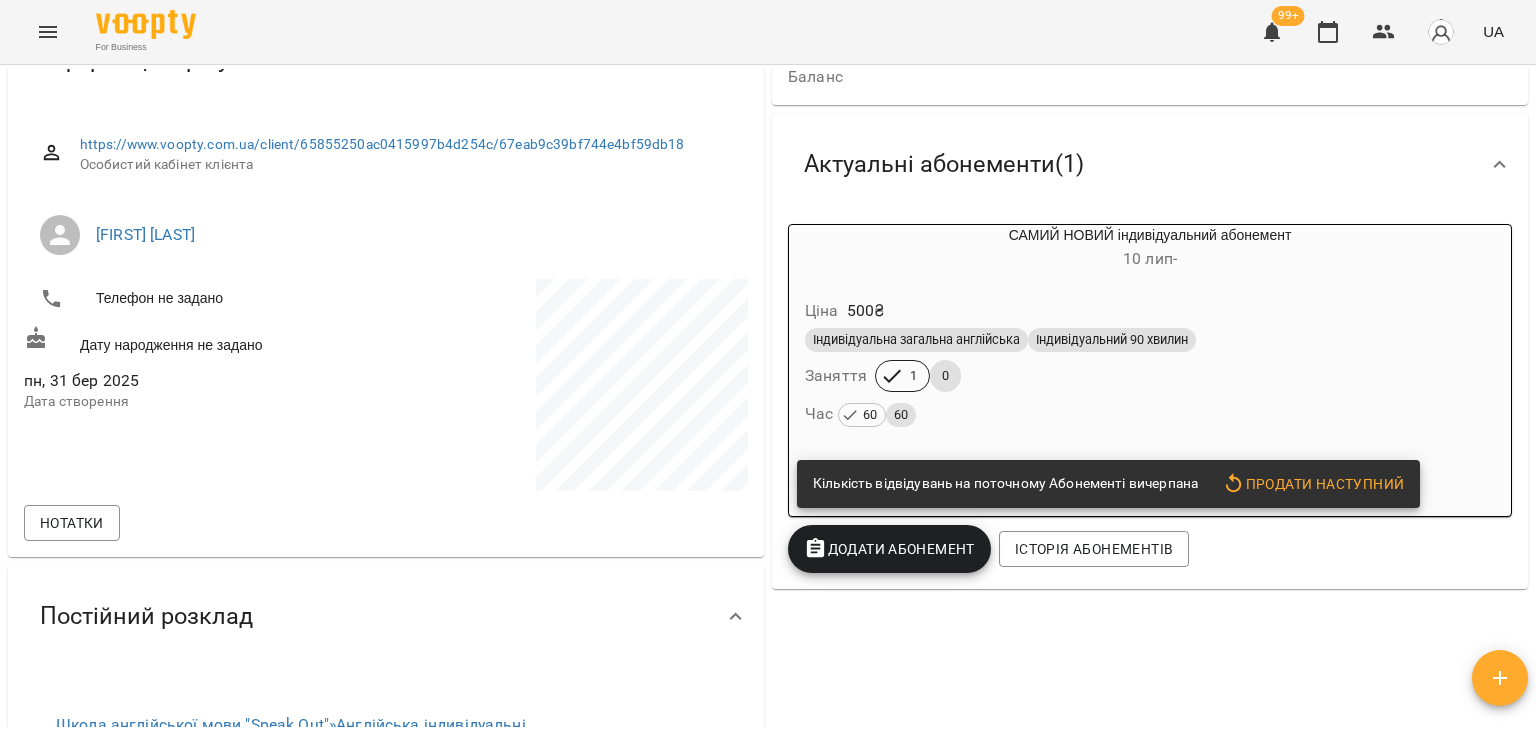 scroll, scrollTop: 200, scrollLeft: 0, axis: vertical 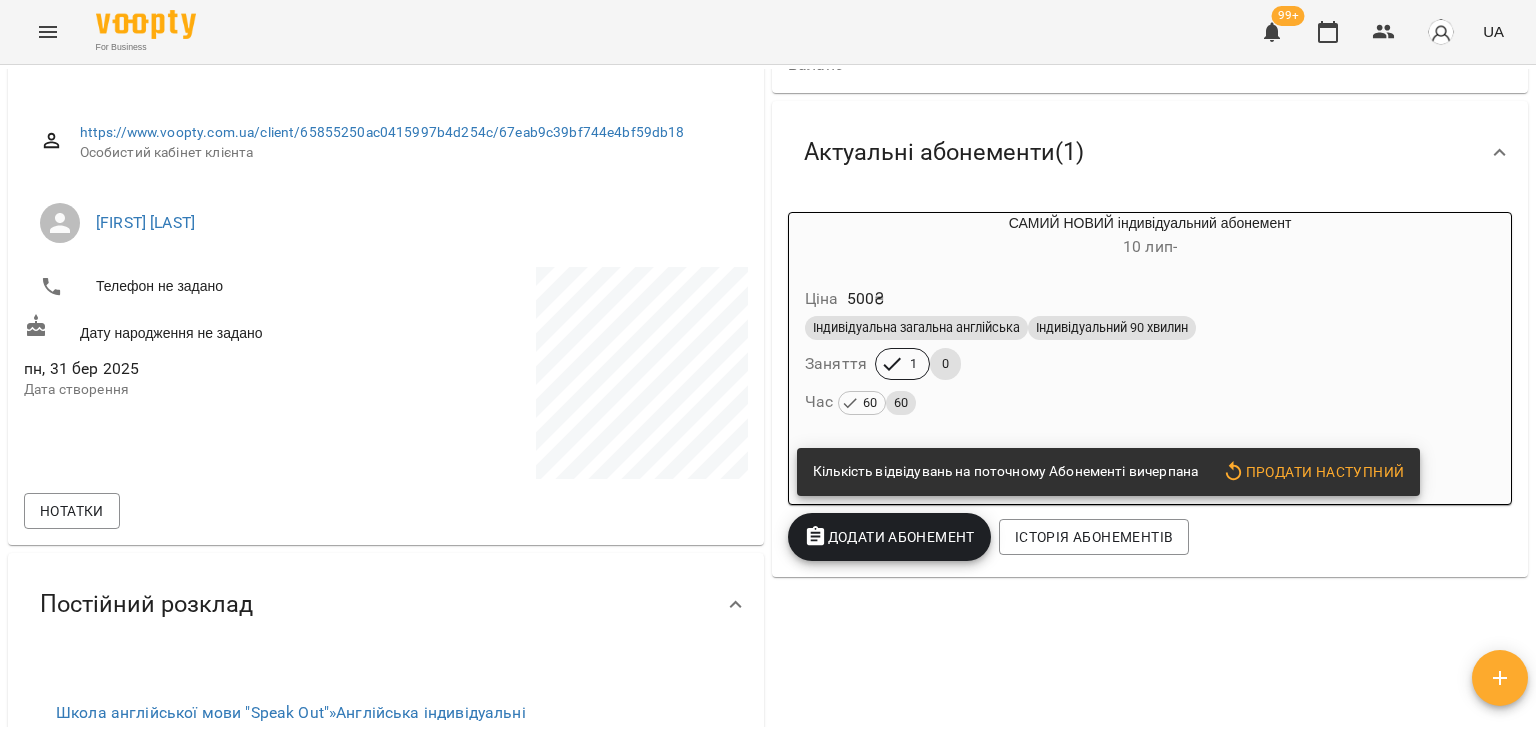 click on "Час   60 60" at bounding box center [1150, 402] 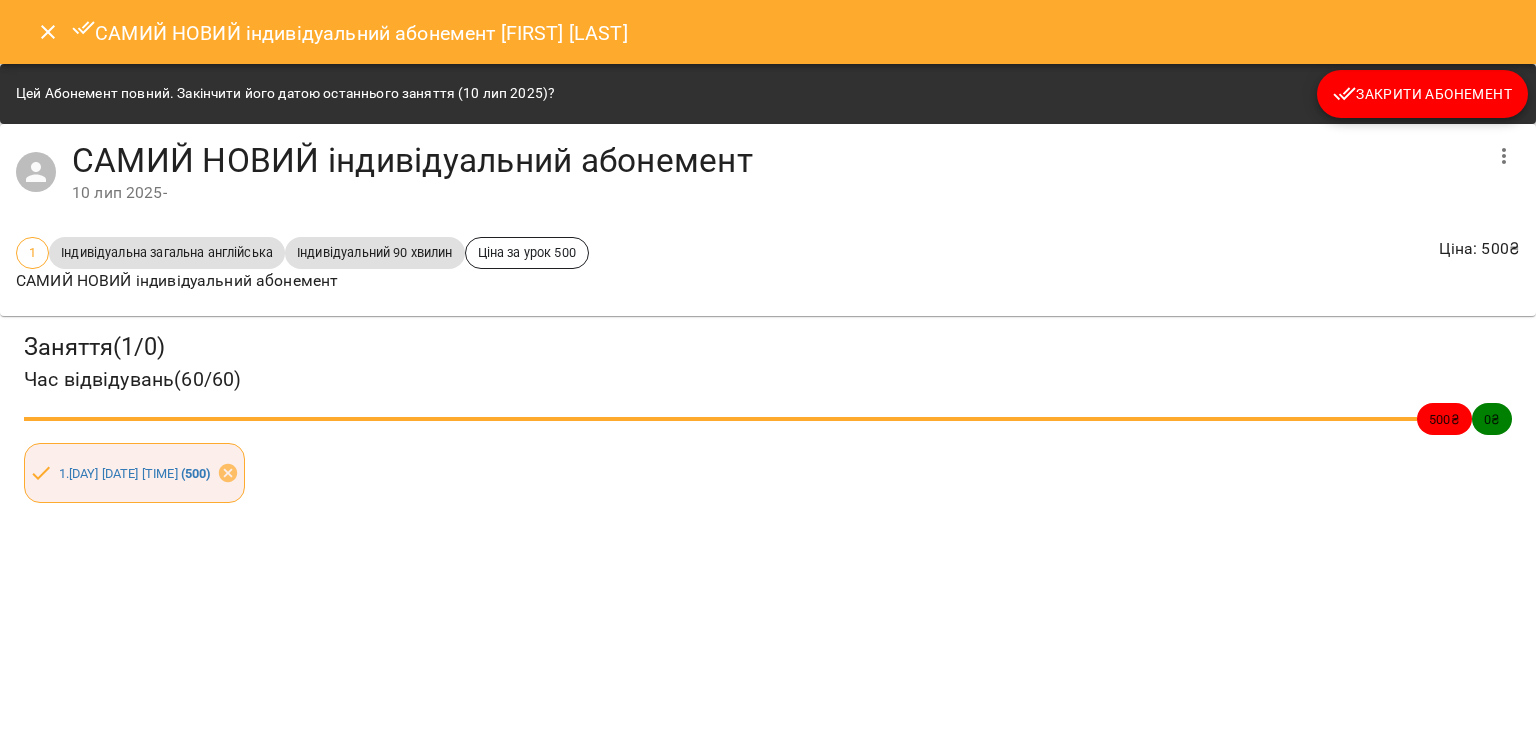 click on "Закрити Абонемент" at bounding box center (1422, 94) 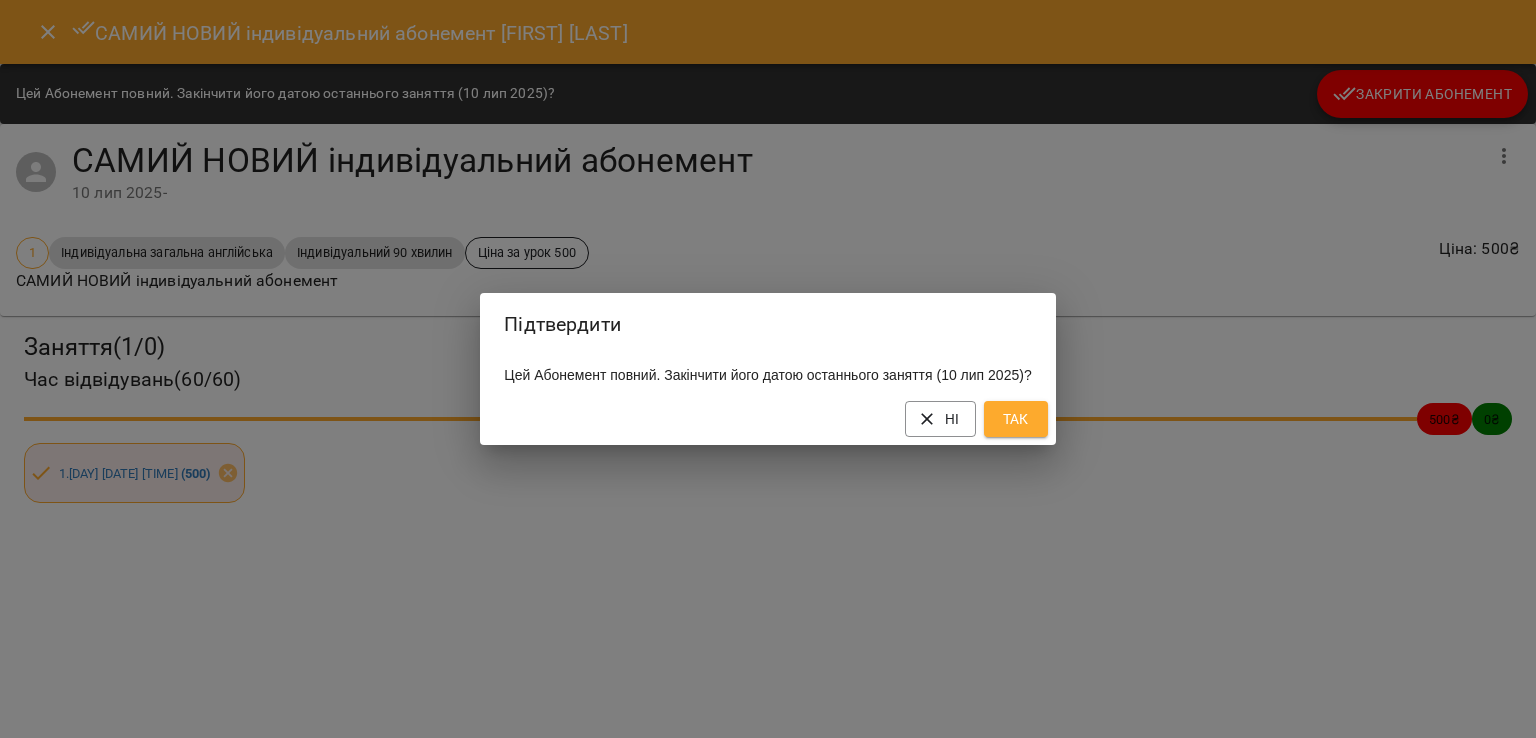 click on "Так" at bounding box center (1016, 419) 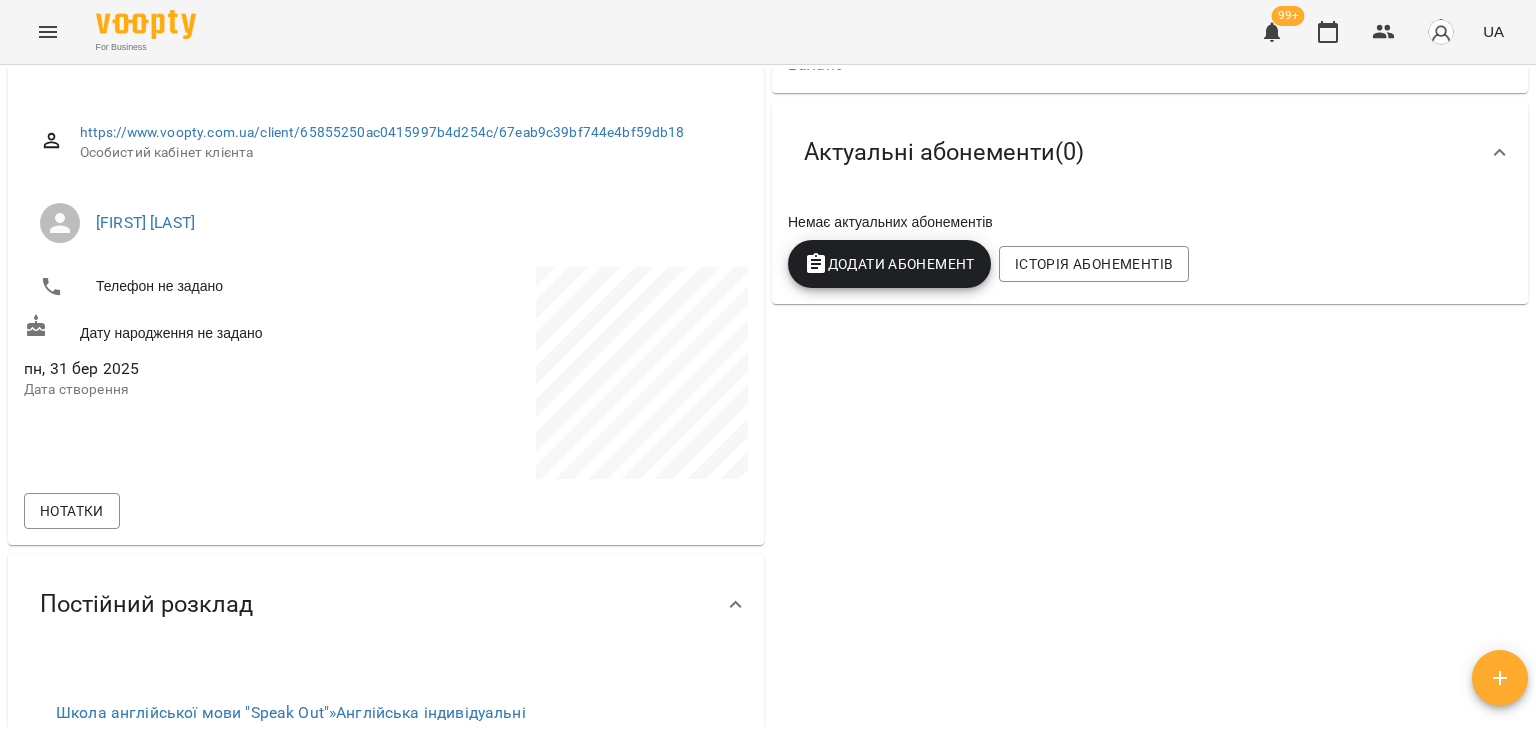 click on "Додати Абонемент" at bounding box center (889, 264) 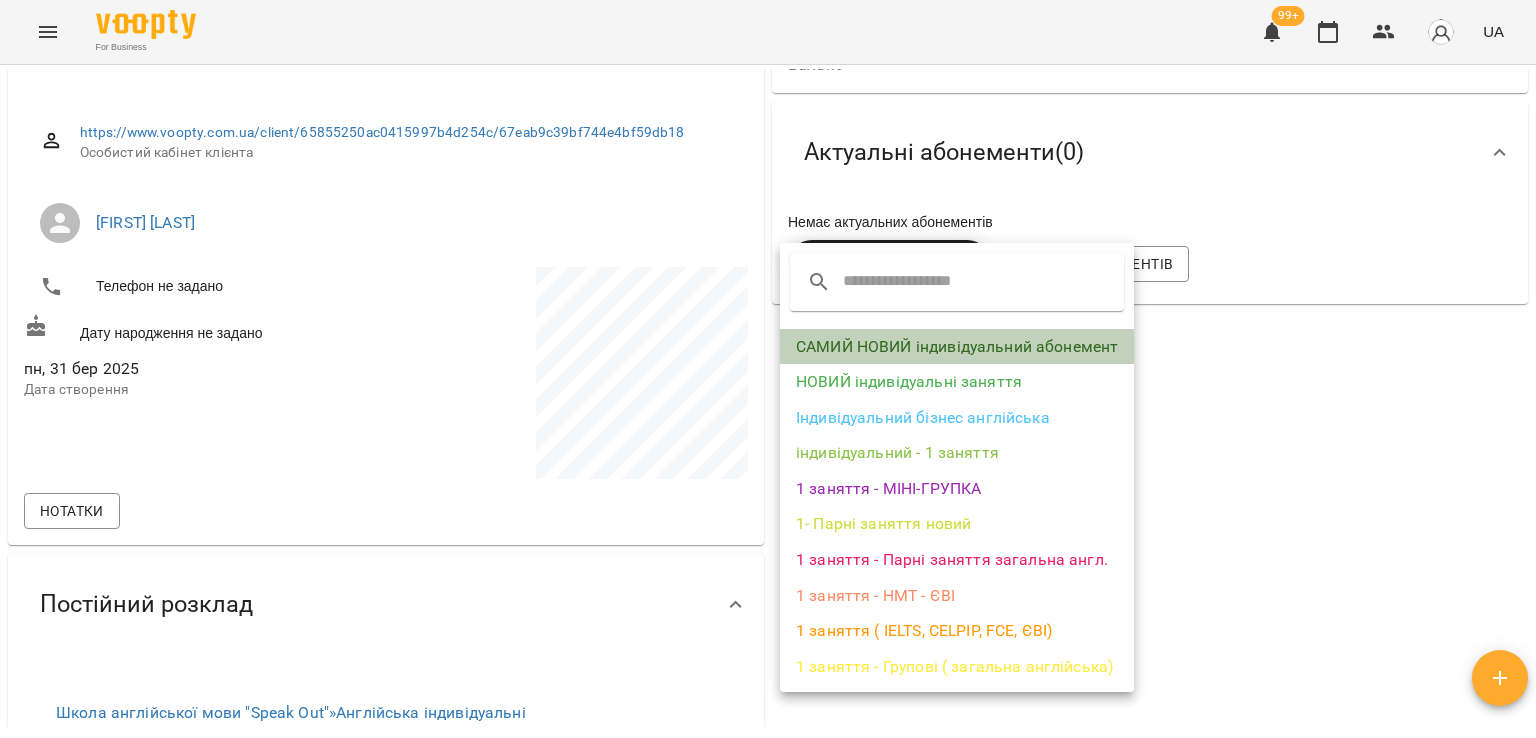 click on "САМИЙ НОВИЙ  індивідуальний абонемент" at bounding box center (957, 347) 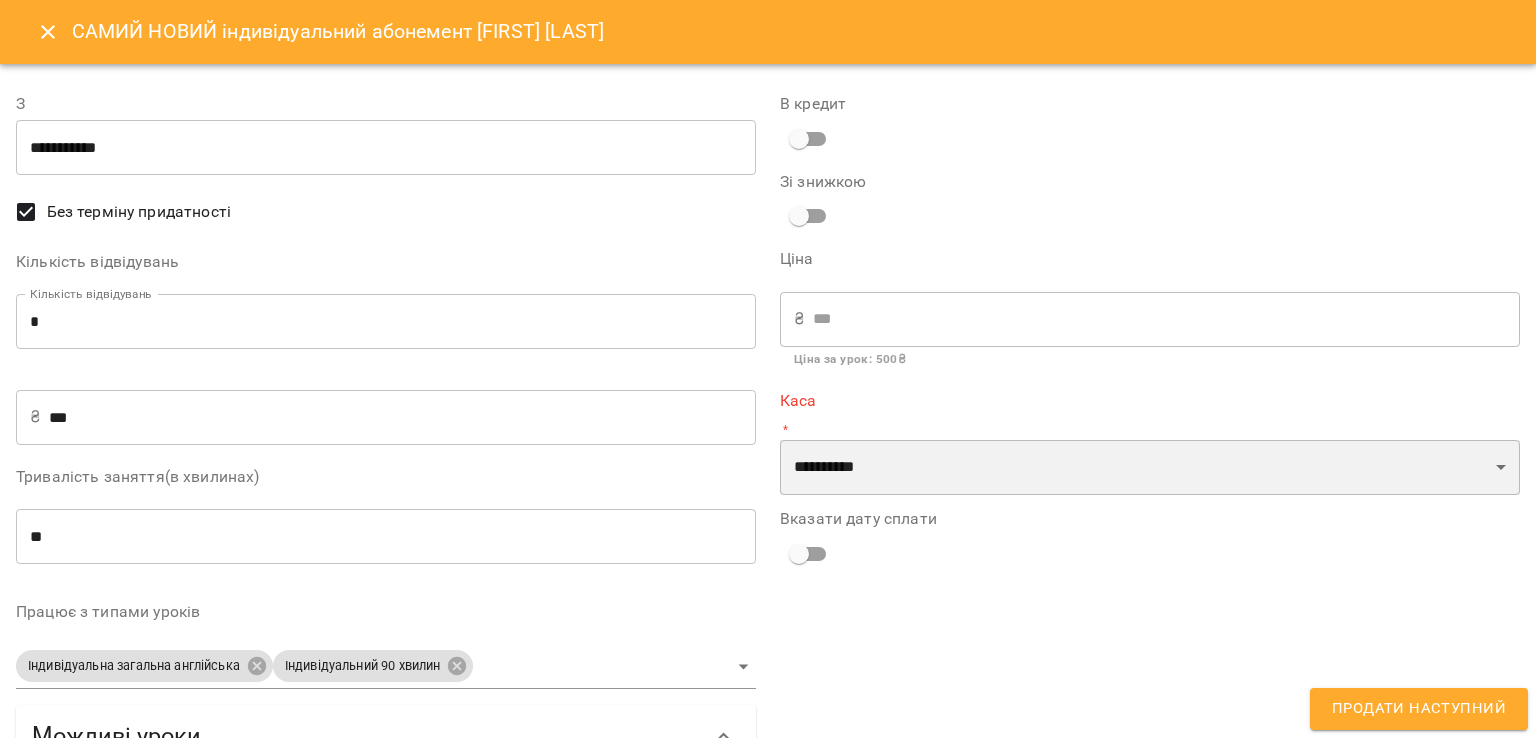click on "**********" at bounding box center [1150, 468] 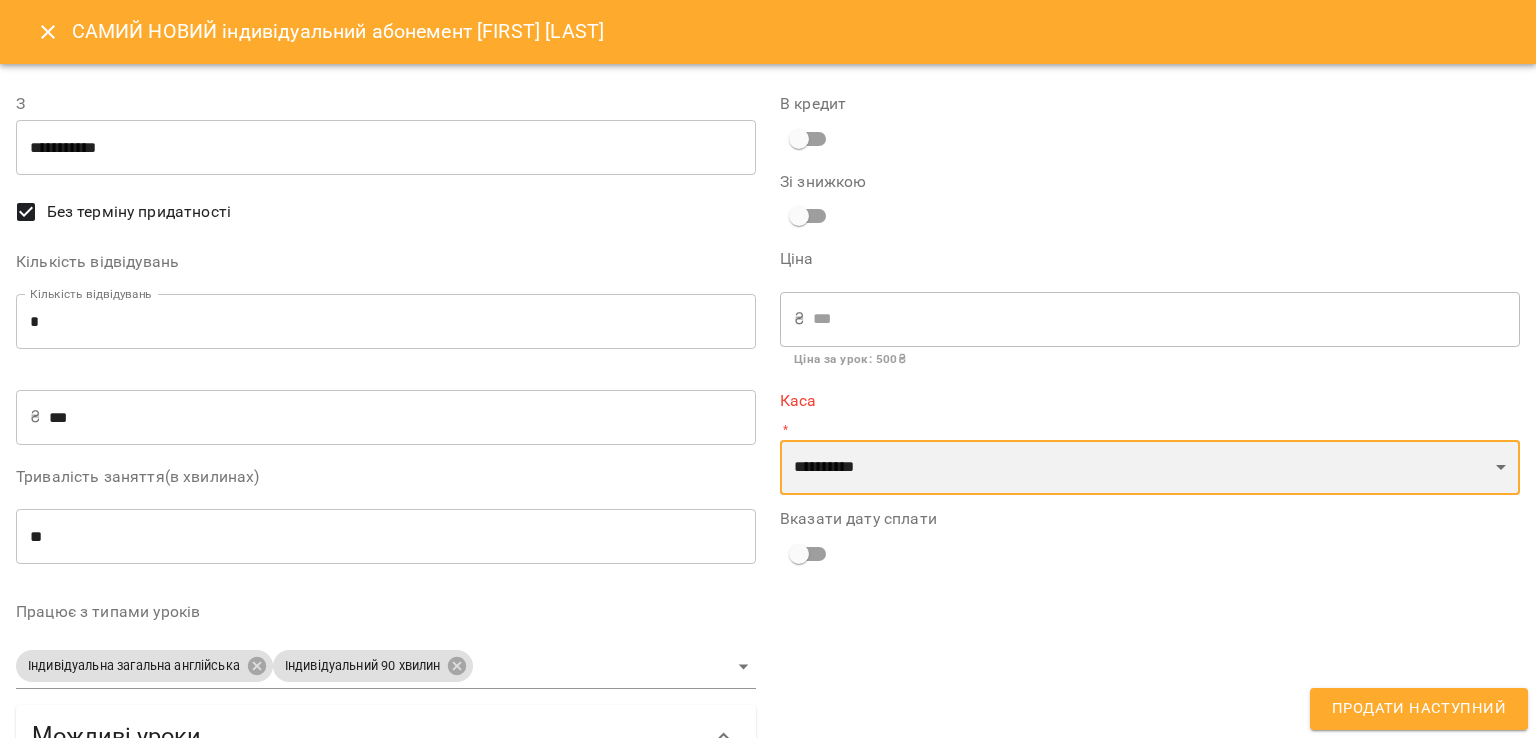 select on "****" 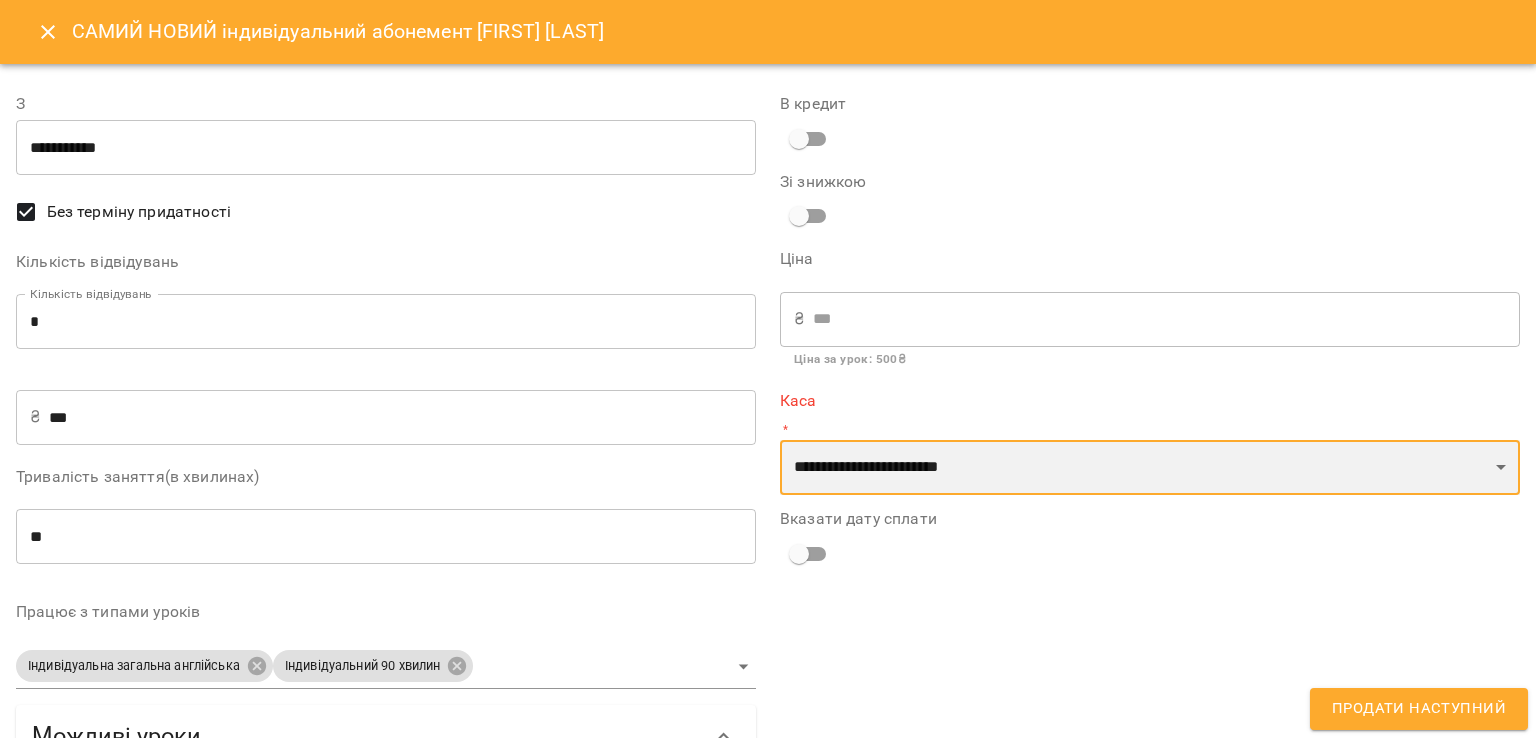 click on "**********" at bounding box center (1150, 468) 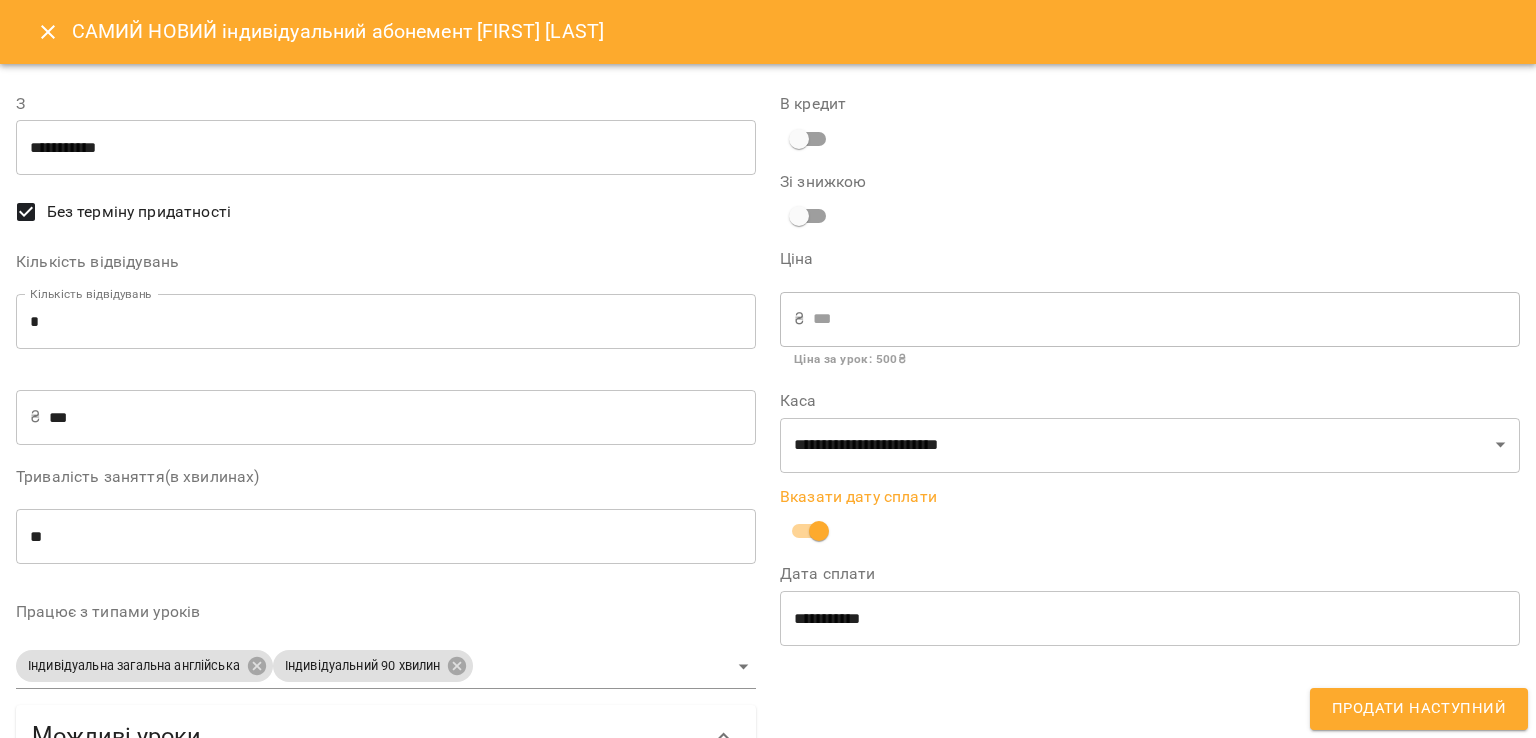 click on "Продати наступний" at bounding box center (1419, 709) 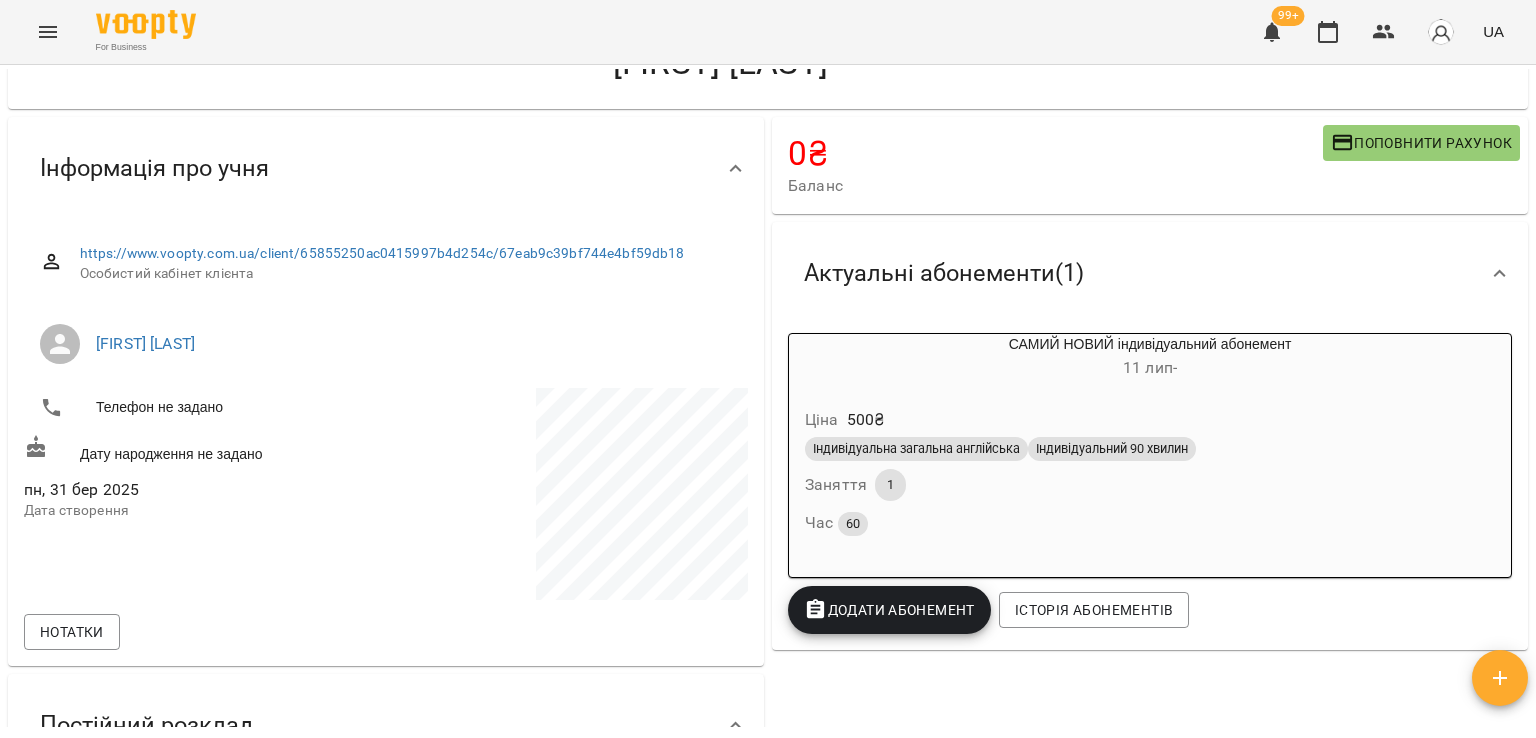 scroll, scrollTop: 0, scrollLeft: 0, axis: both 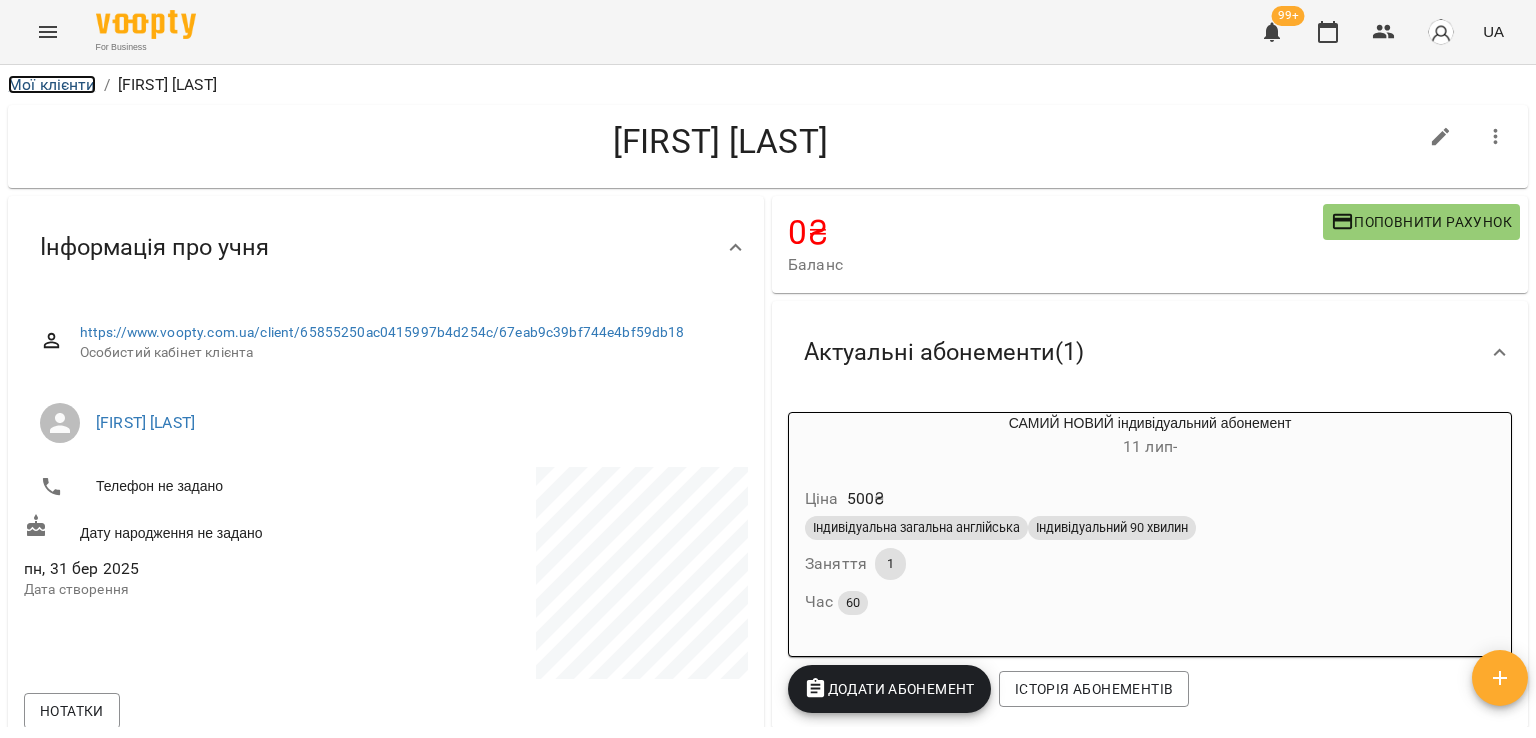 click on "Мої клієнти" at bounding box center (52, 84) 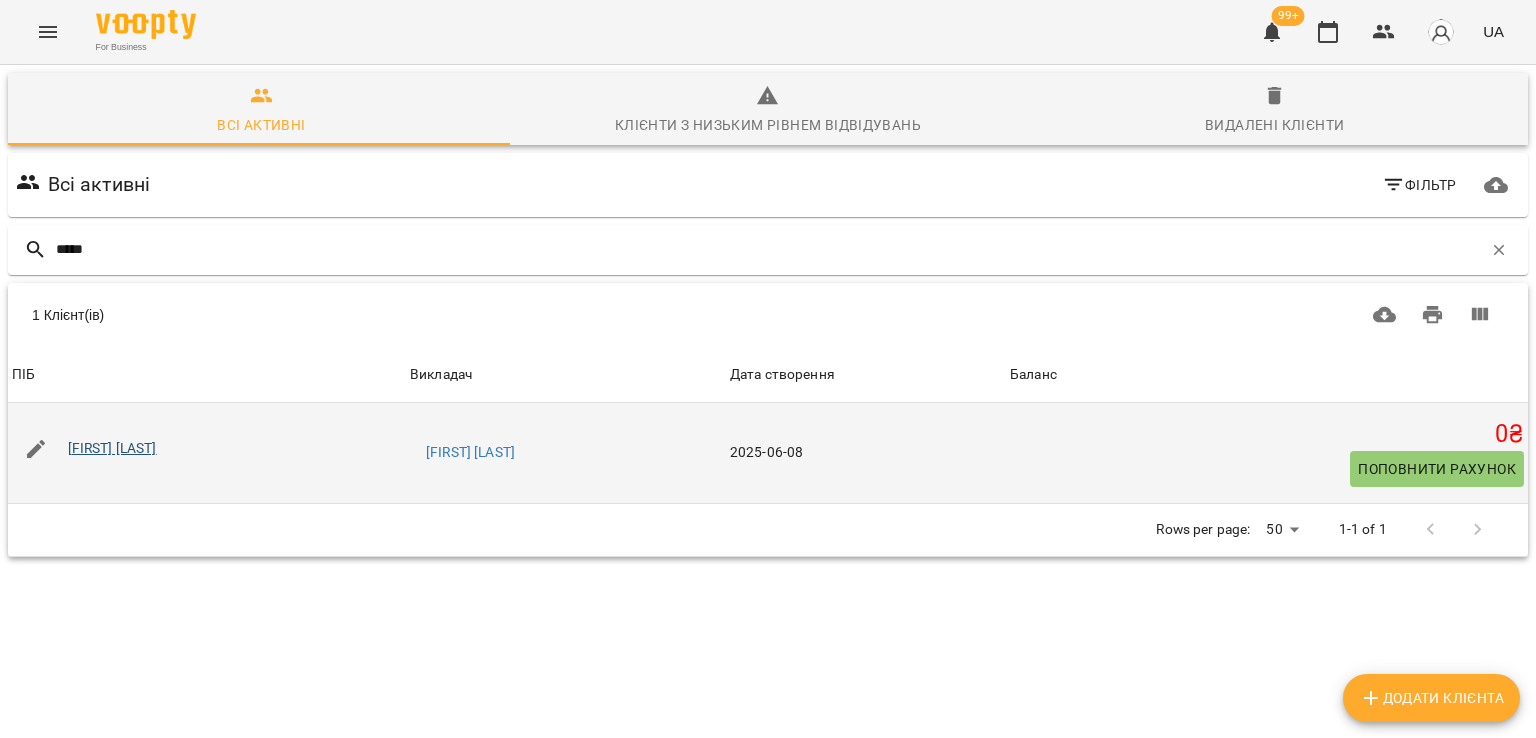 type on "*****" 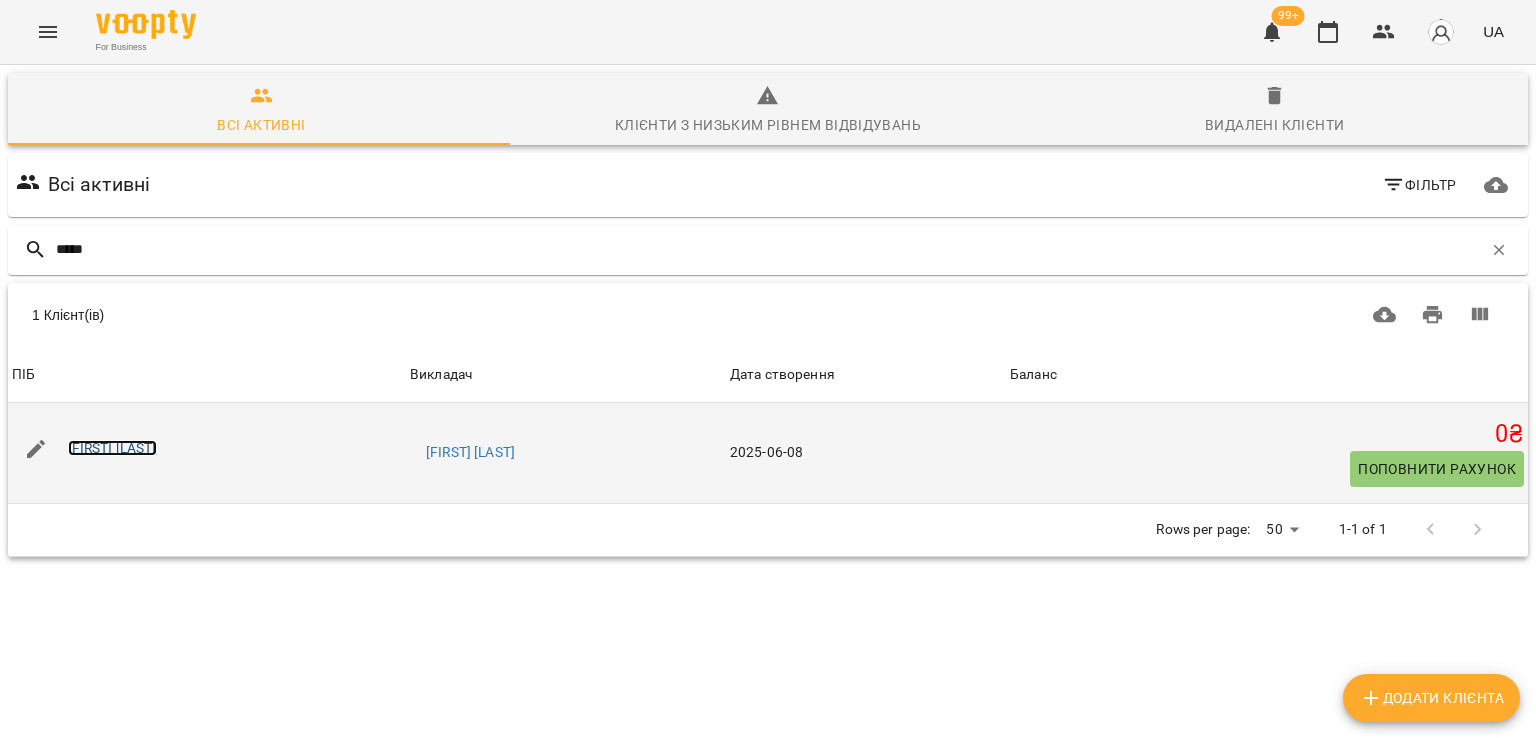 click on "Юрій Сальников" at bounding box center (112, 448) 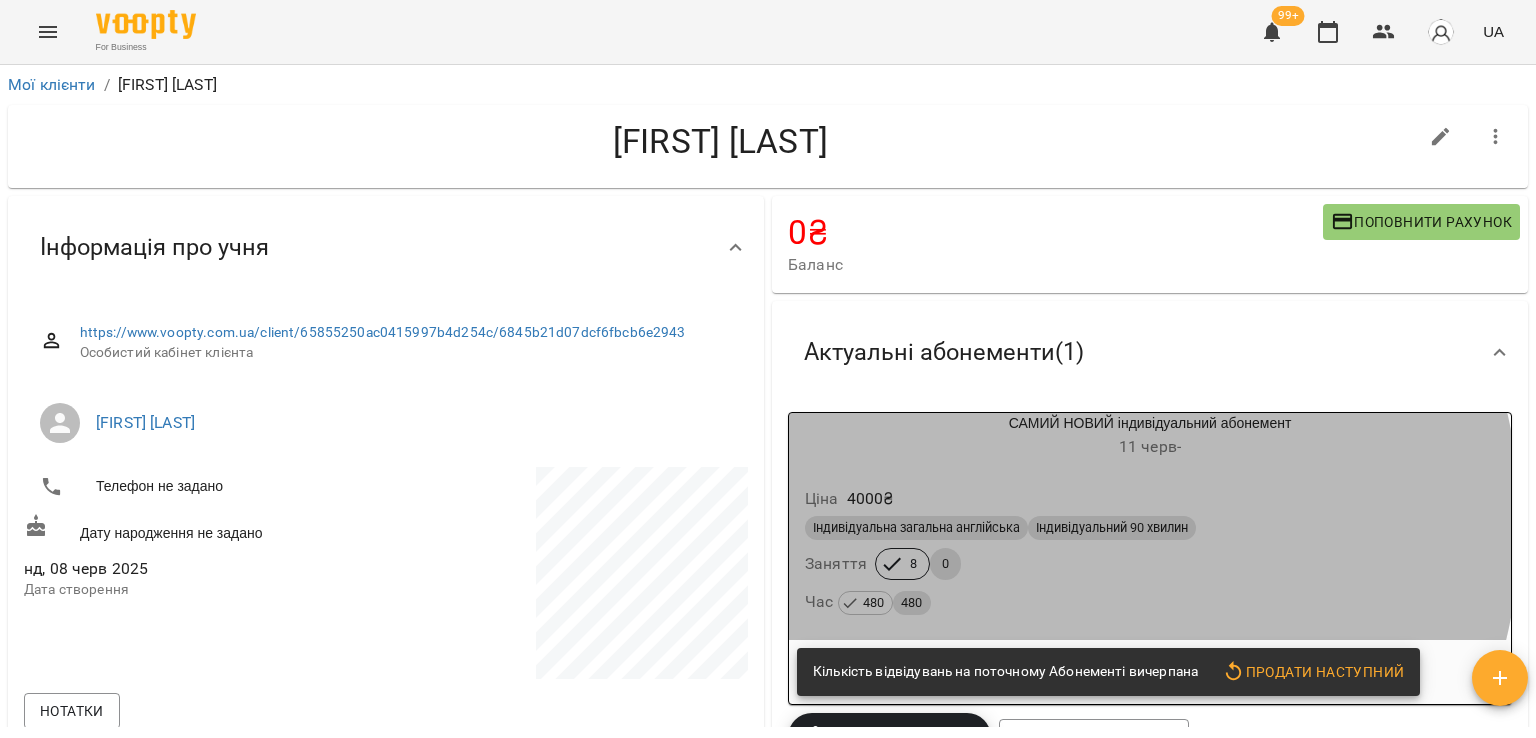 click on "Індивідуальна загальна англійська" at bounding box center (916, 528) 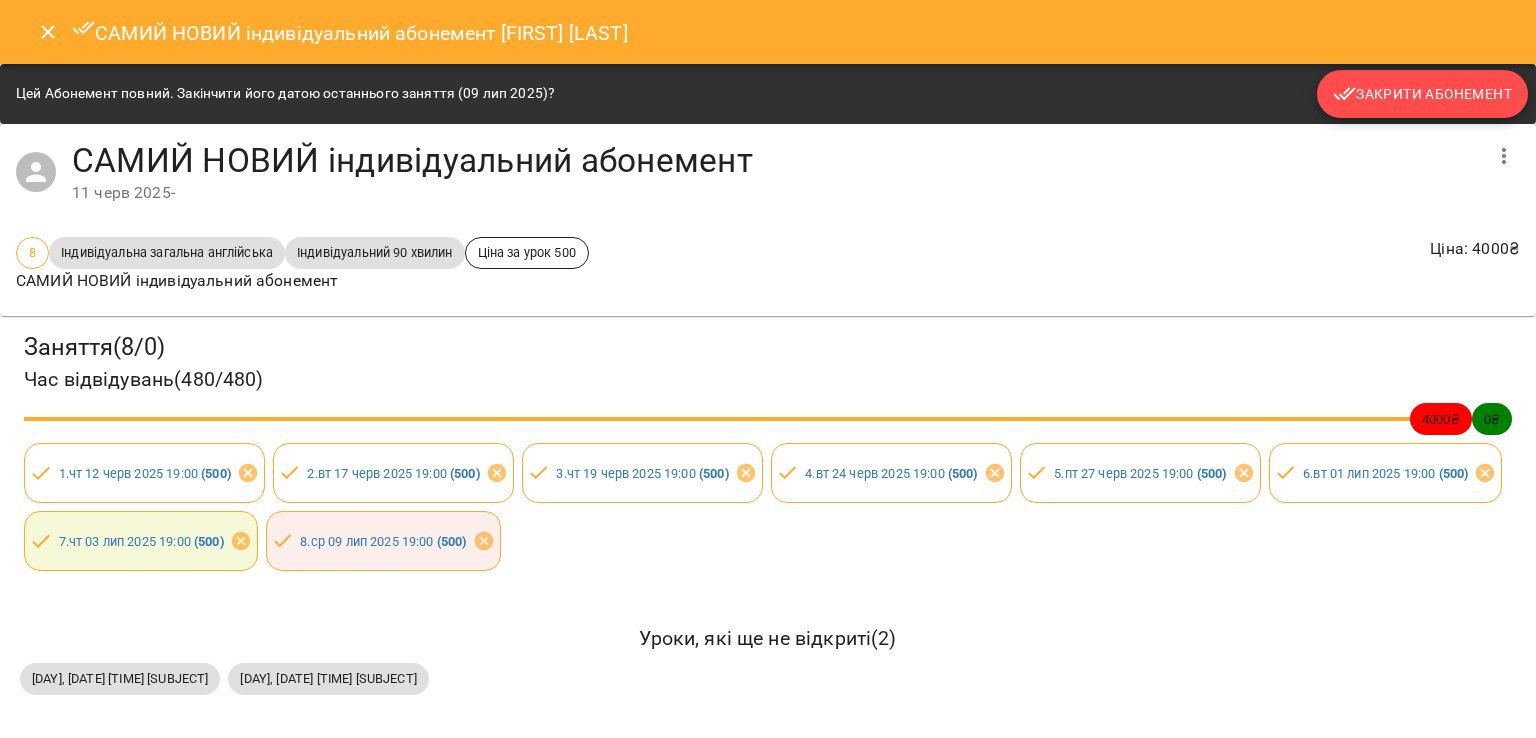 click on "Закрити Абонемент" at bounding box center (1422, 94) 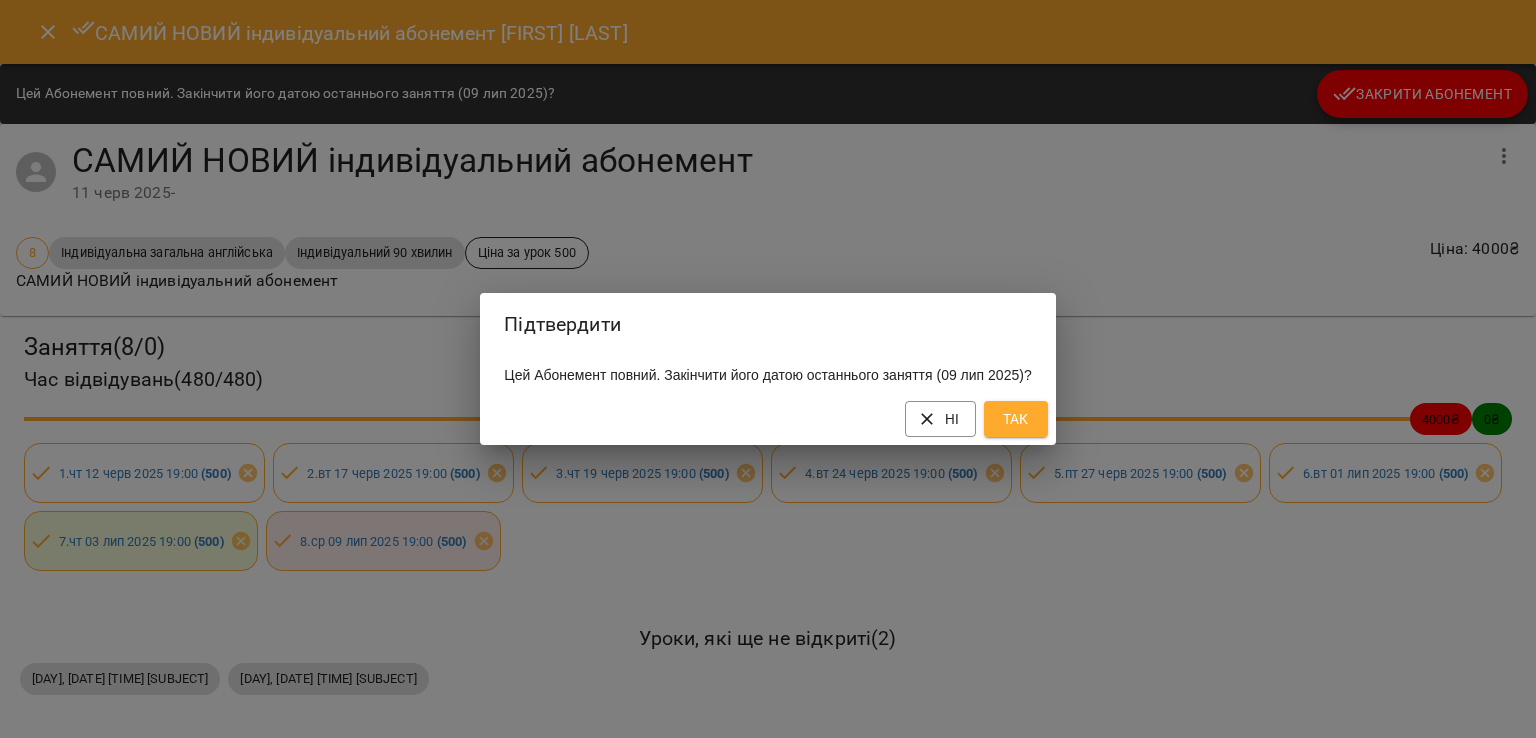 click on "Так" at bounding box center (1016, 419) 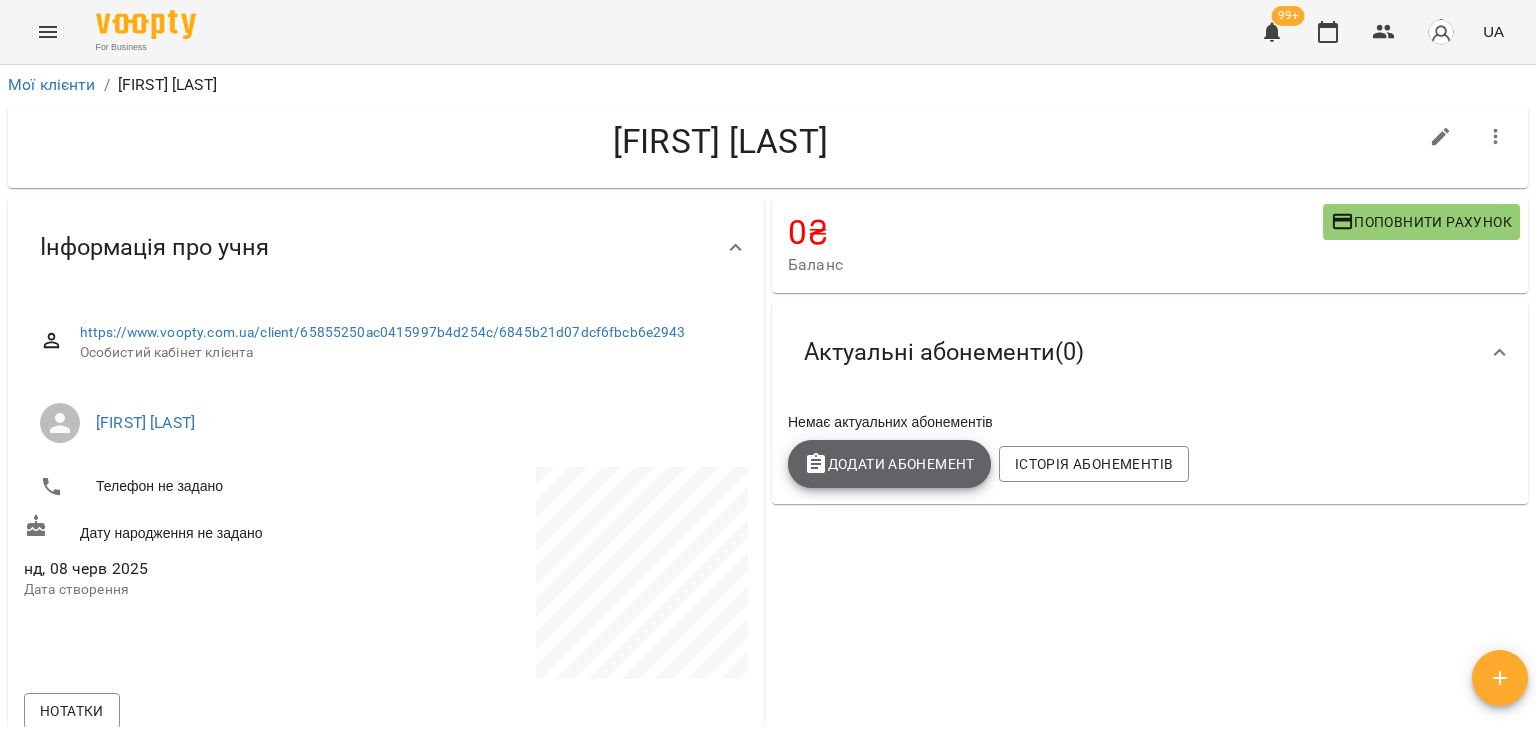 click on "Додати Абонемент" at bounding box center (889, 464) 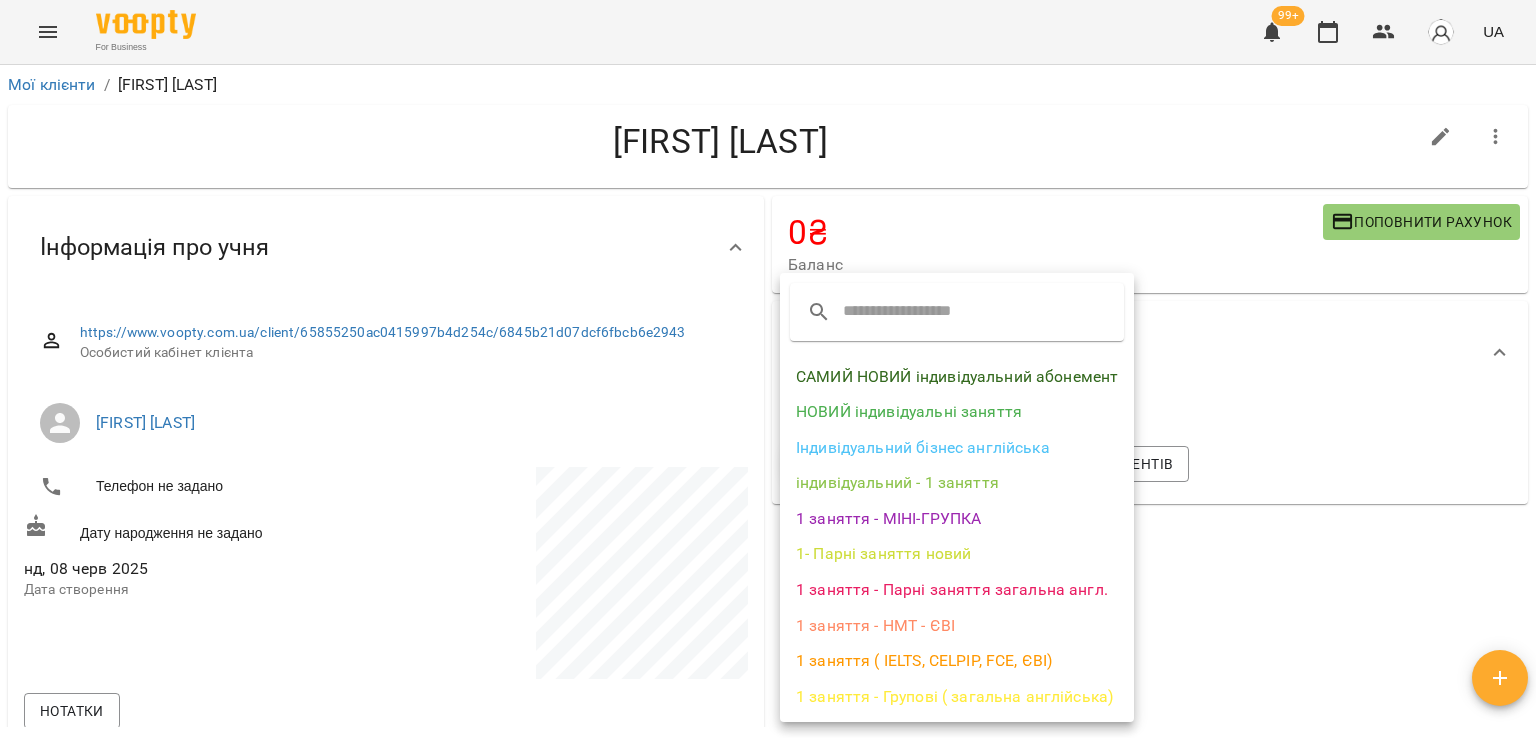 click on "САМИЙ НОВИЙ  індивідуальний абонемент" at bounding box center [957, 377] 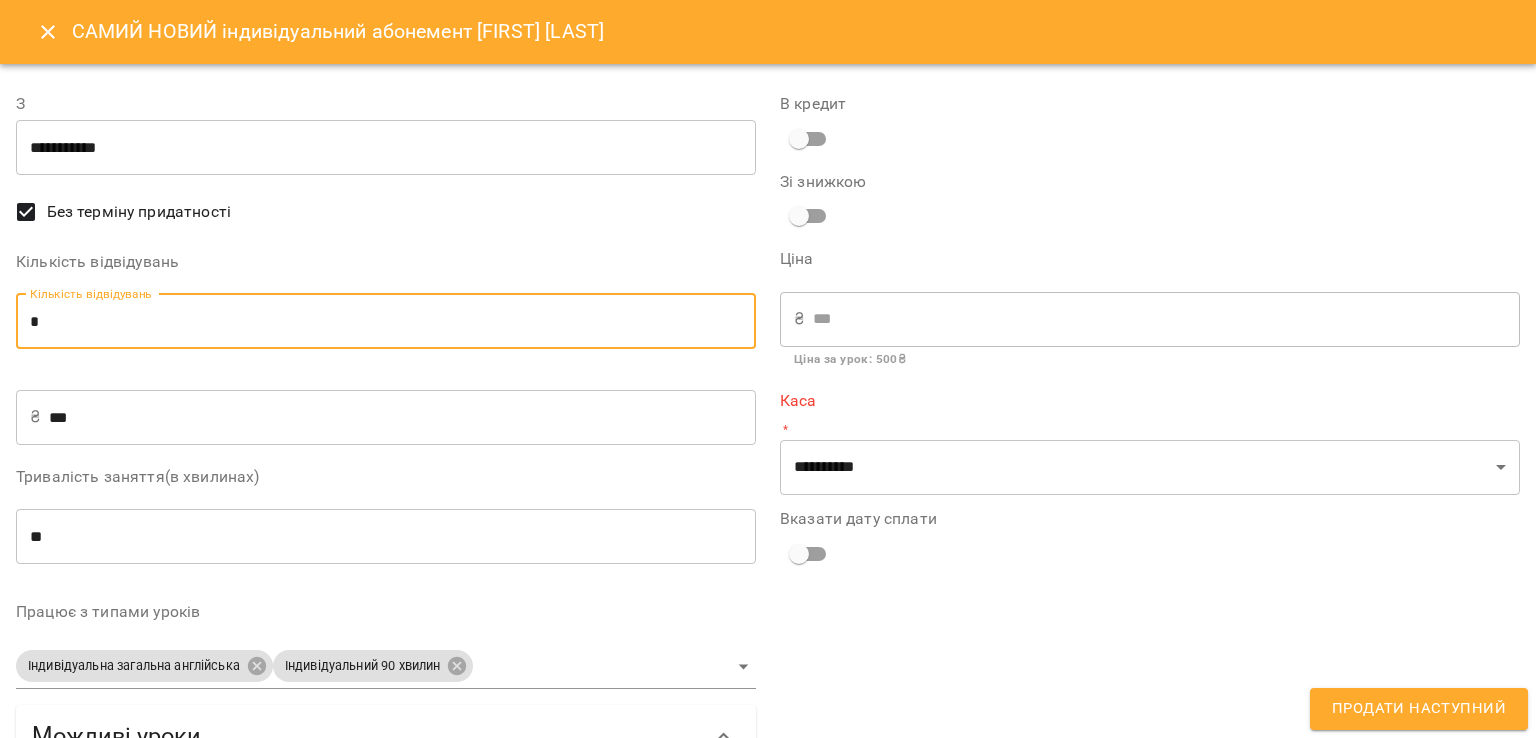 click on "*" at bounding box center (386, 322) 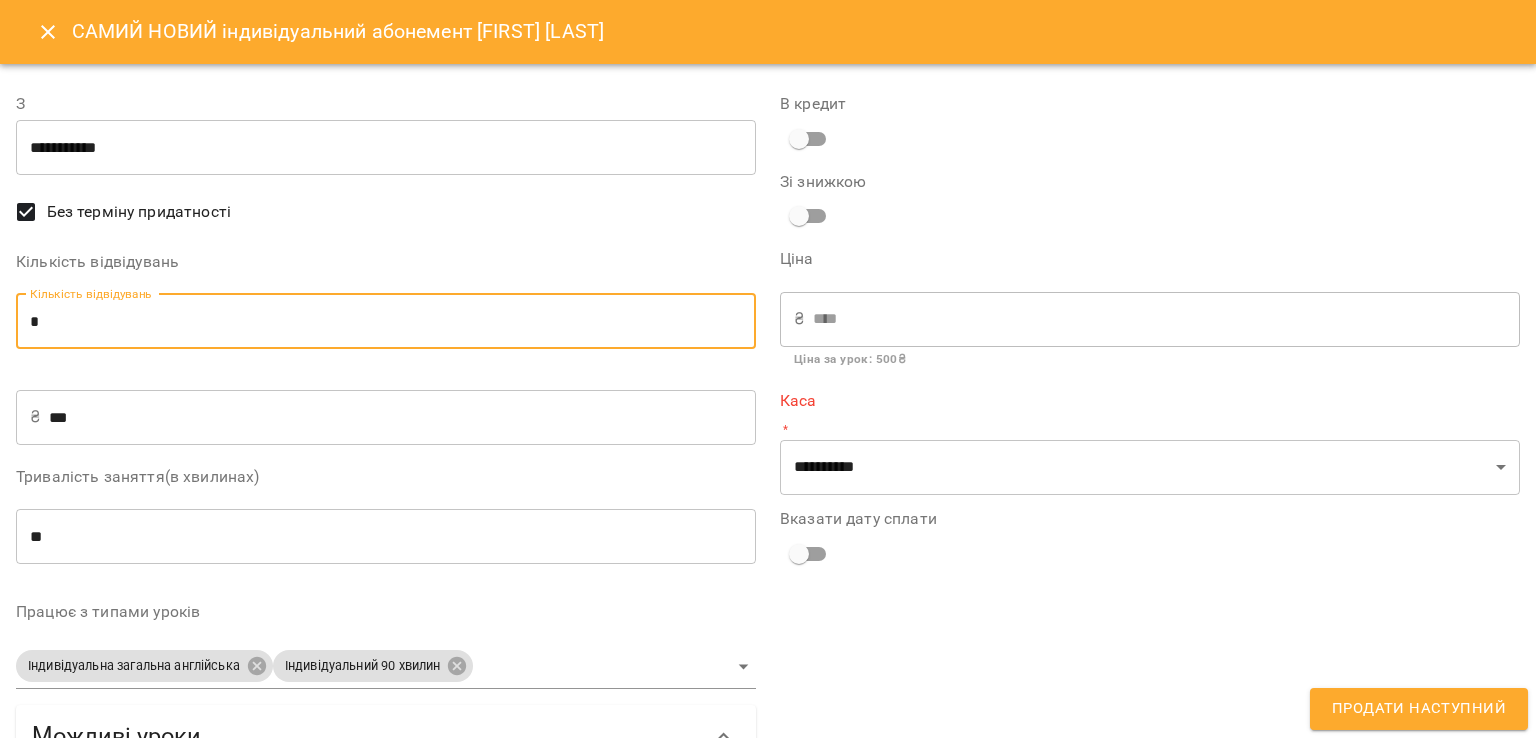 type on "*" 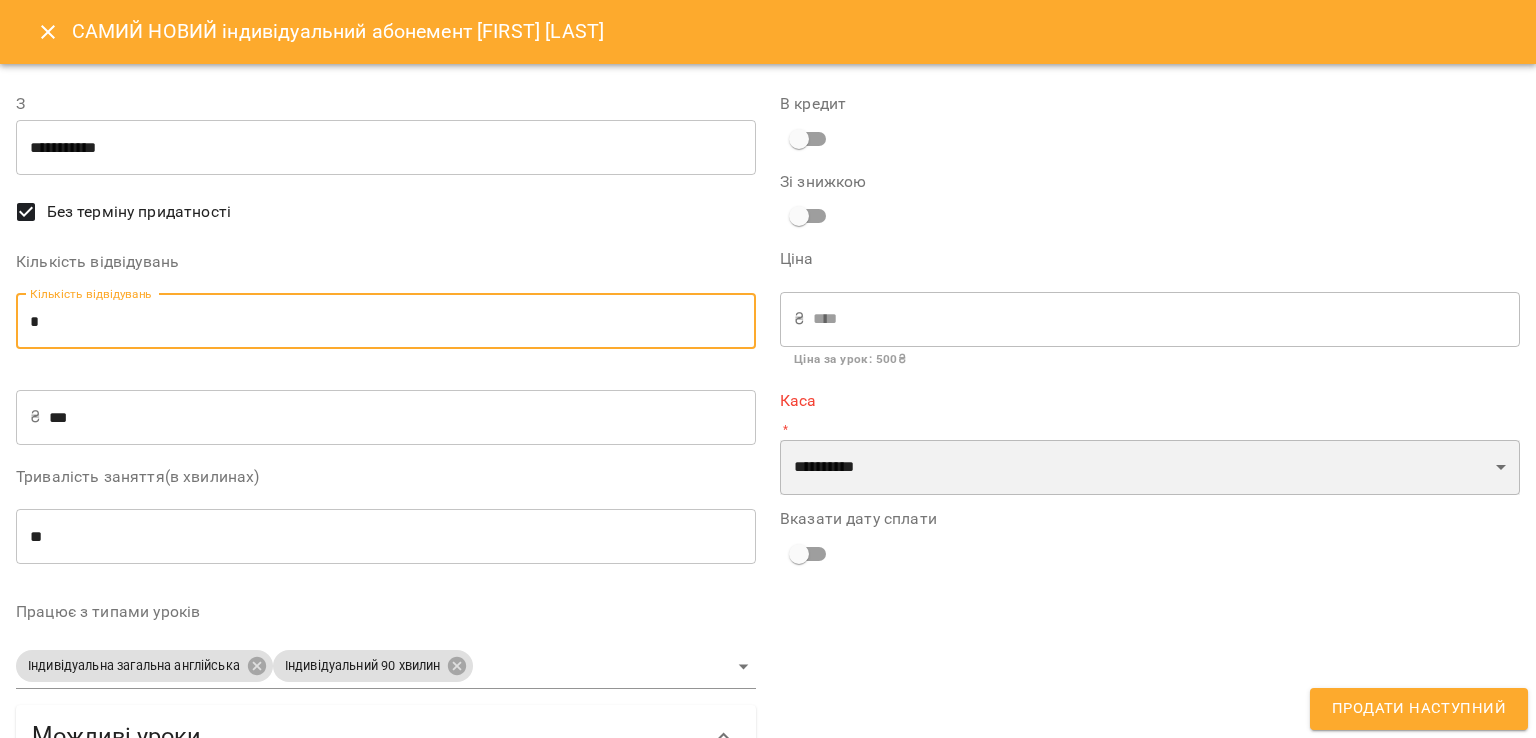 click on "**********" at bounding box center [1150, 468] 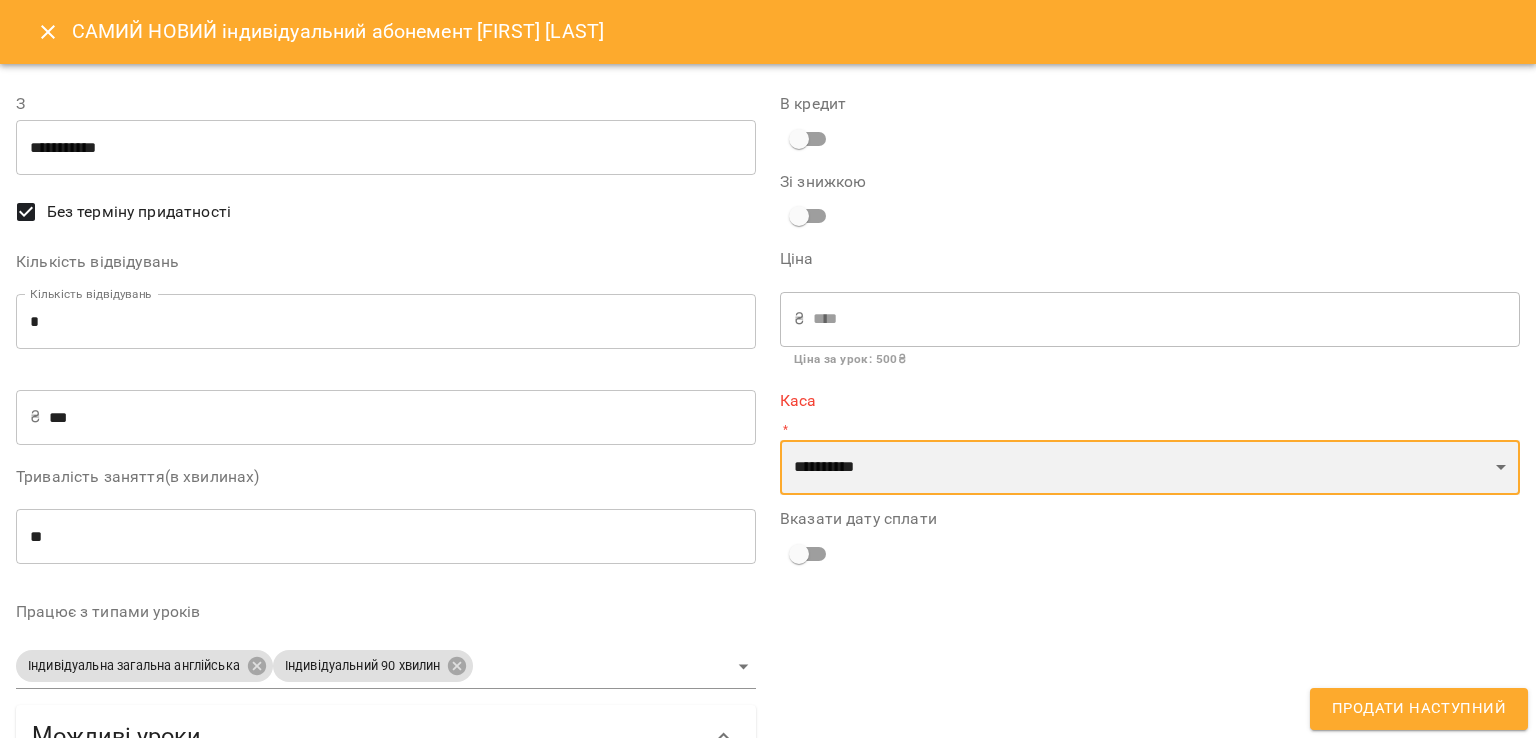 select on "****" 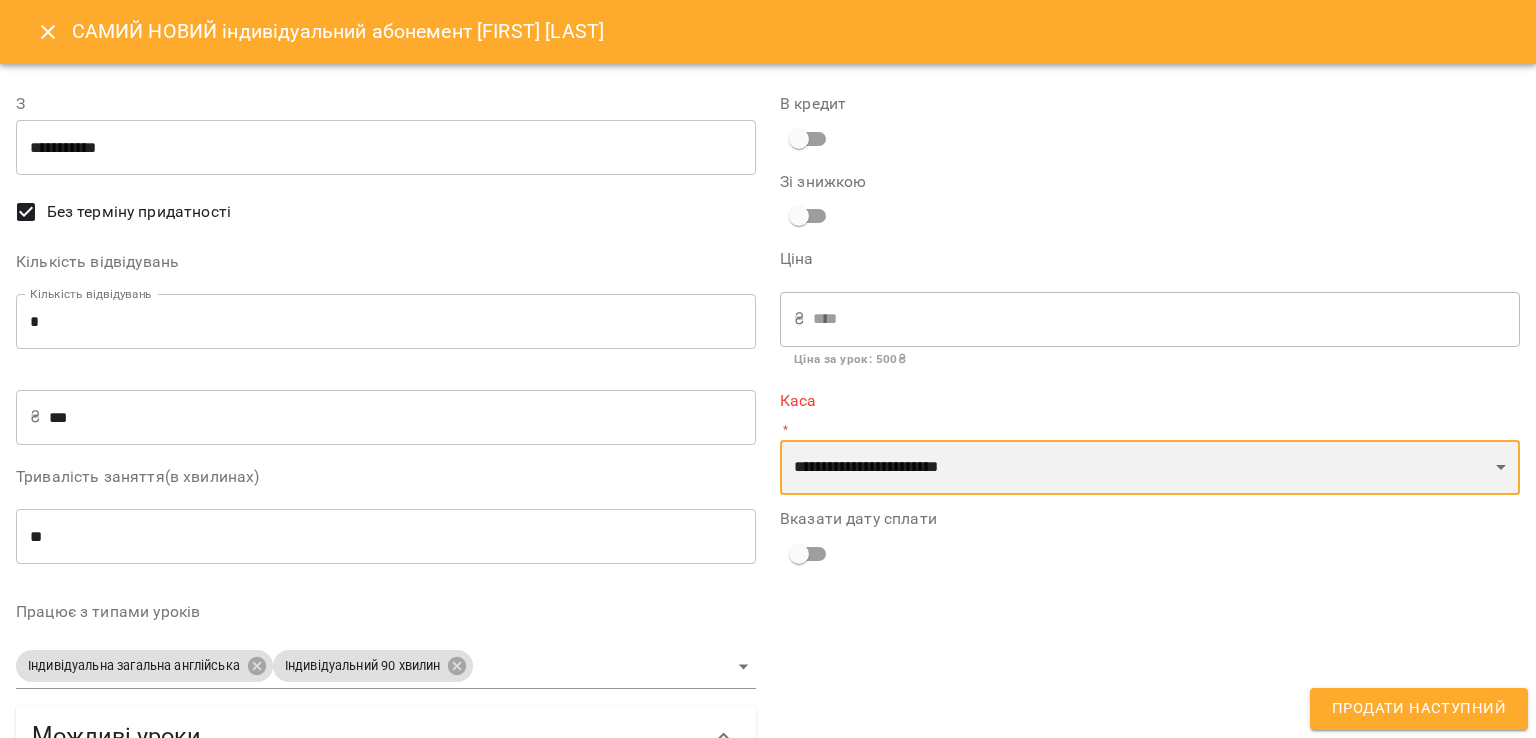 click on "**********" at bounding box center [1150, 468] 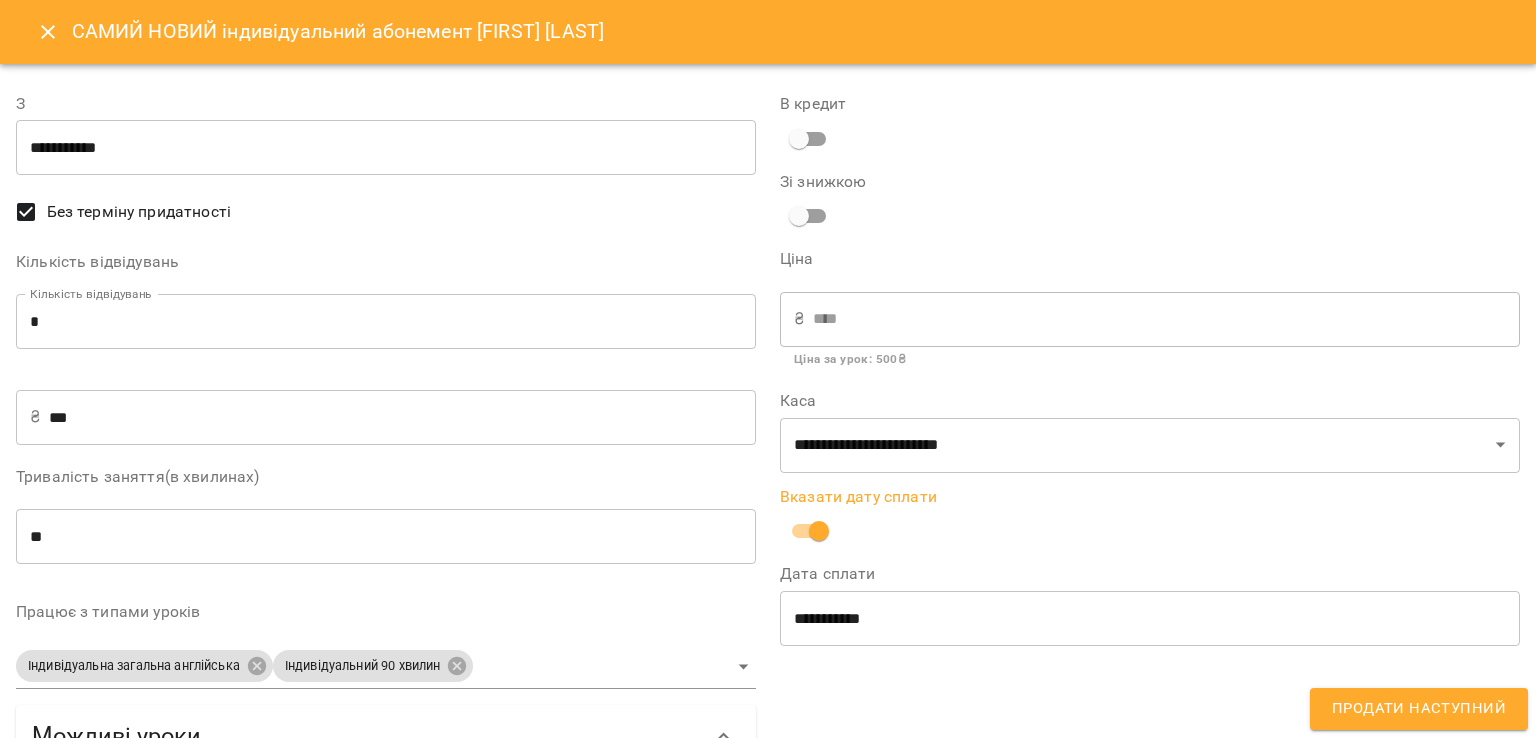 click on "Продати наступний" at bounding box center [1419, 709] 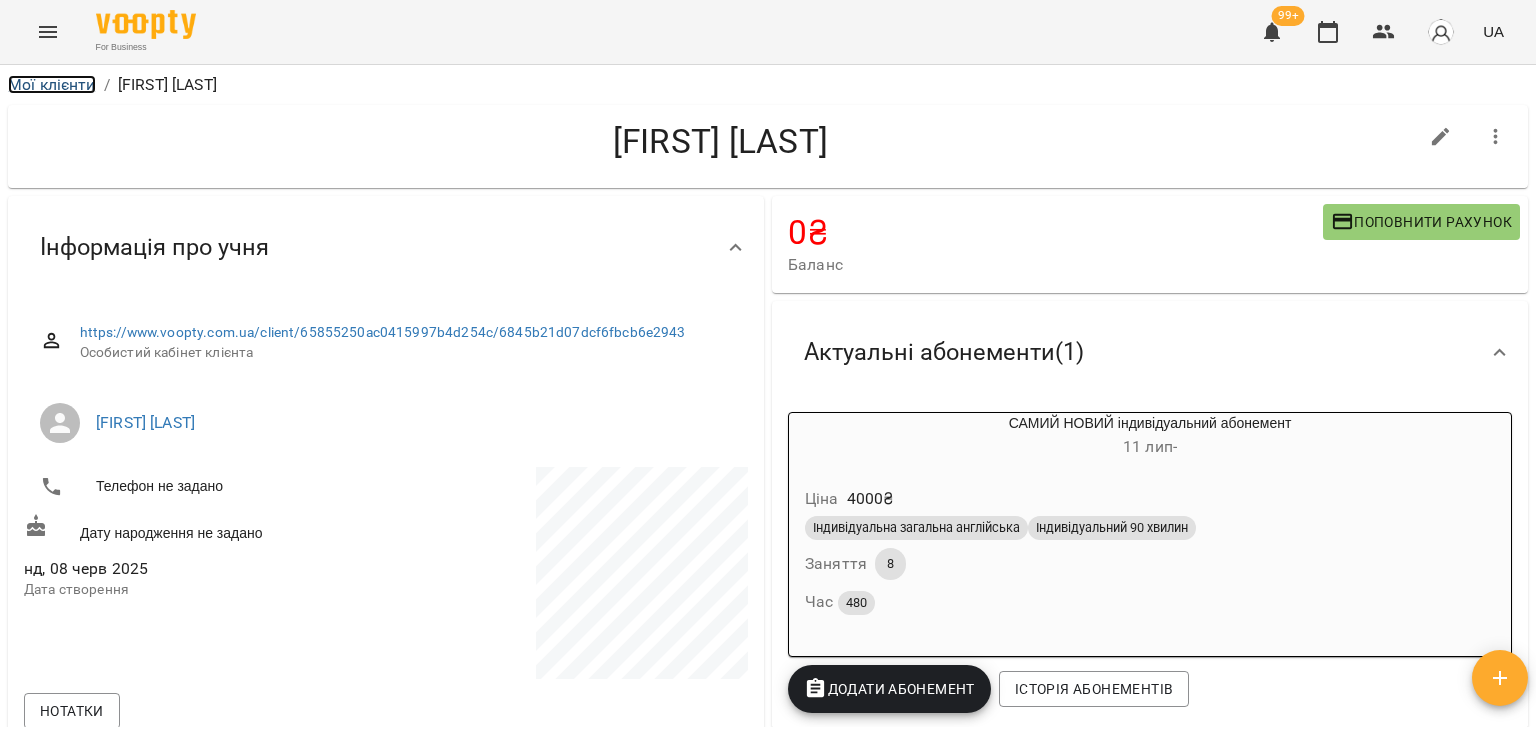 click on "Мої клієнти" at bounding box center (52, 84) 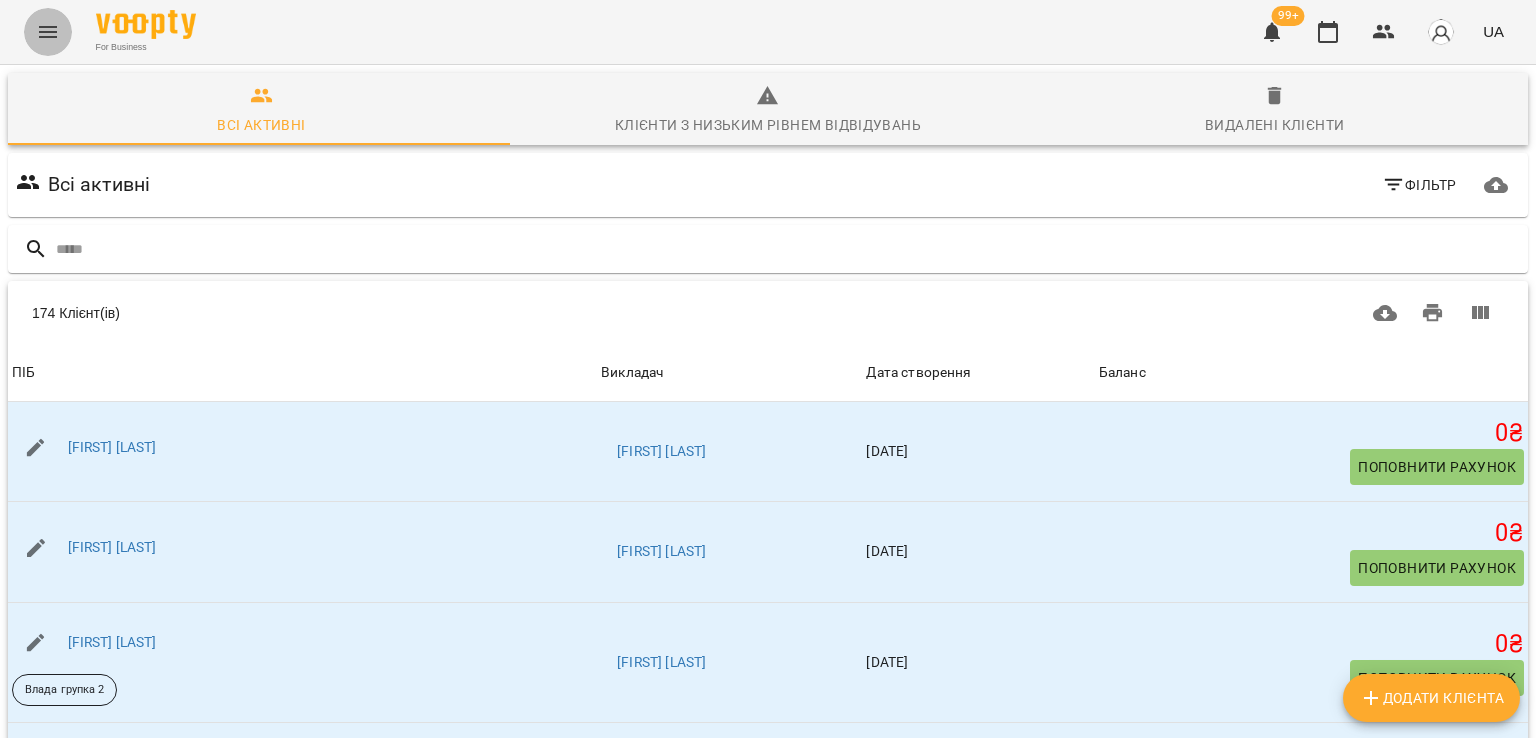click at bounding box center [48, 32] 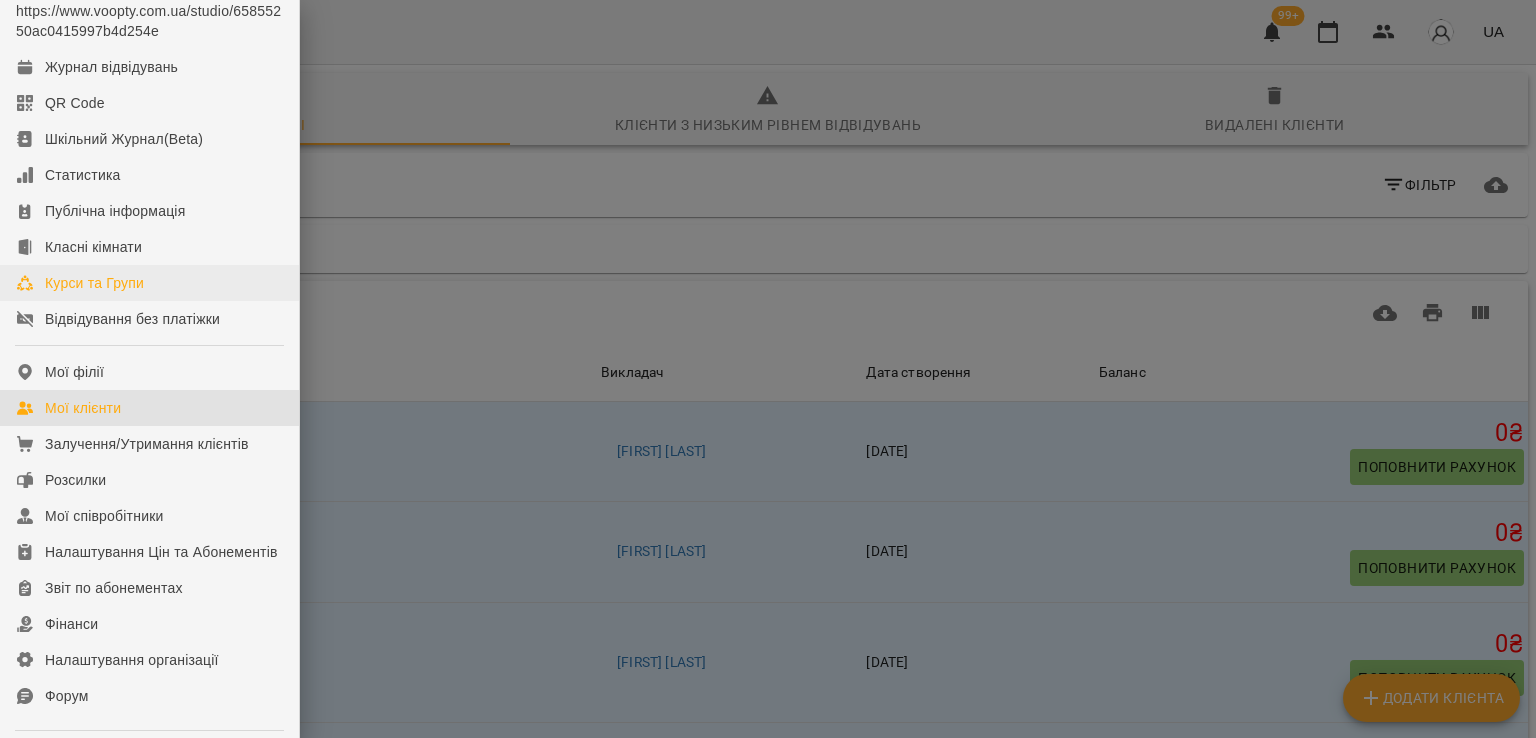 scroll, scrollTop: 200, scrollLeft: 0, axis: vertical 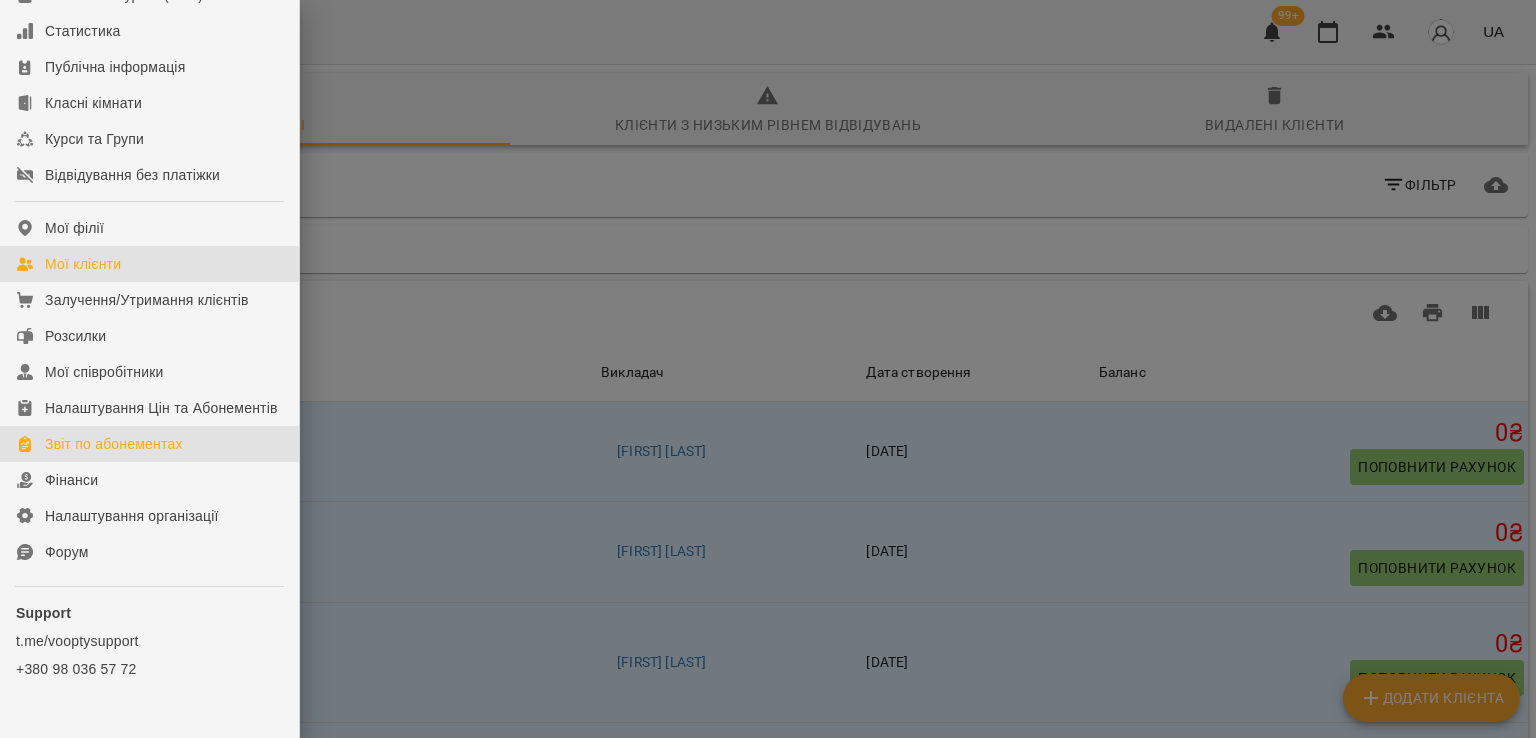 click on "Звіт по абонементах" at bounding box center [149, 444] 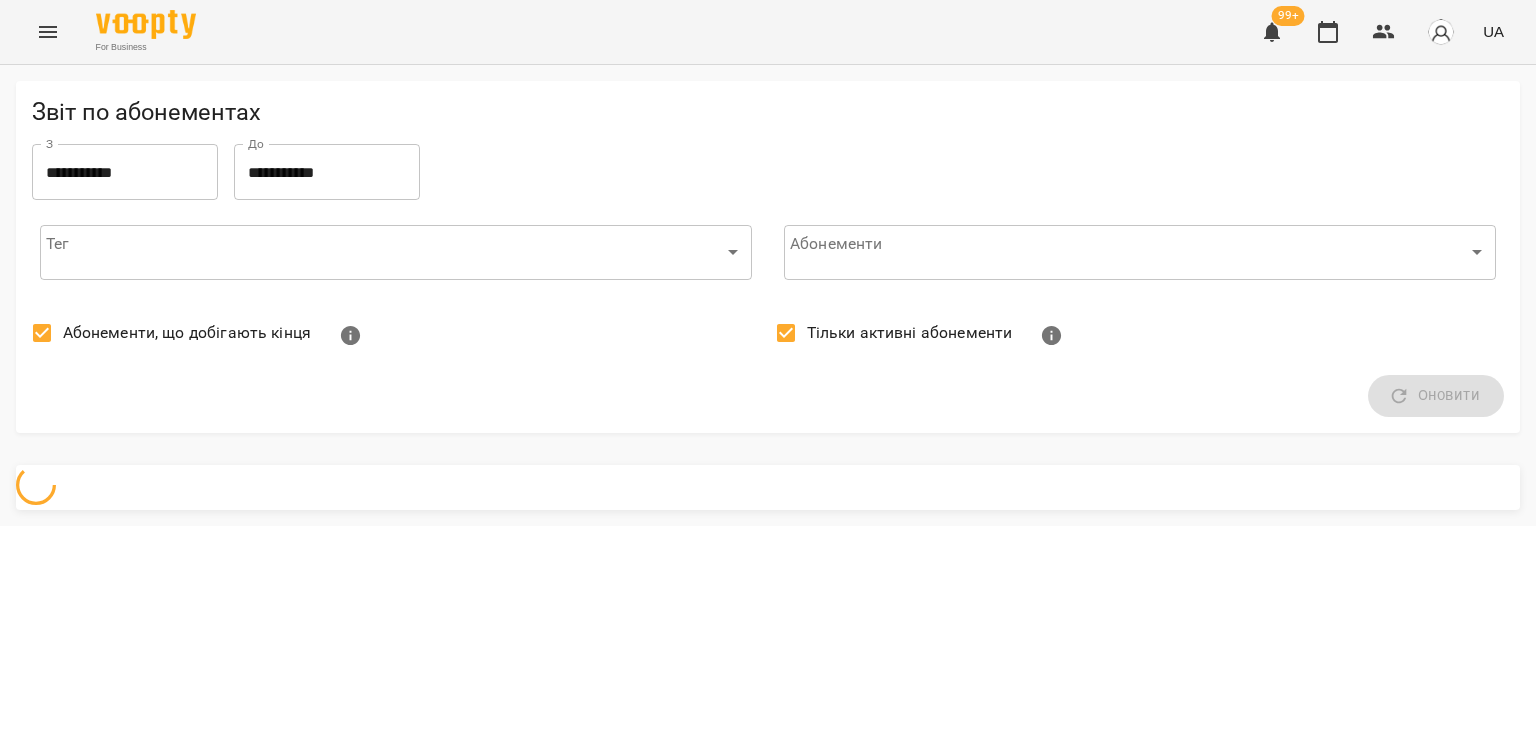 click on "Абонементи, що добігають кінця" at bounding box center (187, 333) 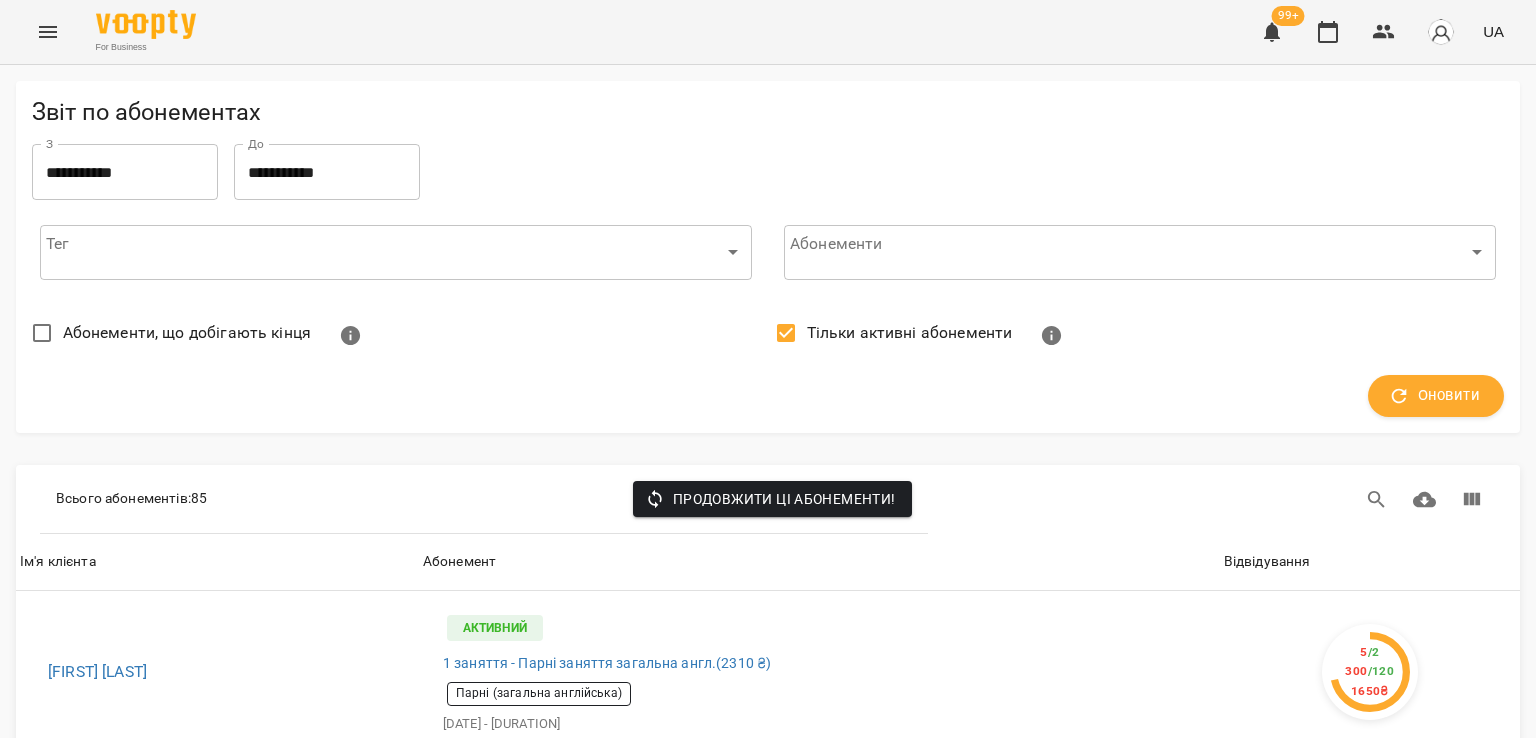 click on "Тільки активні абонементи" at bounding box center [910, 333] 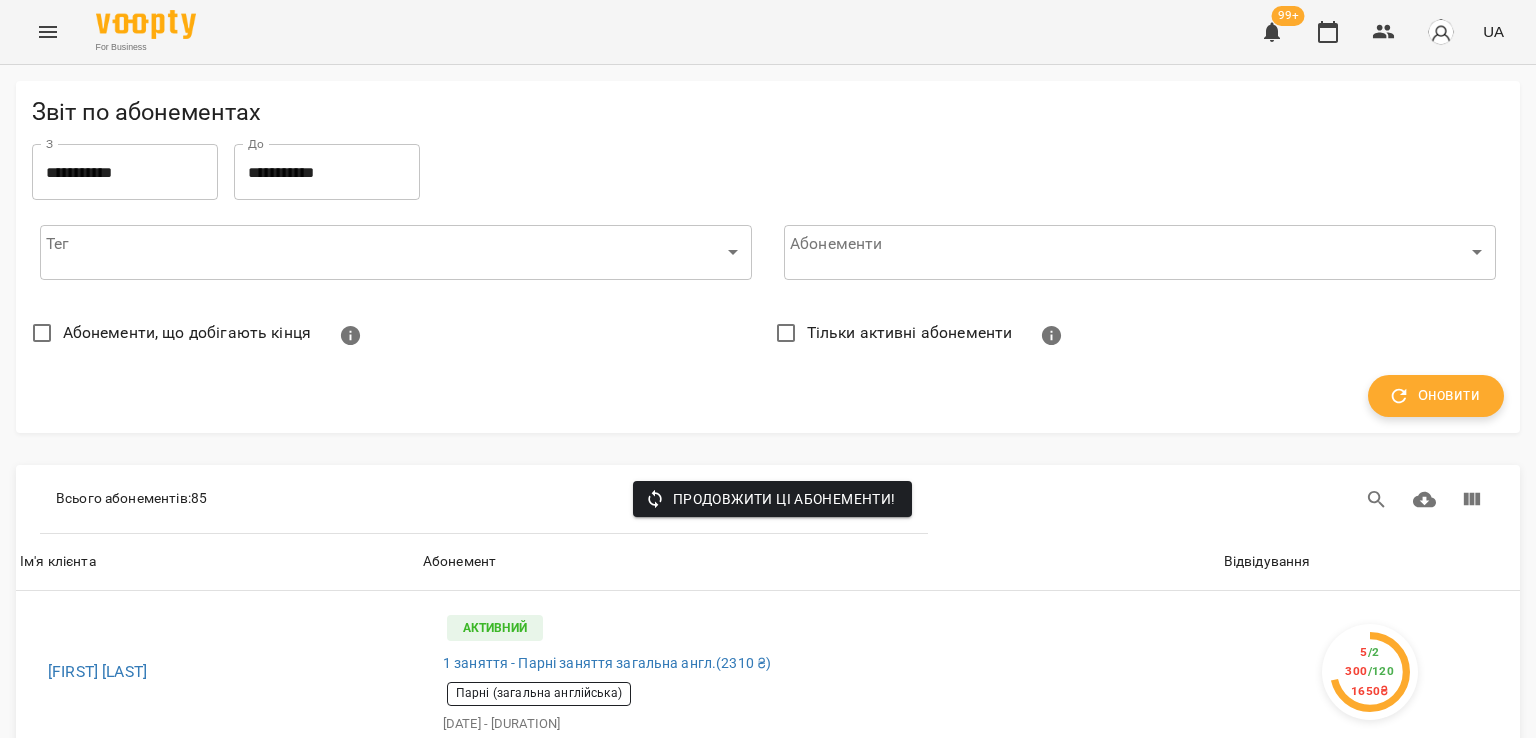 click on "Оновити" at bounding box center (1436, 396) 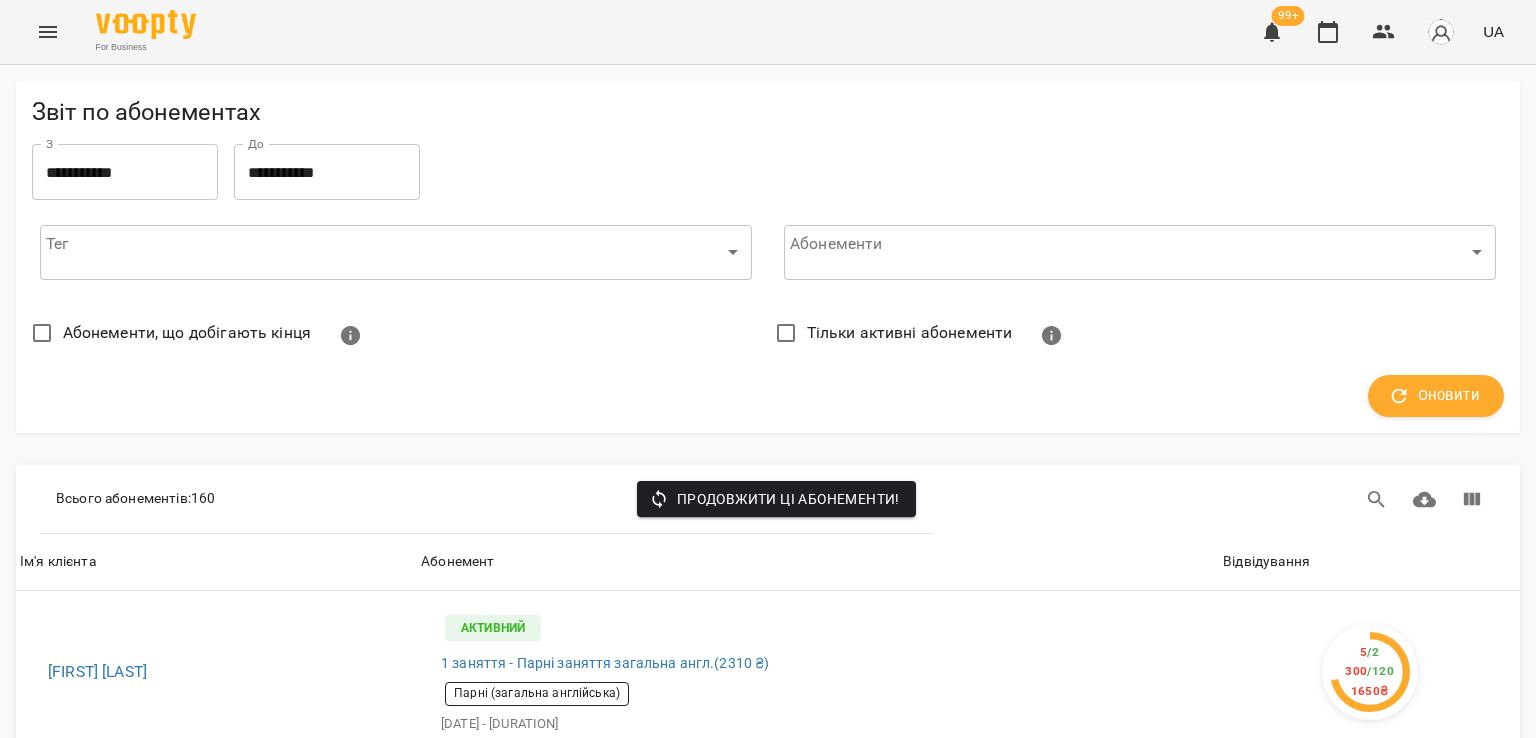 scroll, scrollTop: 100, scrollLeft: 0, axis: vertical 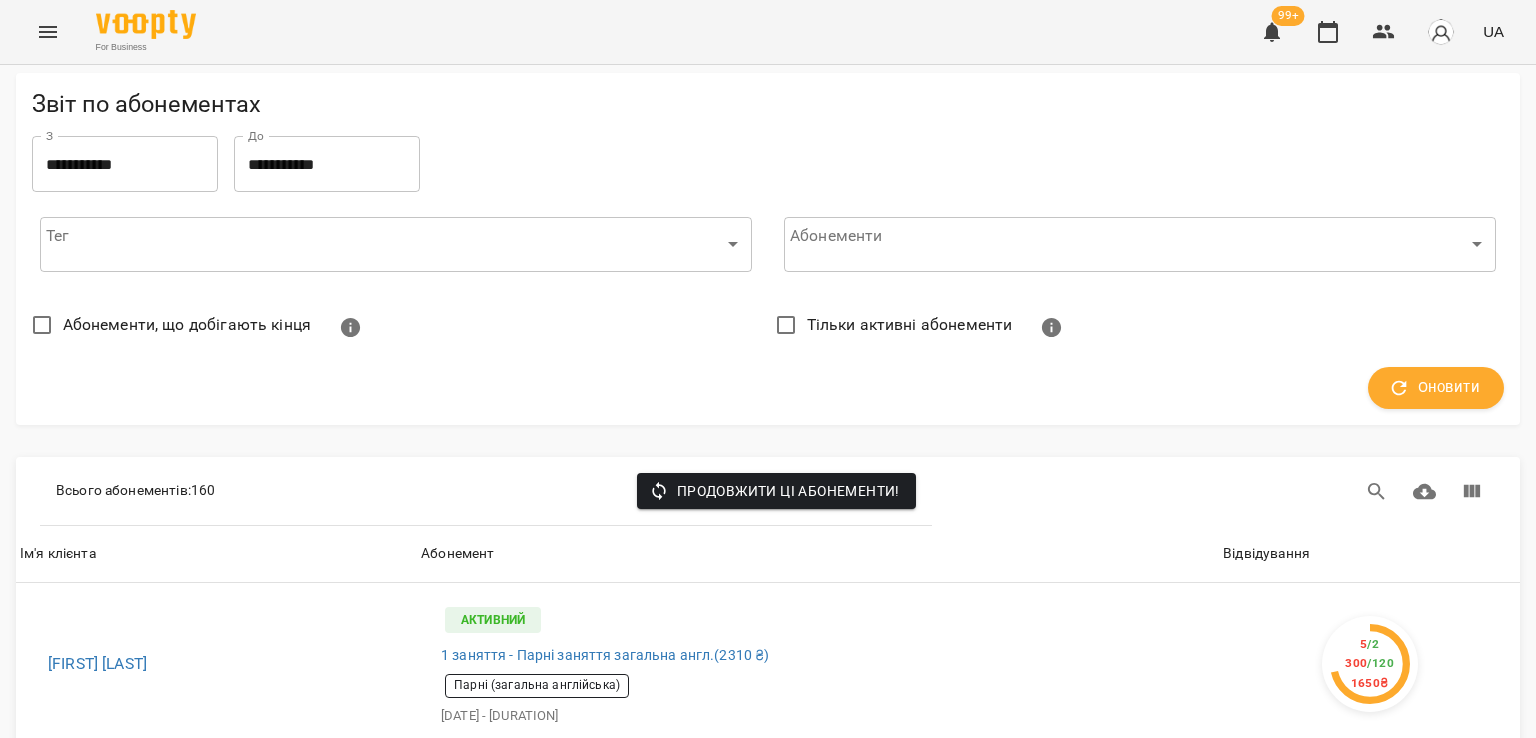 click on "Відвідування" at bounding box center (1266, 554) 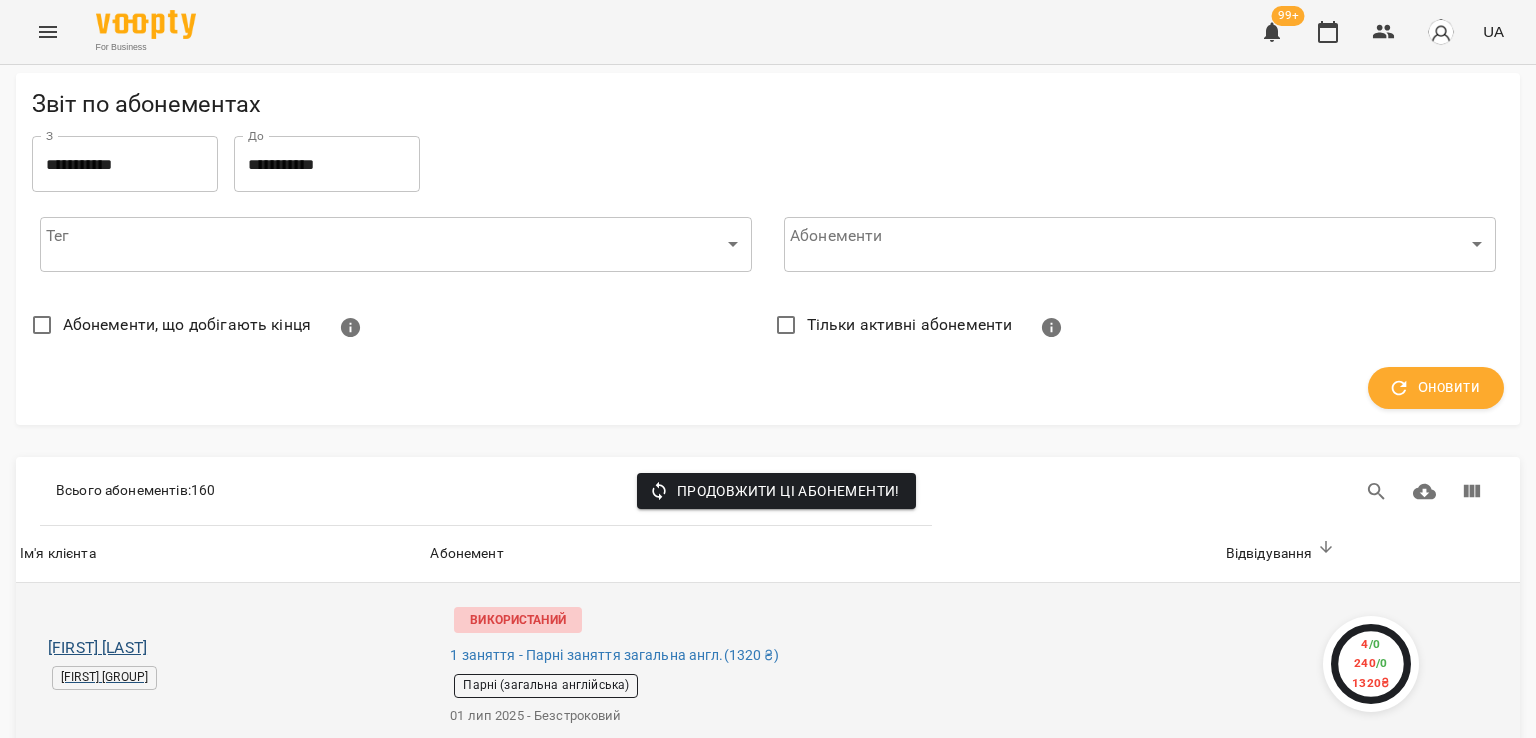 scroll, scrollTop: 400, scrollLeft: 0, axis: vertical 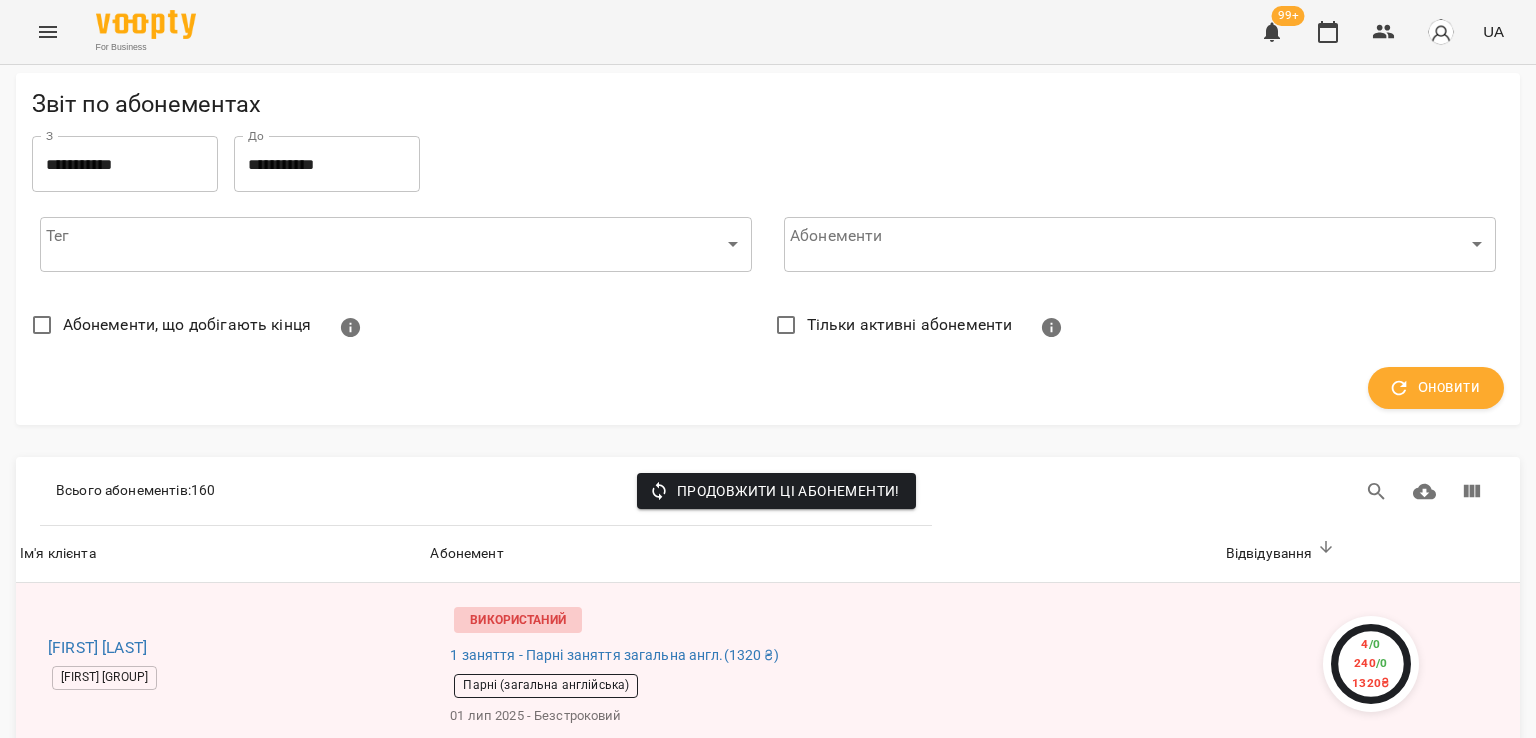 click 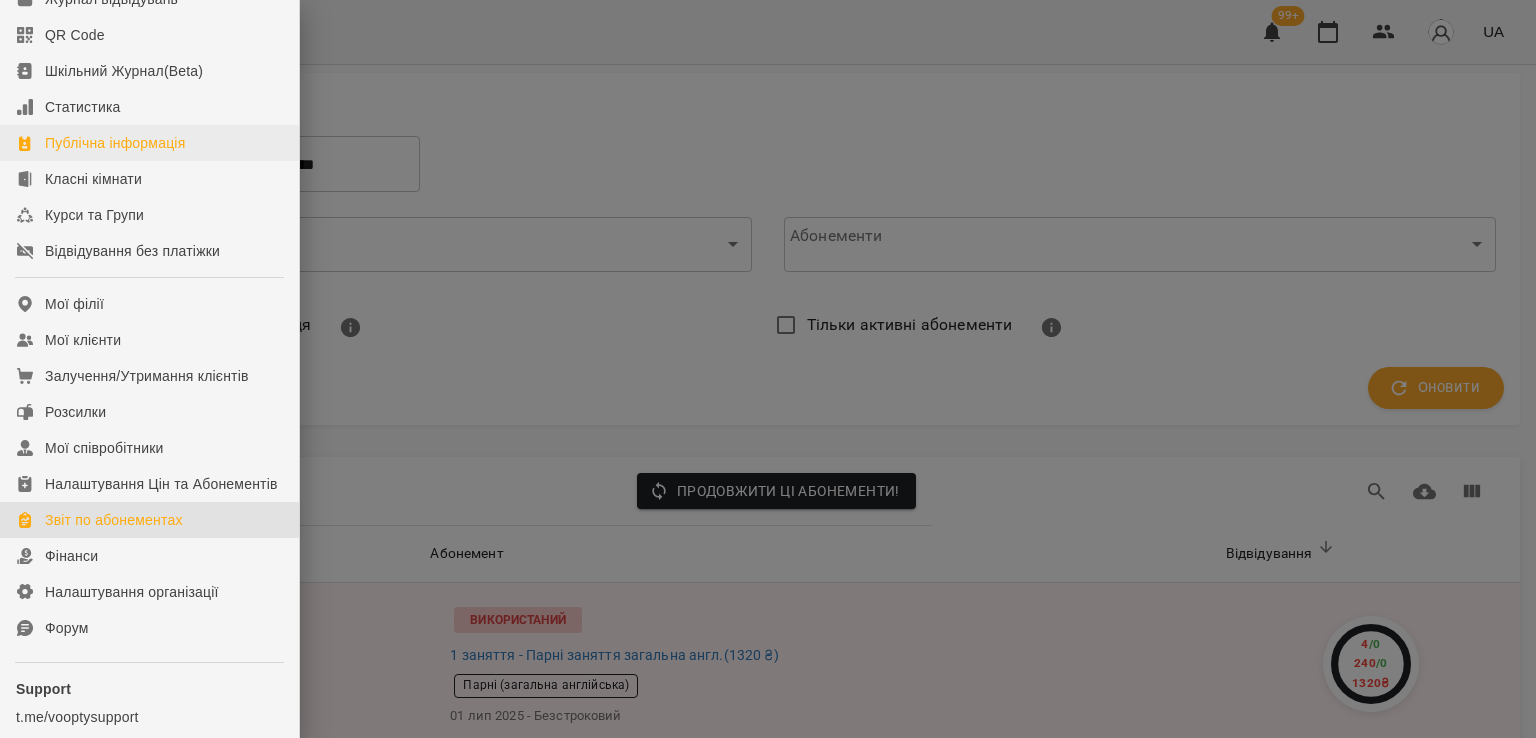 scroll, scrollTop: 274, scrollLeft: 0, axis: vertical 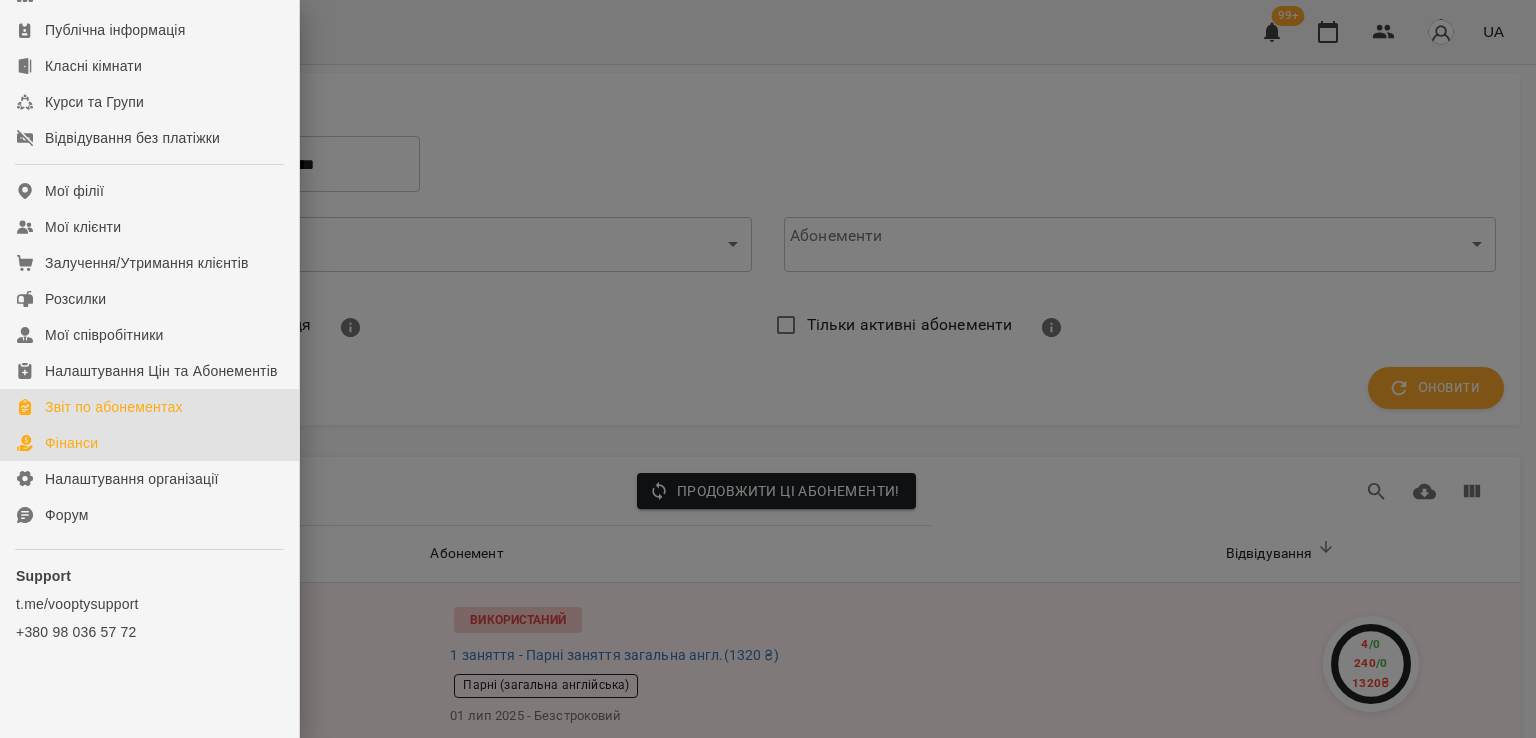 click on "Фінанси" at bounding box center (149, 443) 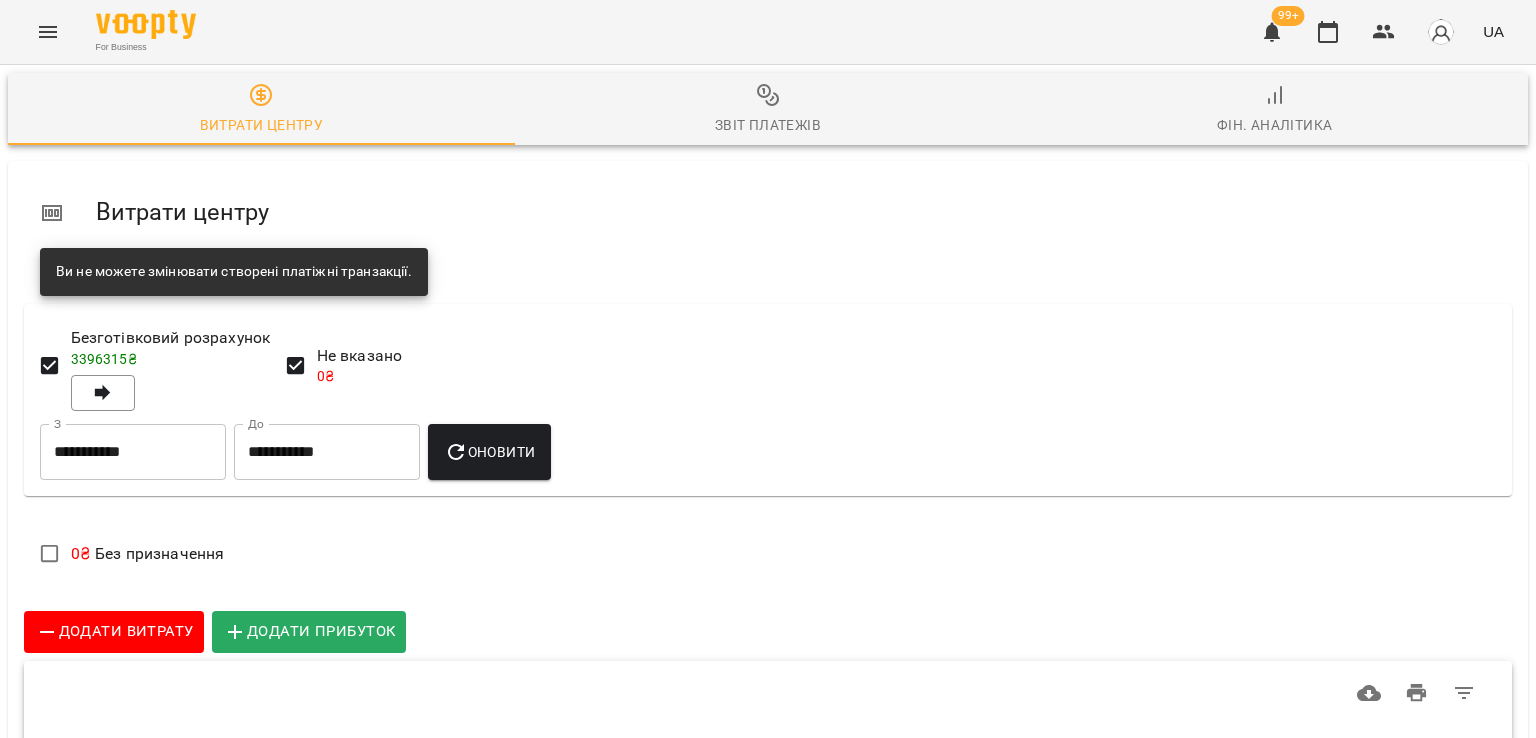 scroll, scrollTop: 0, scrollLeft: 0, axis: both 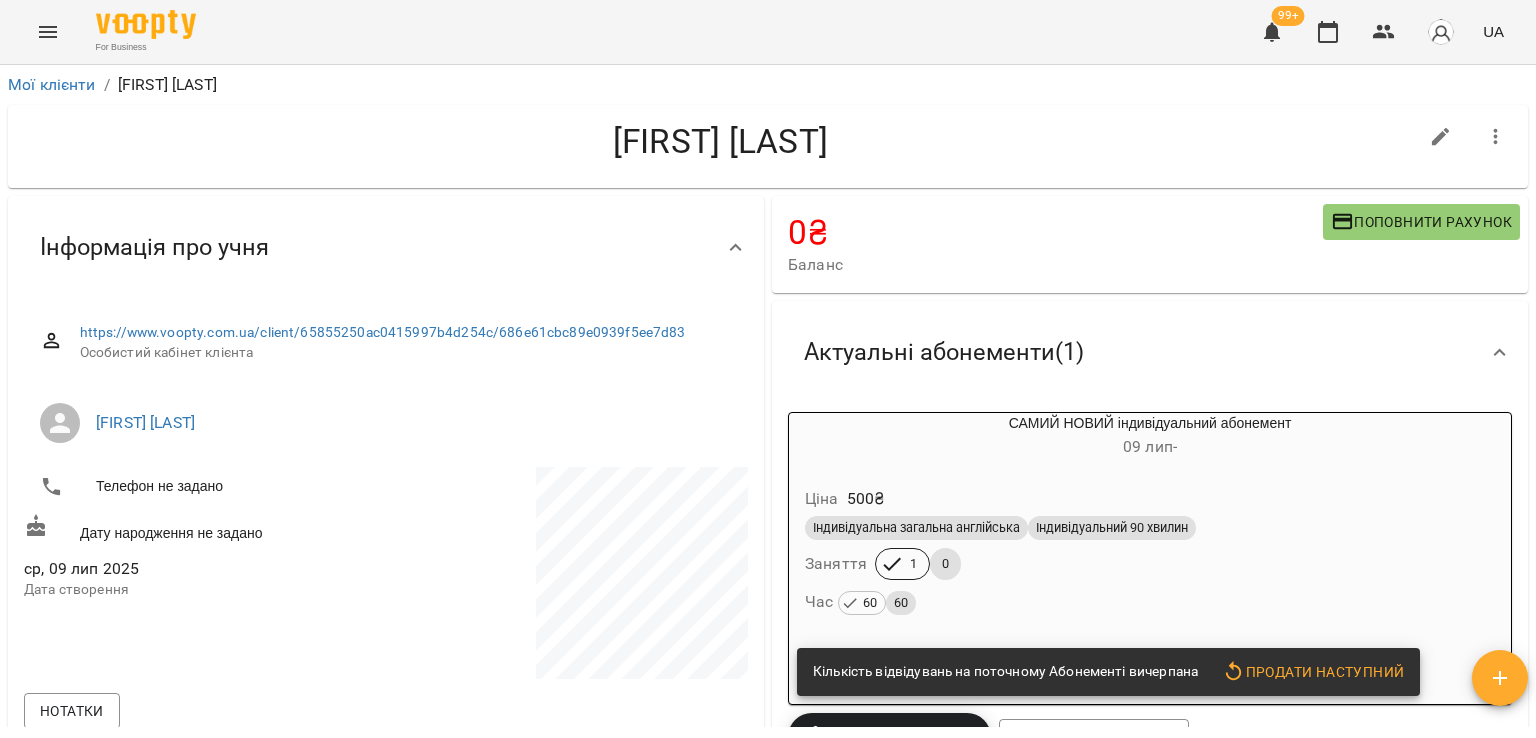 click on "Ціна 500 ₴" at bounding box center [1150, 499] 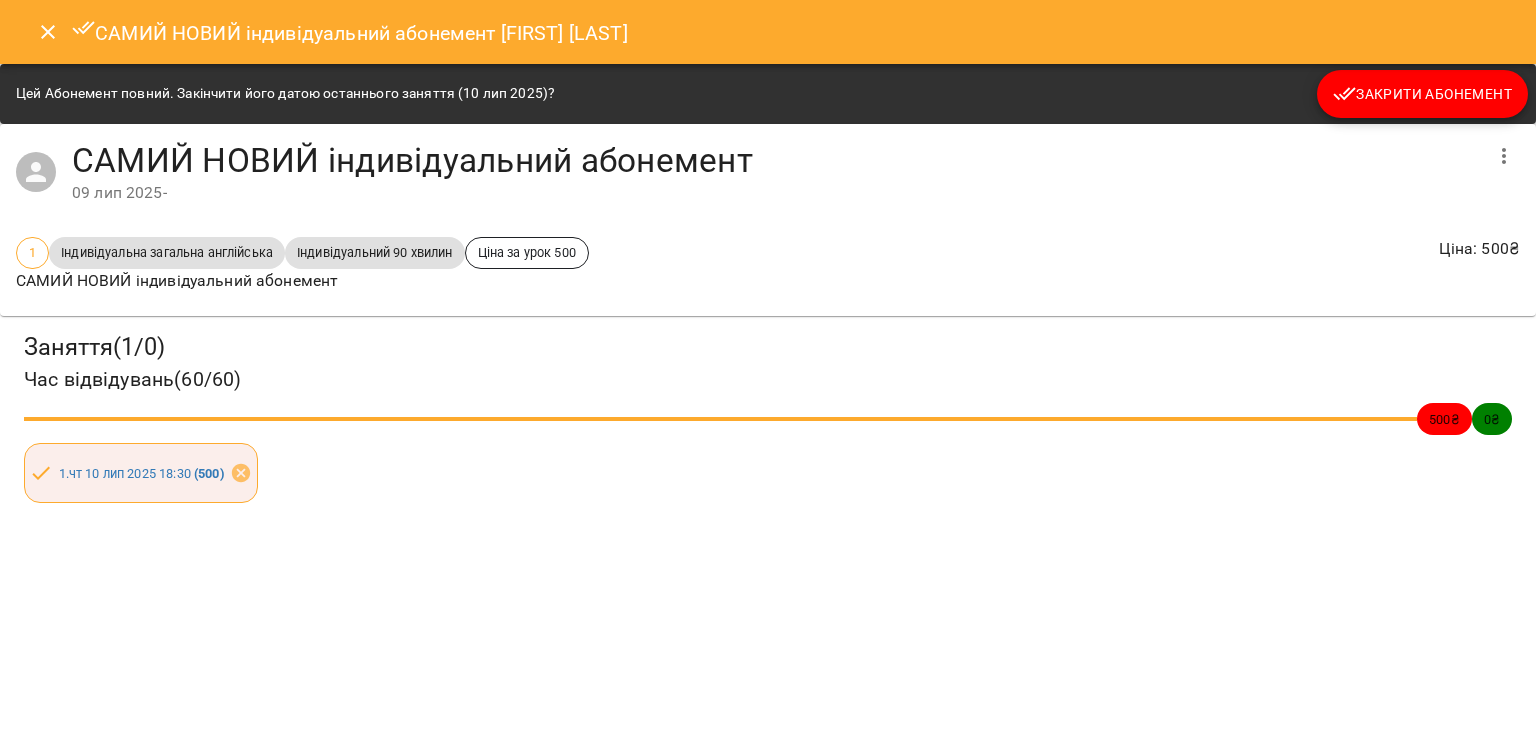 click on "Закрити Абонемент" at bounding box center [1422, 94] 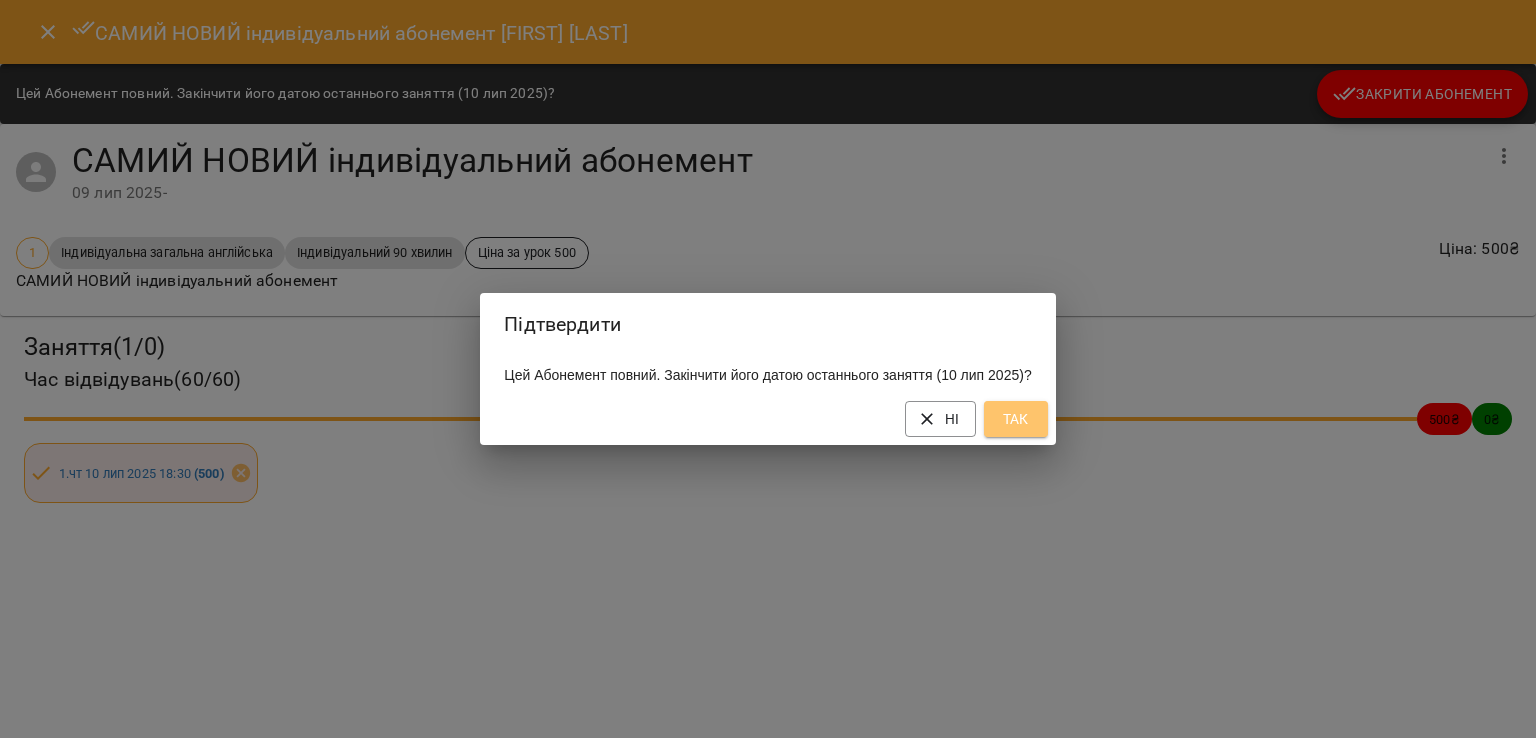 click on "Так" at bounding box center [1016, 419] 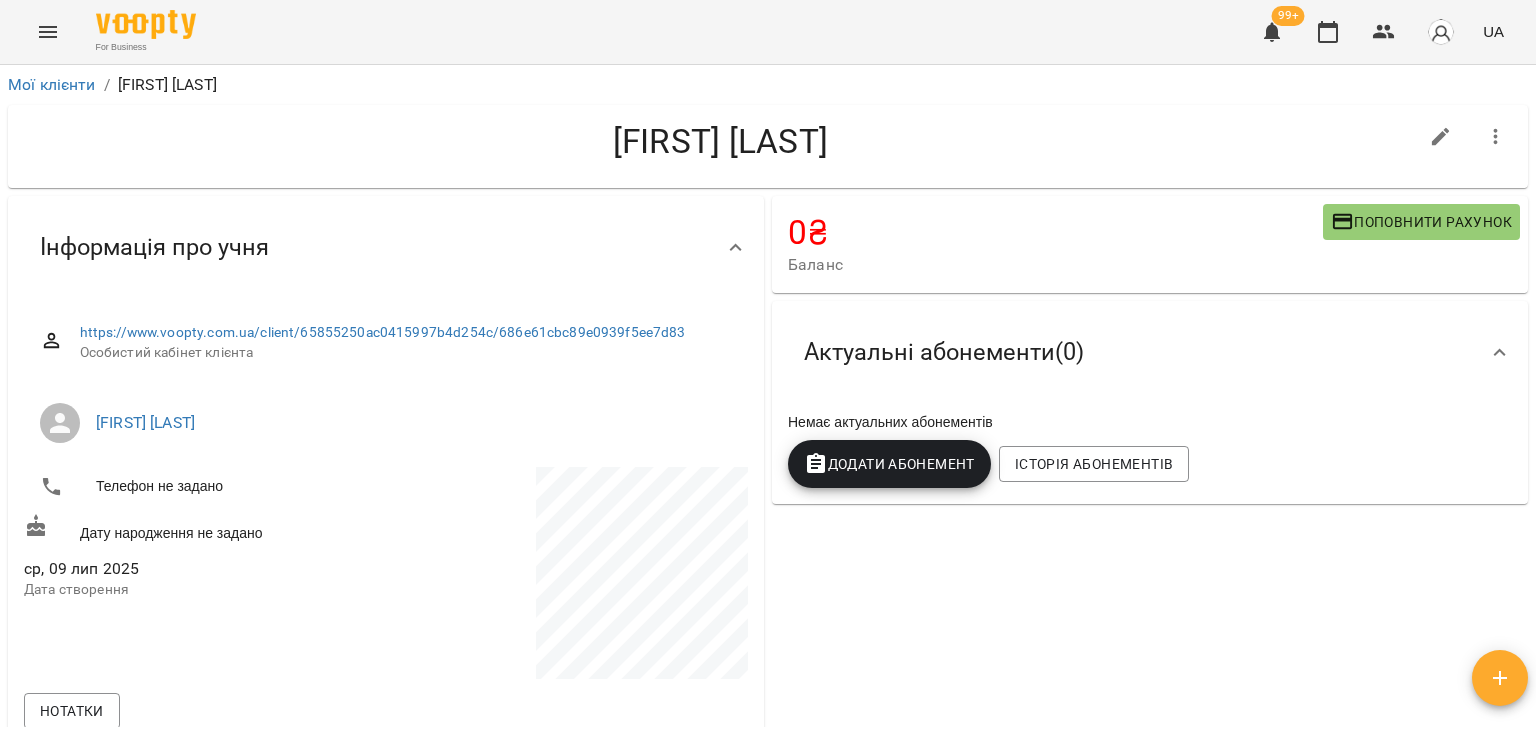 click 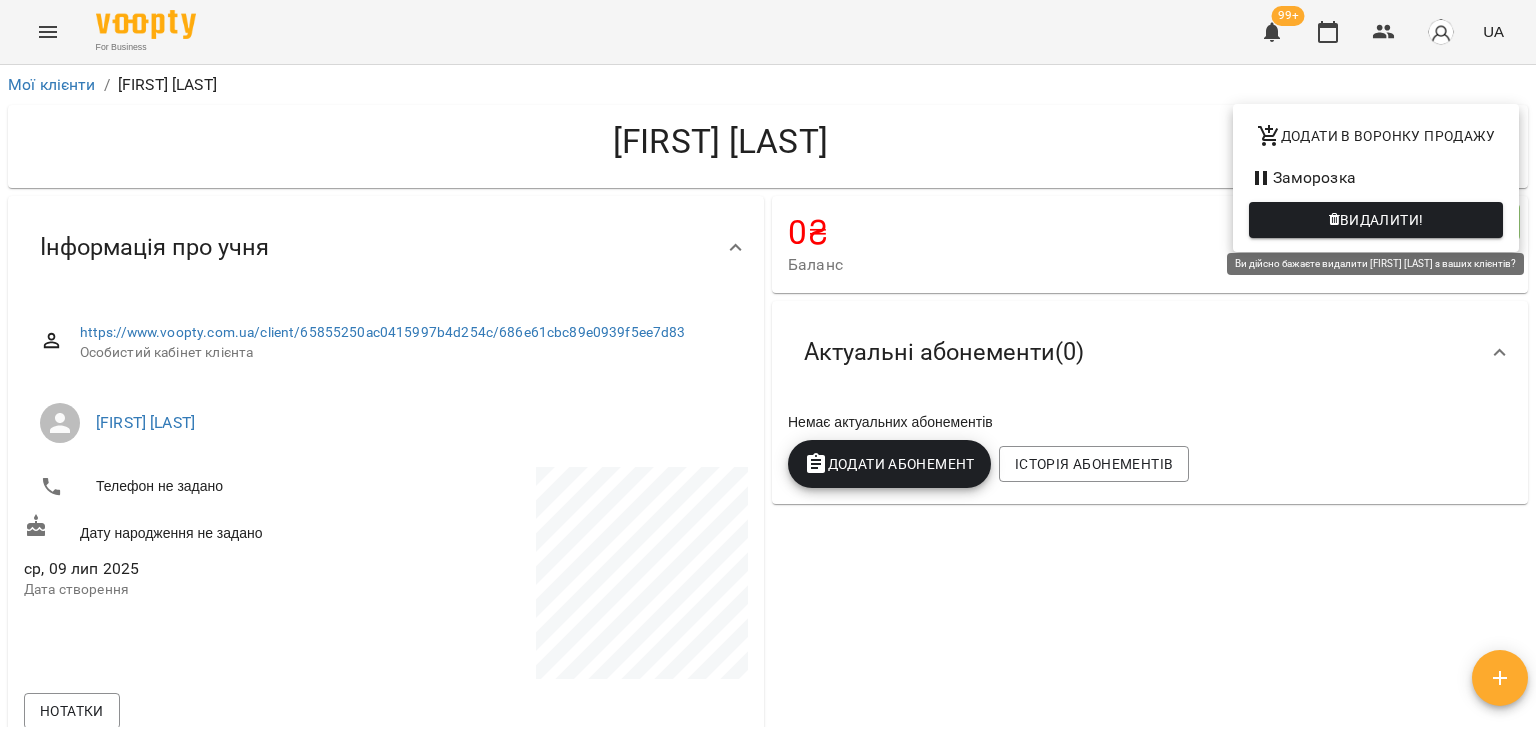 click on "Видалити!" at bounding box center (1382, 220) 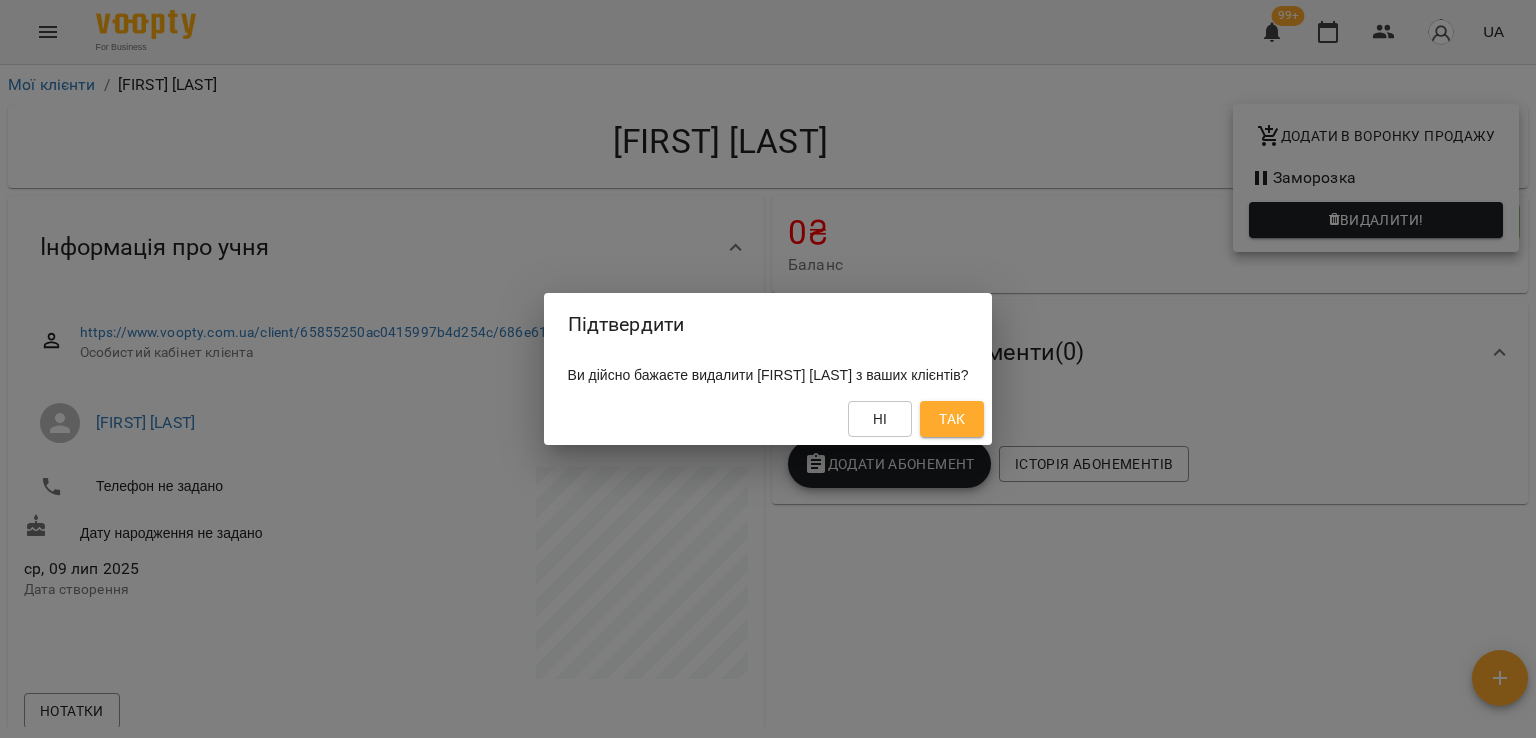 click on "Так" at bounding box center (952, 419) 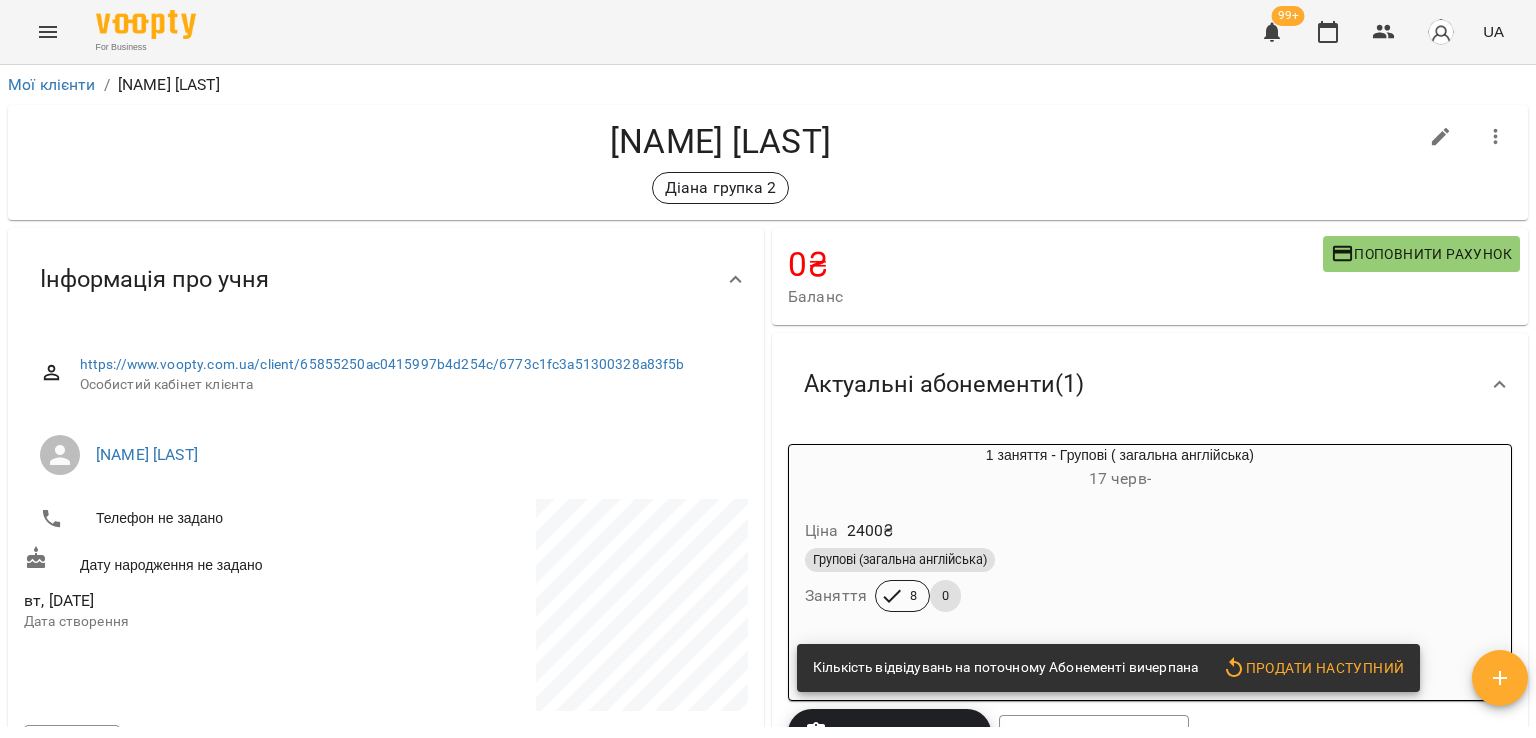 scroll, scrollTop: 0, scrollLeft: 0, axis: both 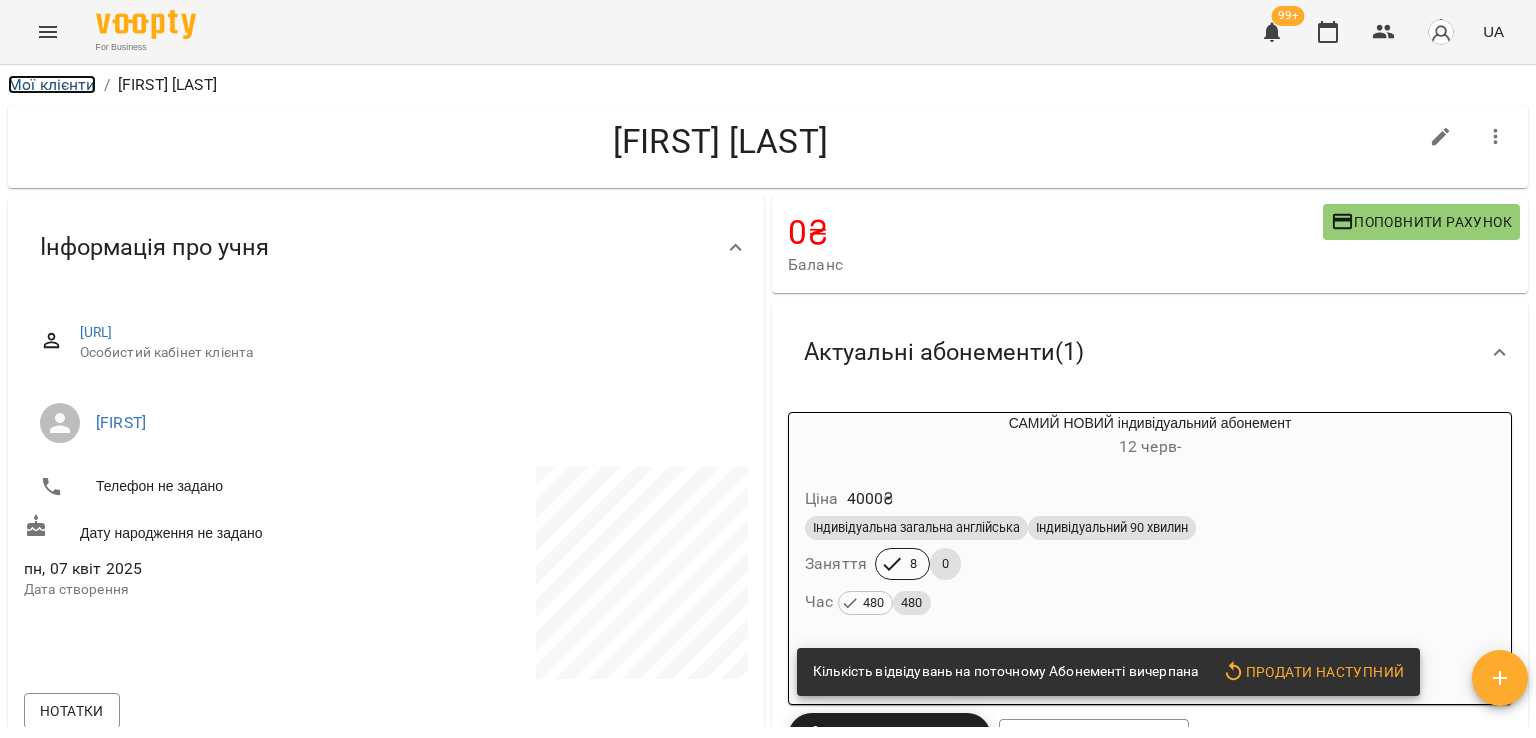 click on "Мої клієнти" at bounding box center [52, 84] 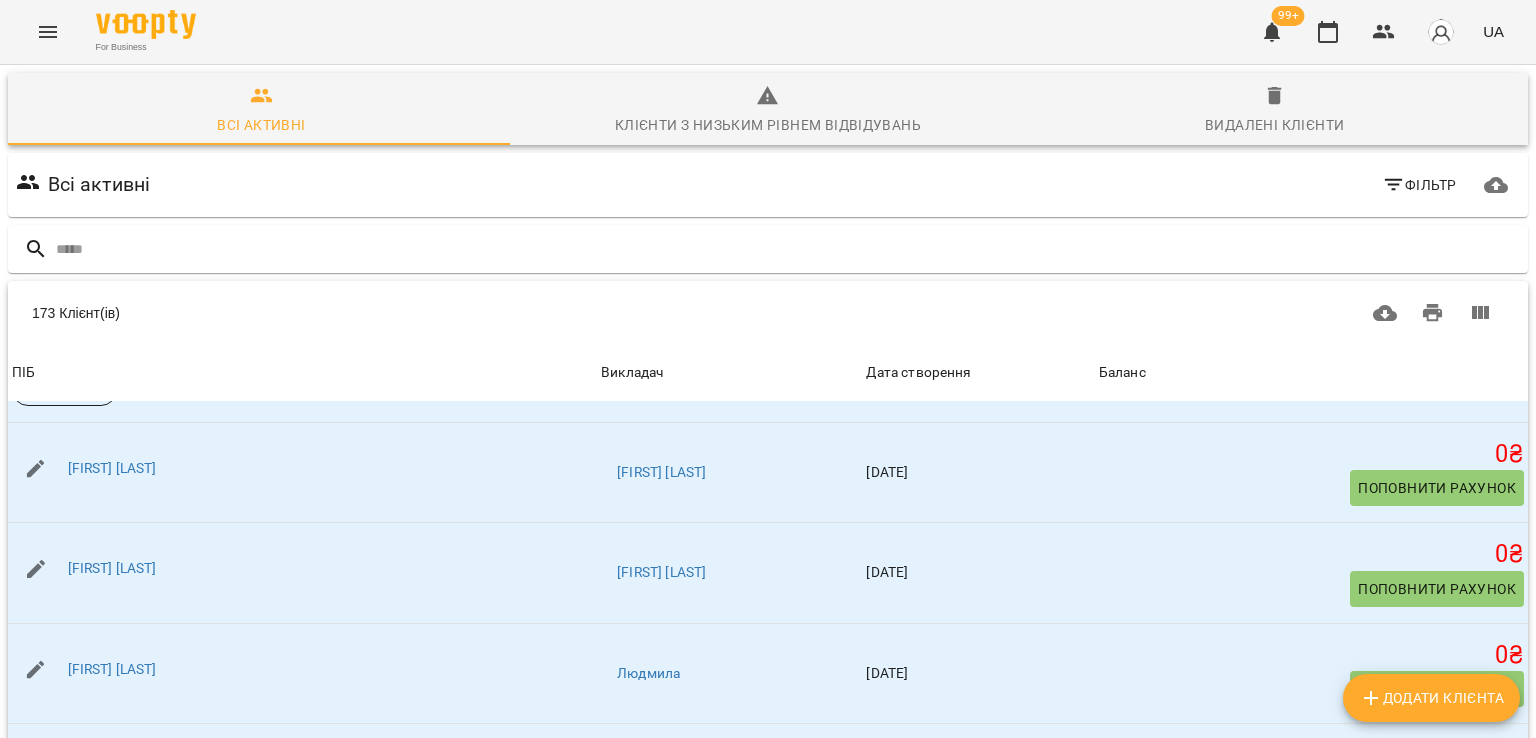 scroll, scrollTop: 300, scrollLeft: 0, axis: vertical 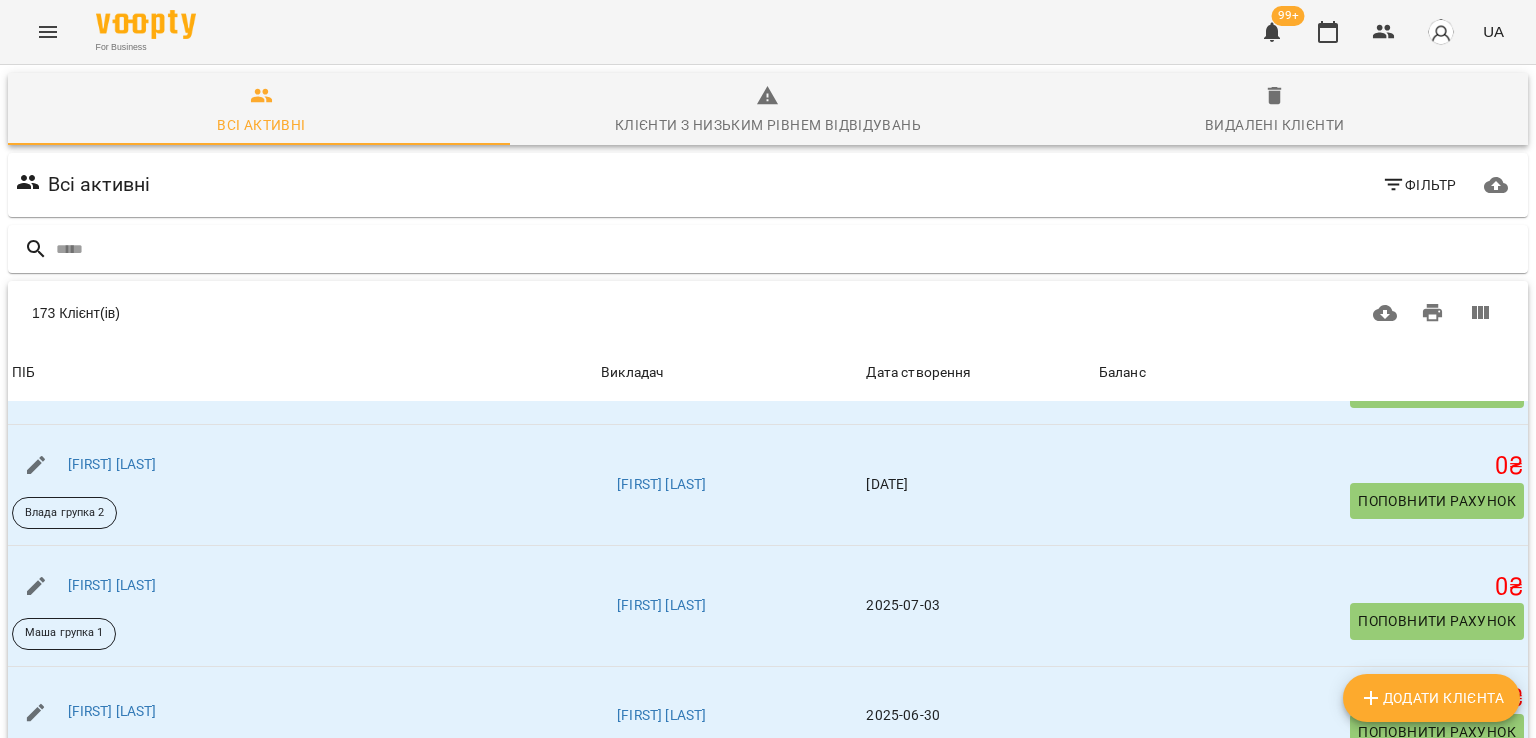 click on "For Business 99+ UA" at bounding box center (768, 32) 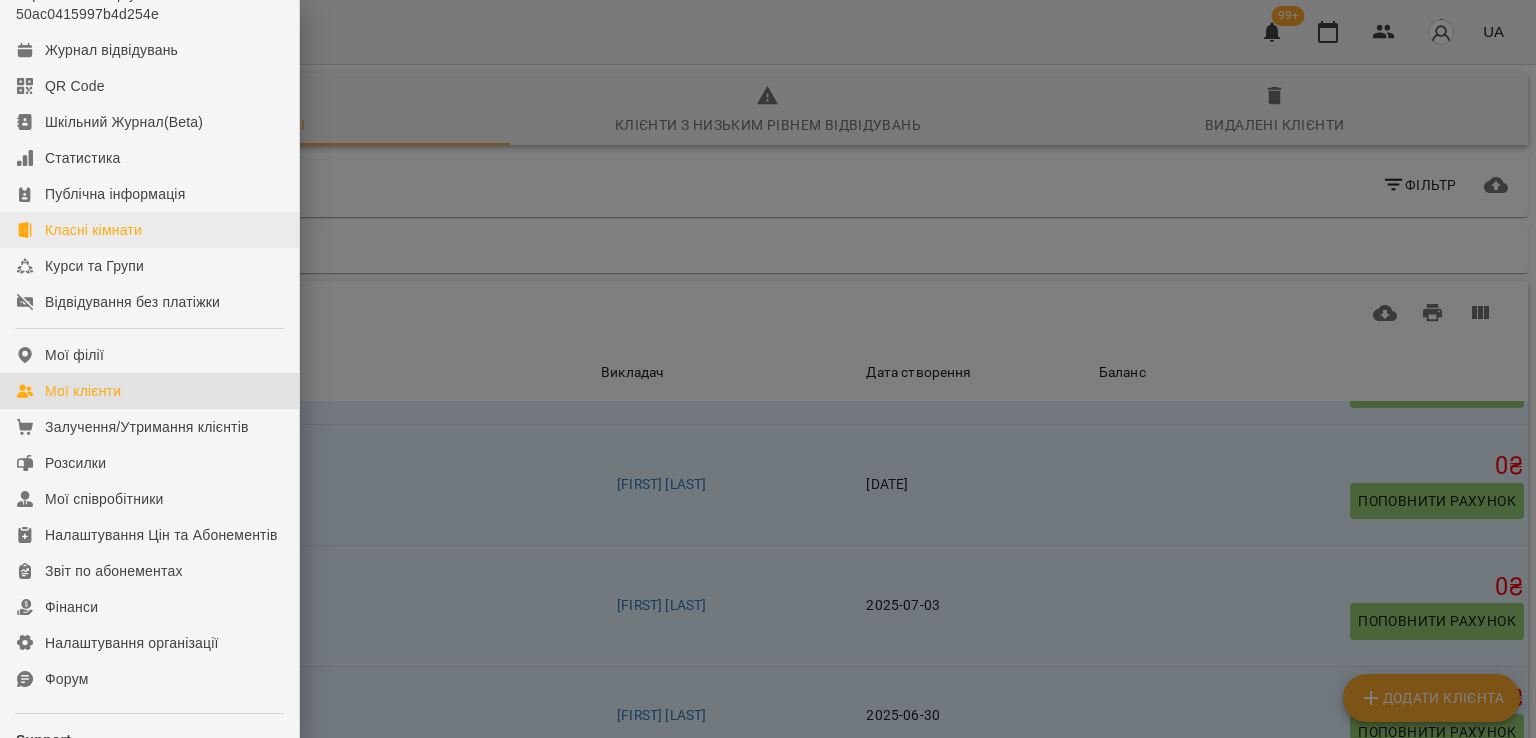 scroll, scrollTop: 0, scrollLeft: 0, axis: both 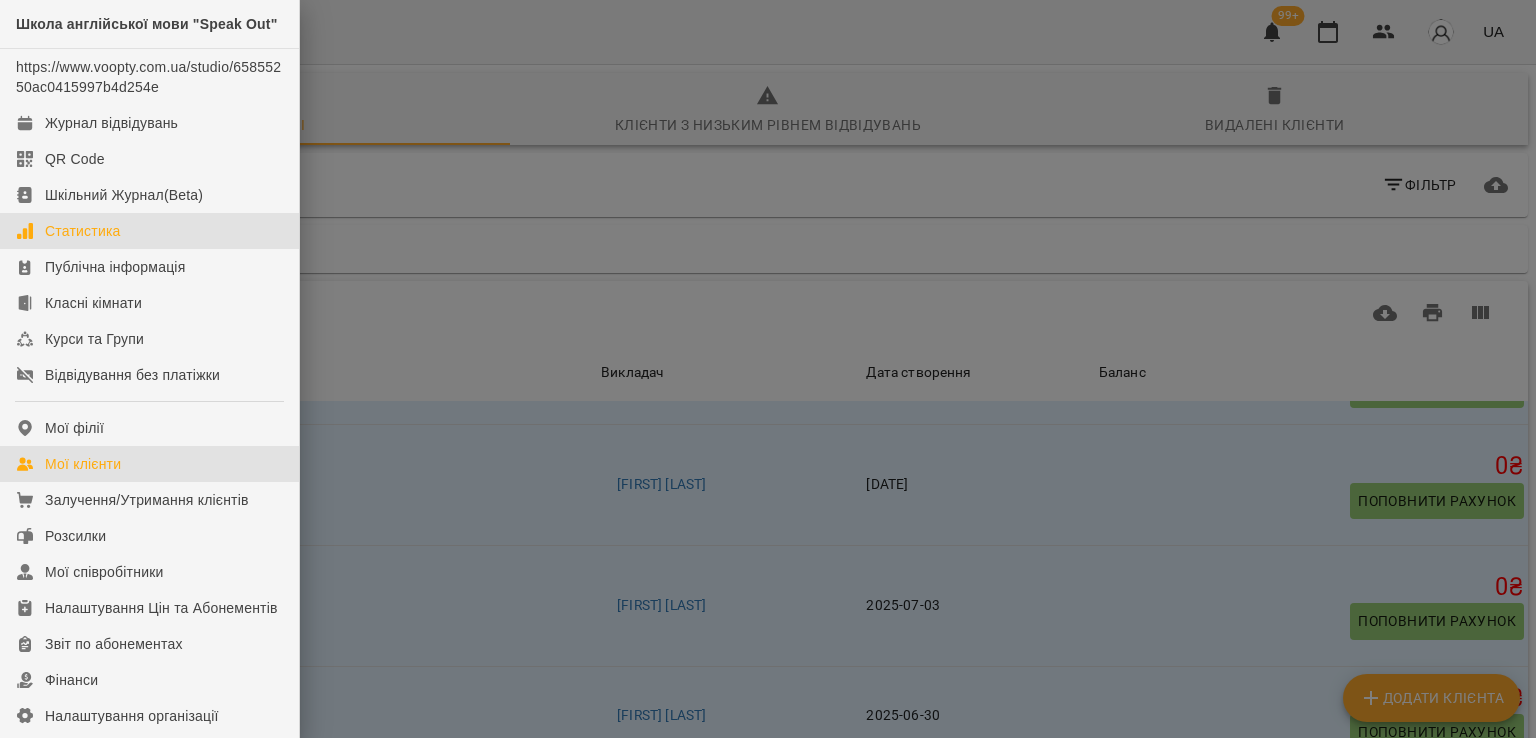 click on "Статистика" at bounding box center (83, 231) 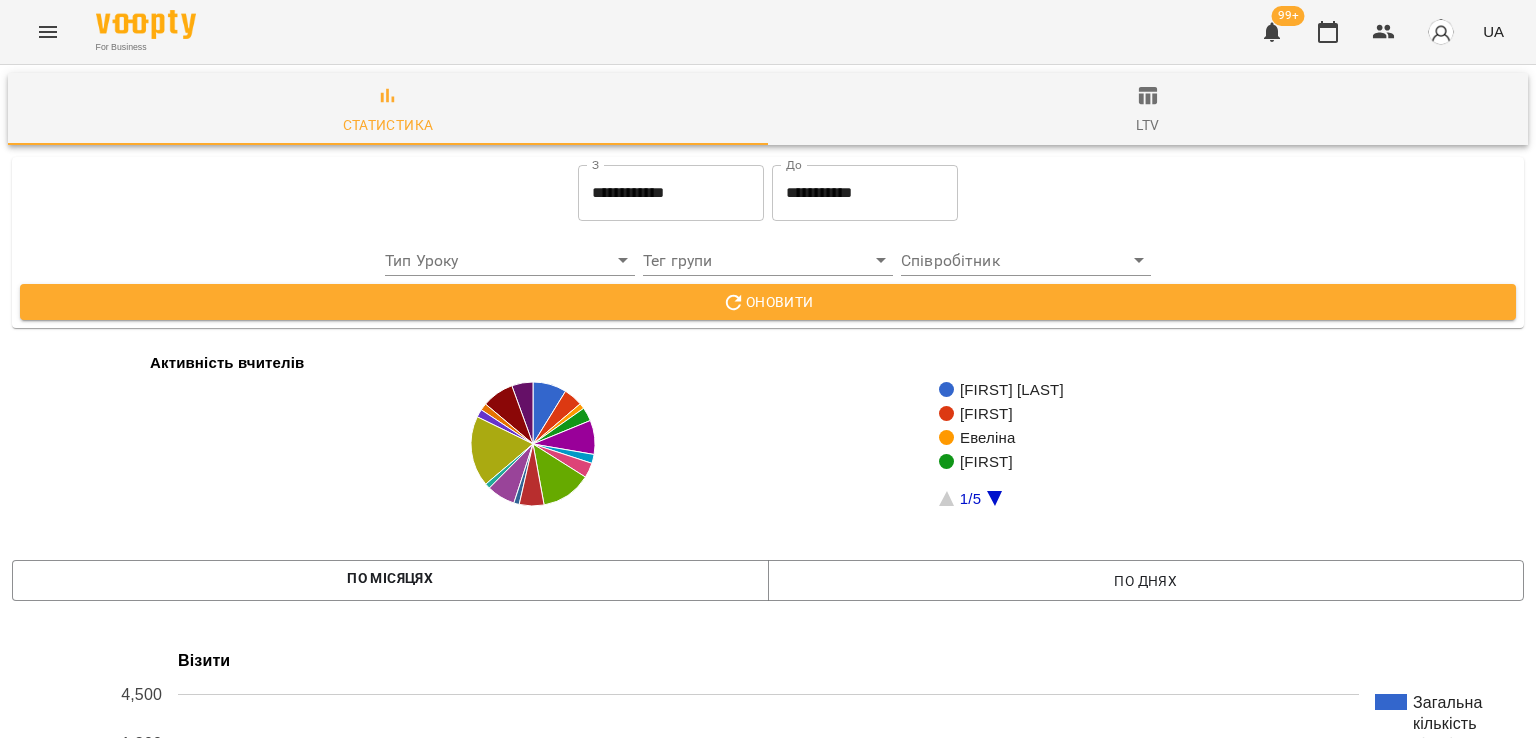 click on "ltv" at bounding box center [1147, 125] 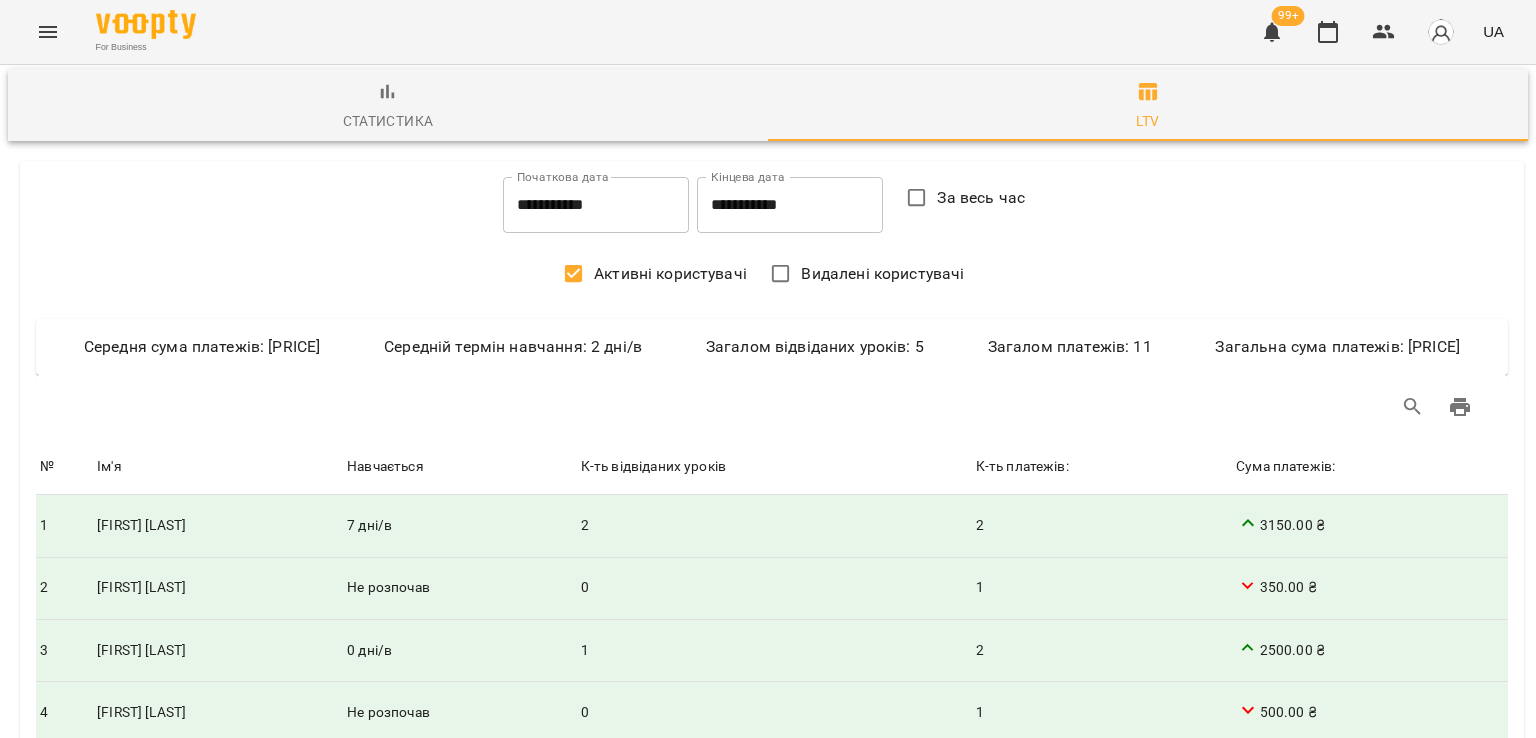 scroll, scrollTop: 0, scrollLeft: 0, axis: both 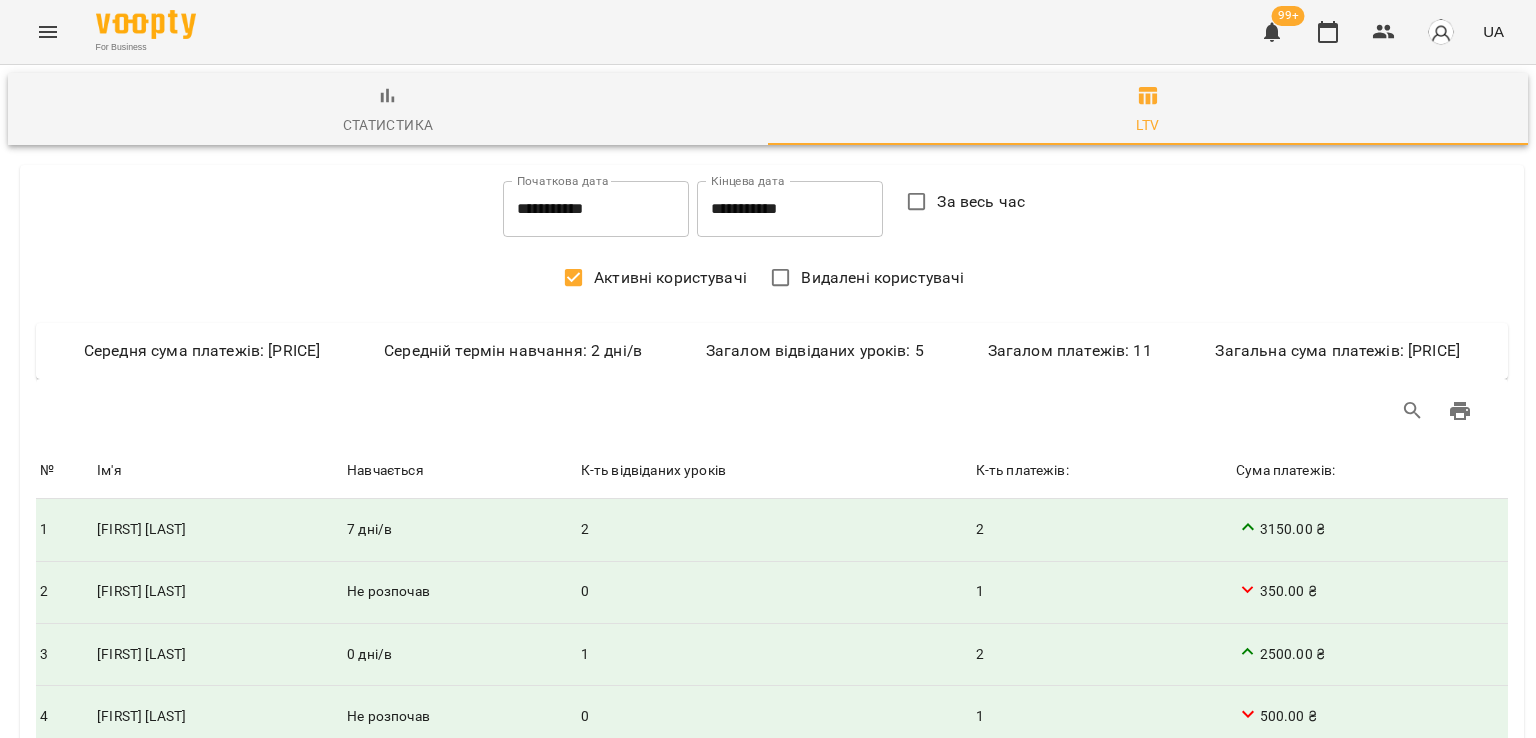 click 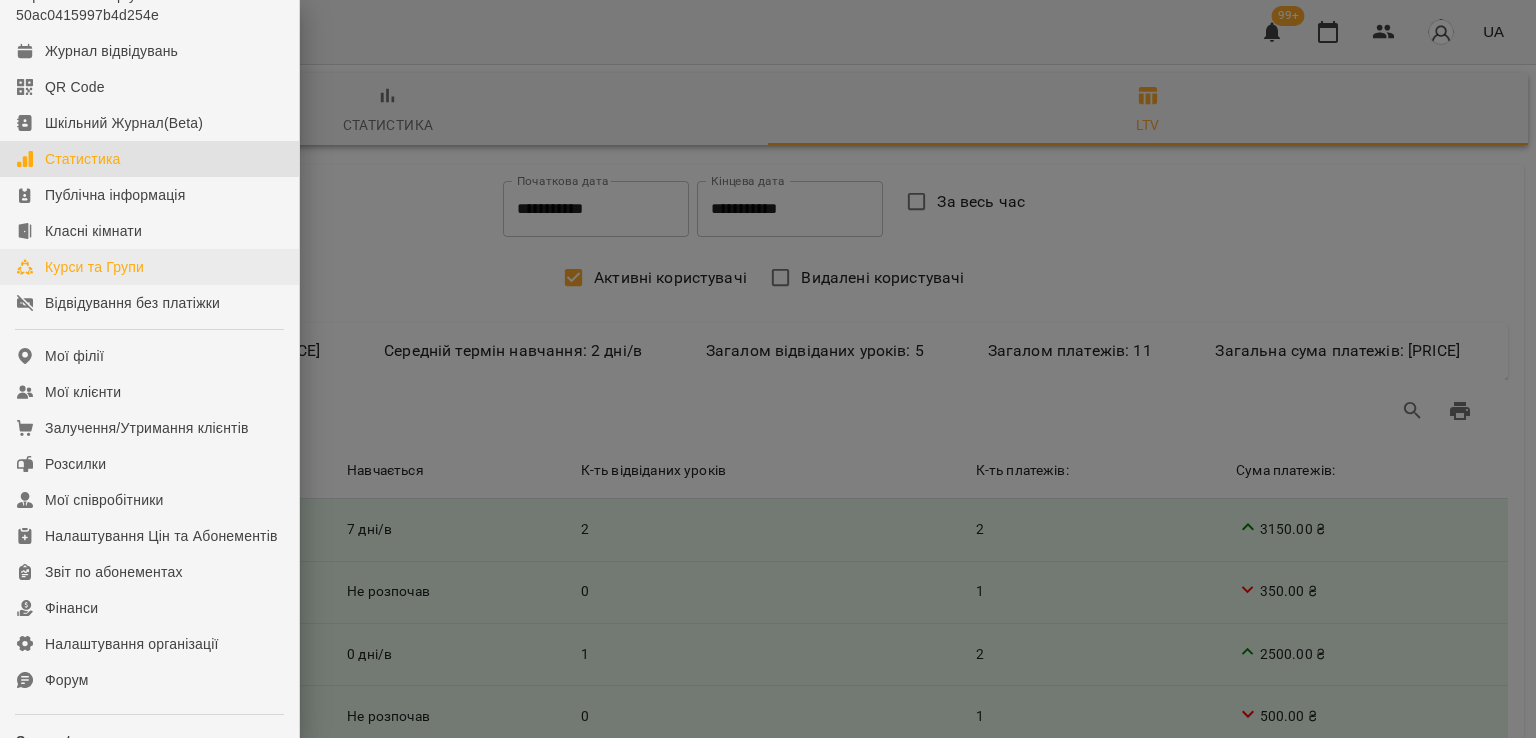 scroll, scrollTop: 0, scrollLeft: 0, axis: both 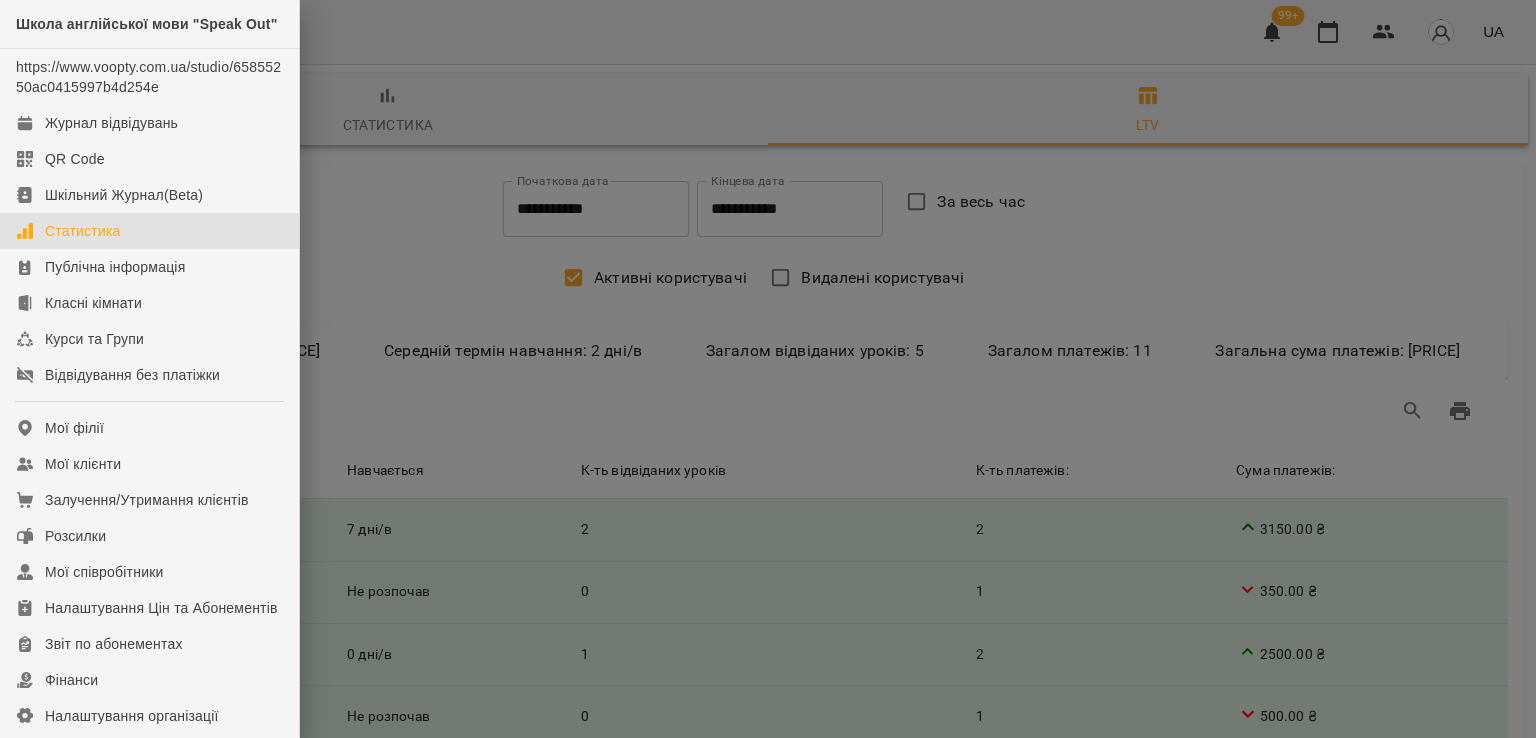 click at bounding box center [768, 369] 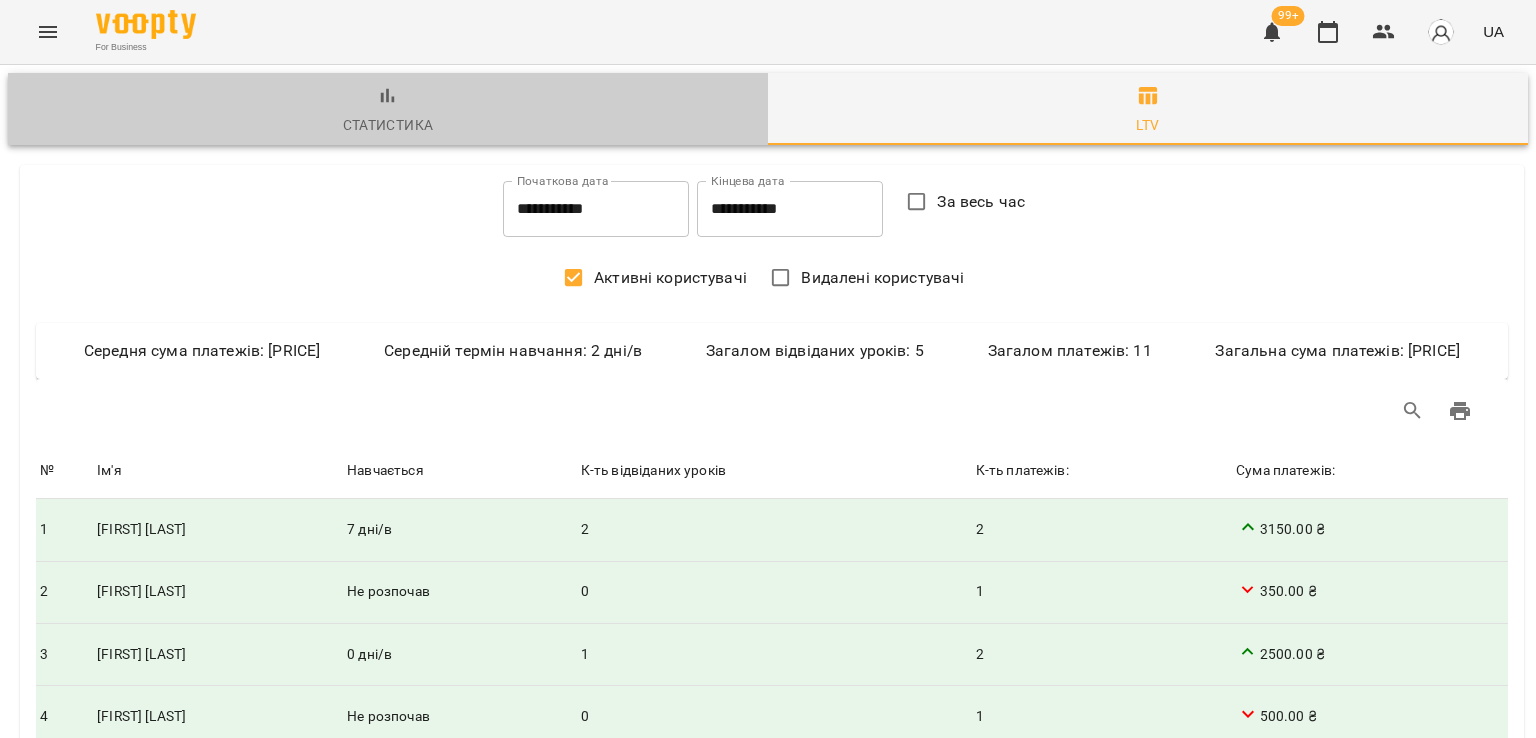 click on "Статистика" at bounding box center (388, 125) 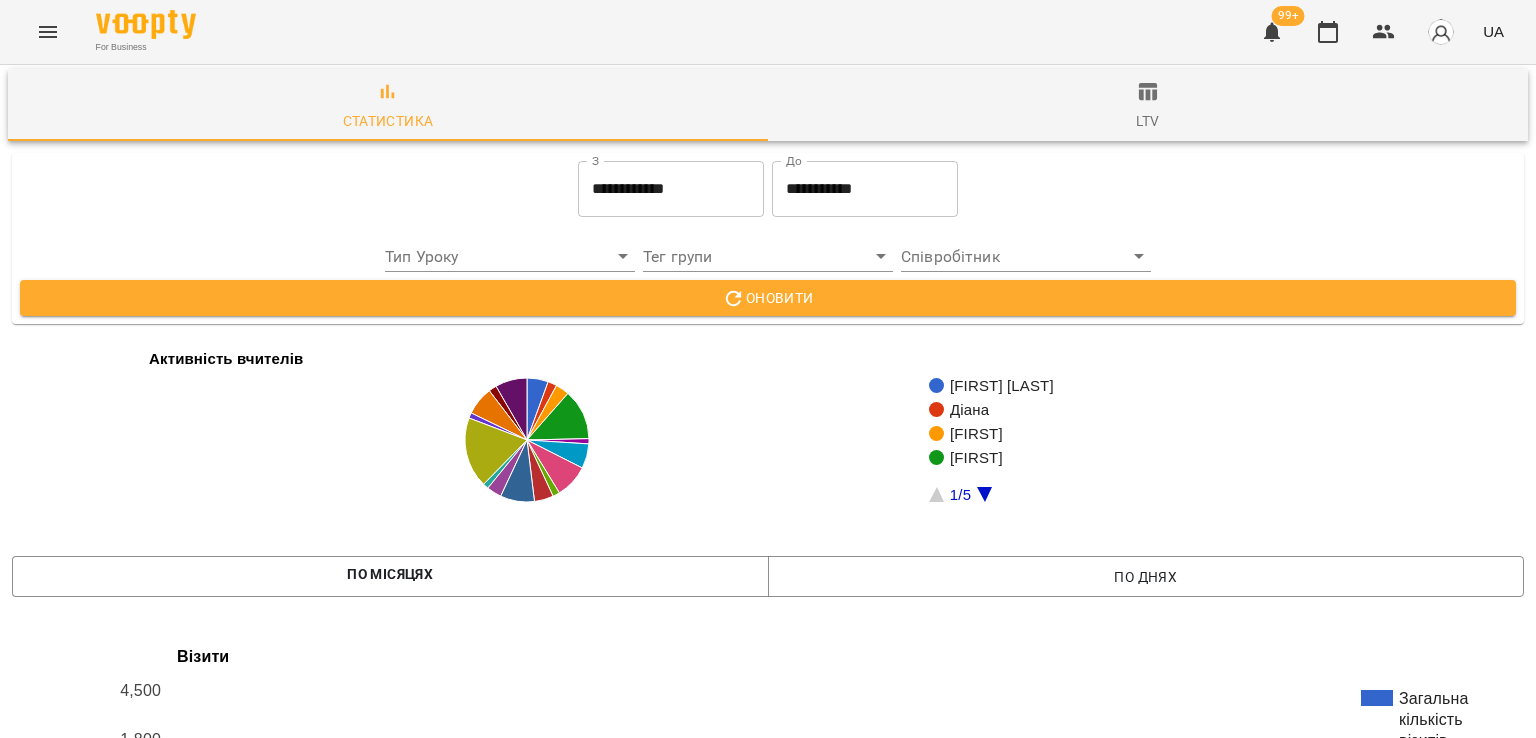 scroll, scrollTop: 2954, scrollLeft: 0, axis: vertical 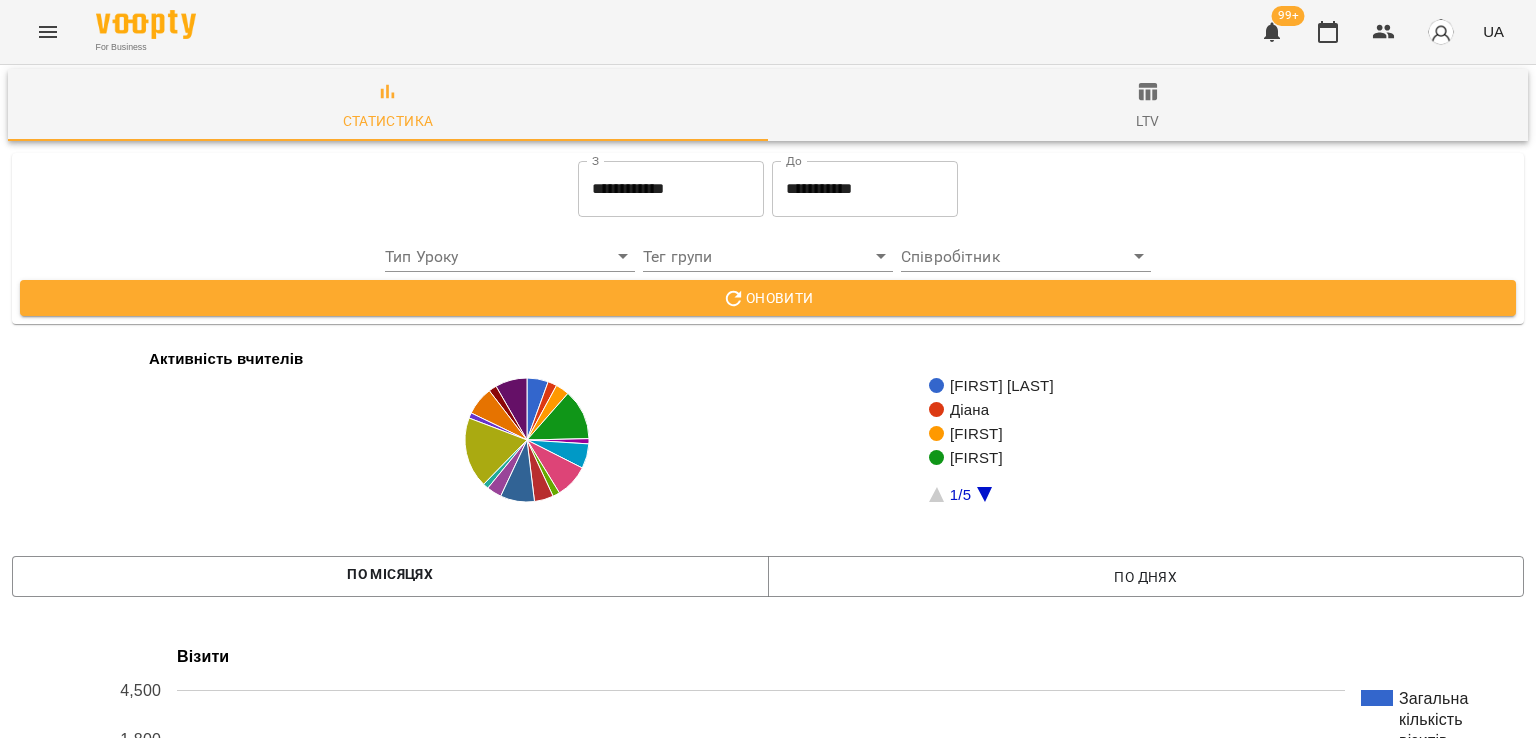 click 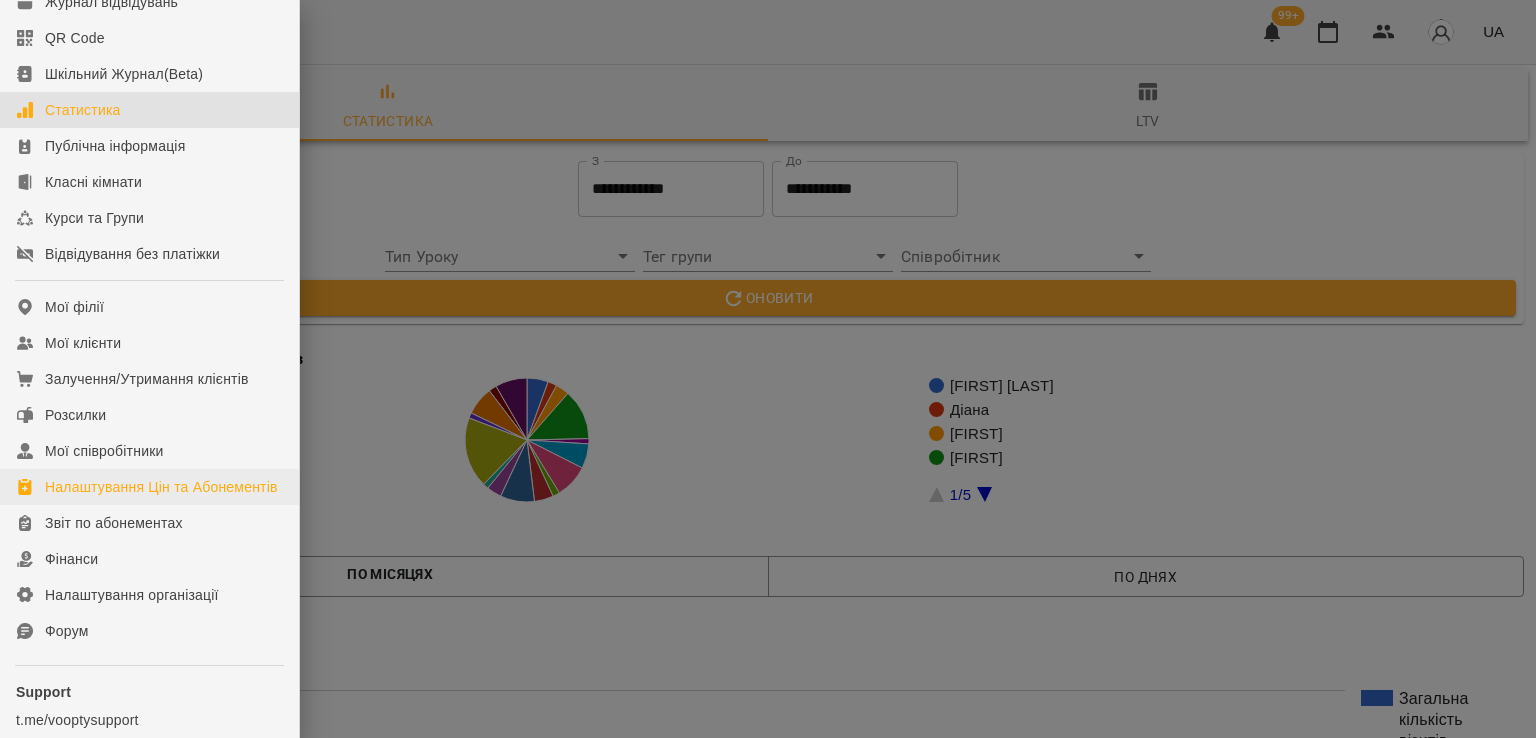 scroll, scrollTop: 274, scrollLeft: 0, axis: vertical 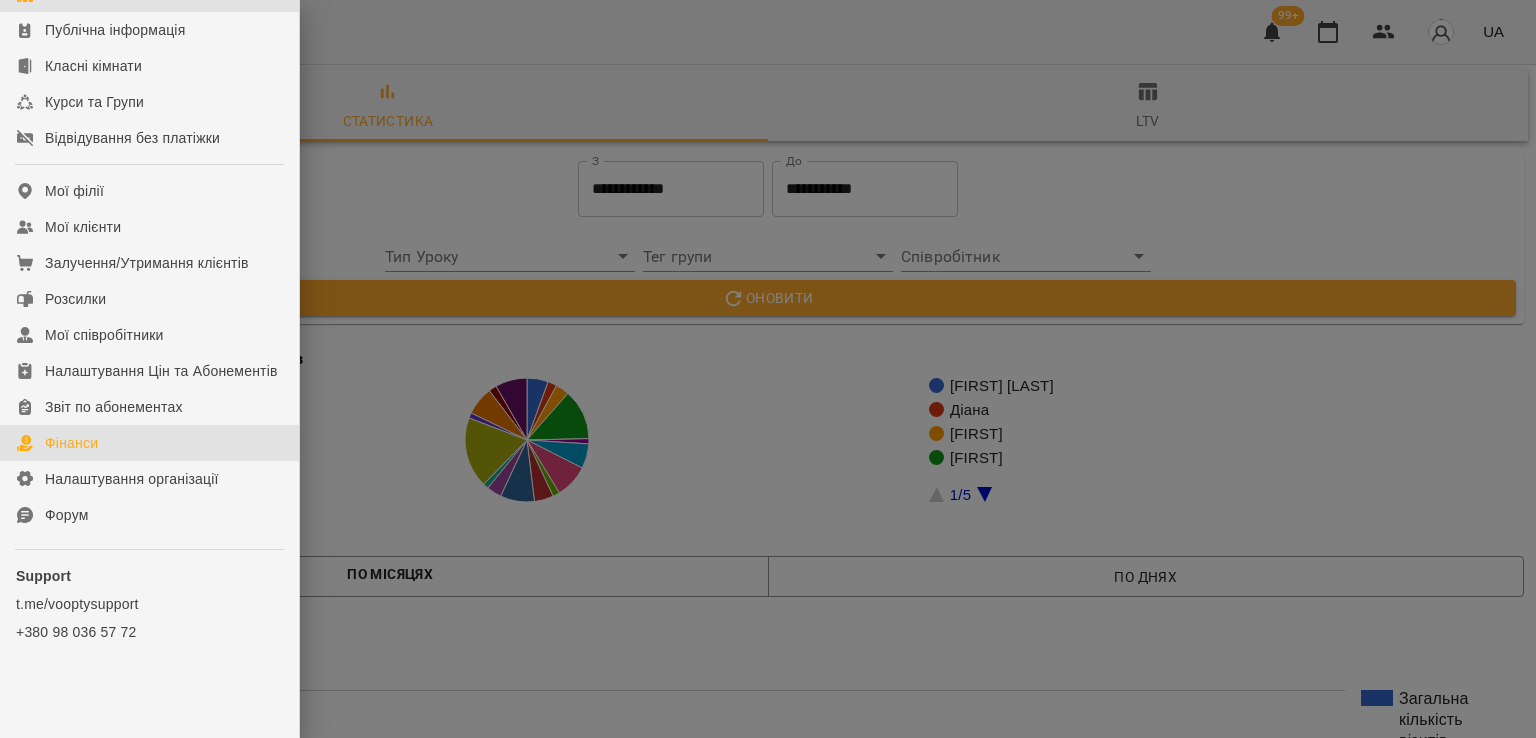 click on "Фінанси" at bounding box center [71, 443] 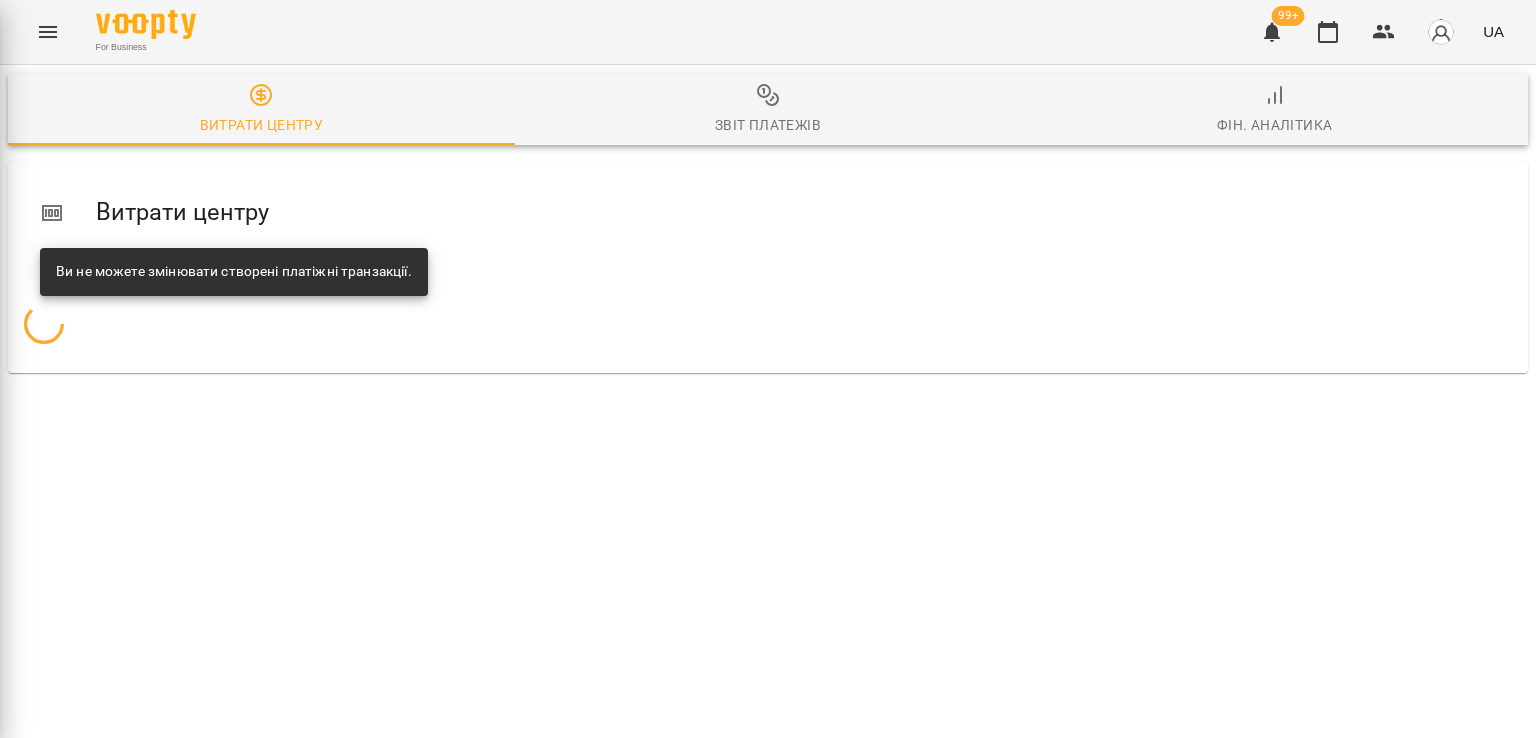 scroll, scrollTop: 0, scrollLeft: 0, axis: both 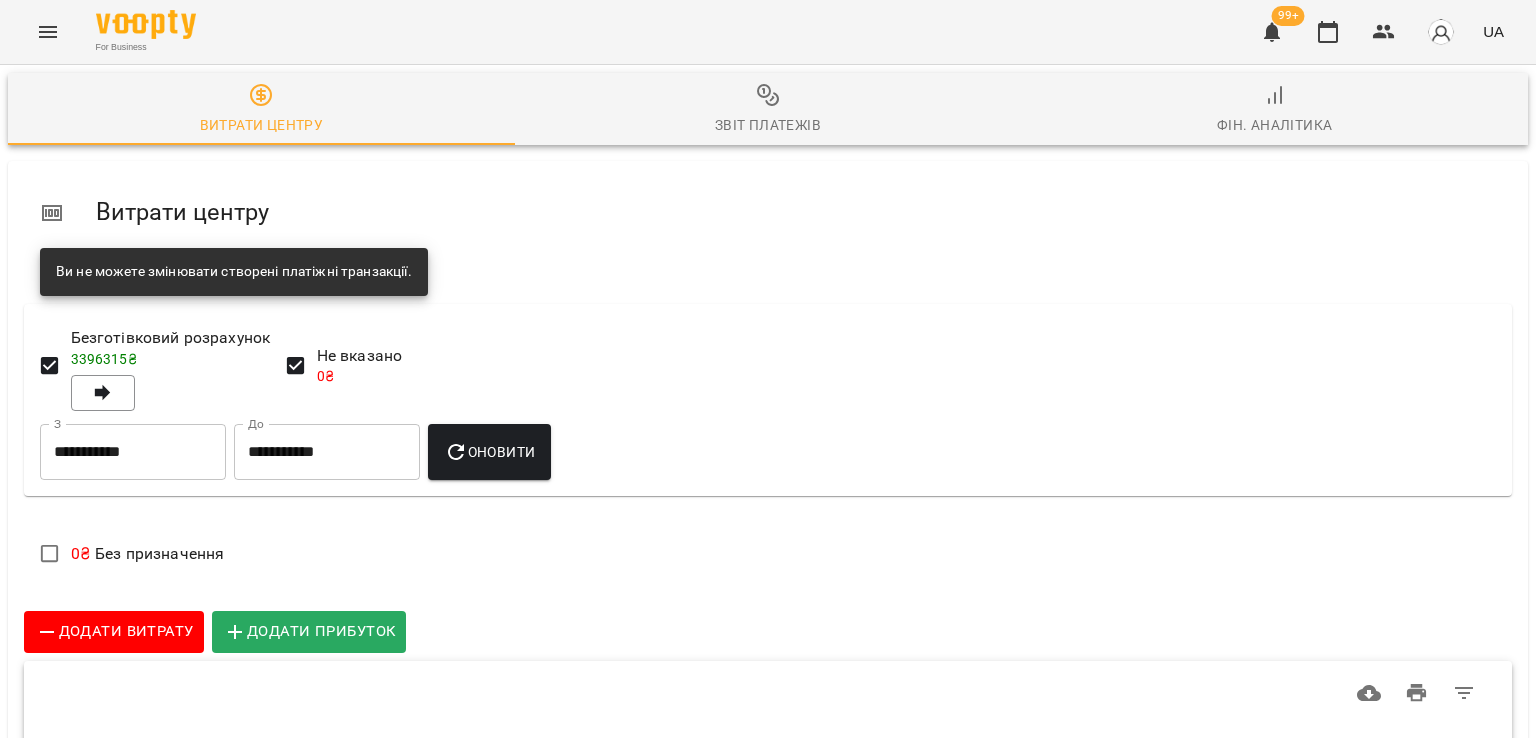 click on "Фін. Аналітика" at bounding box center [1275, 125] 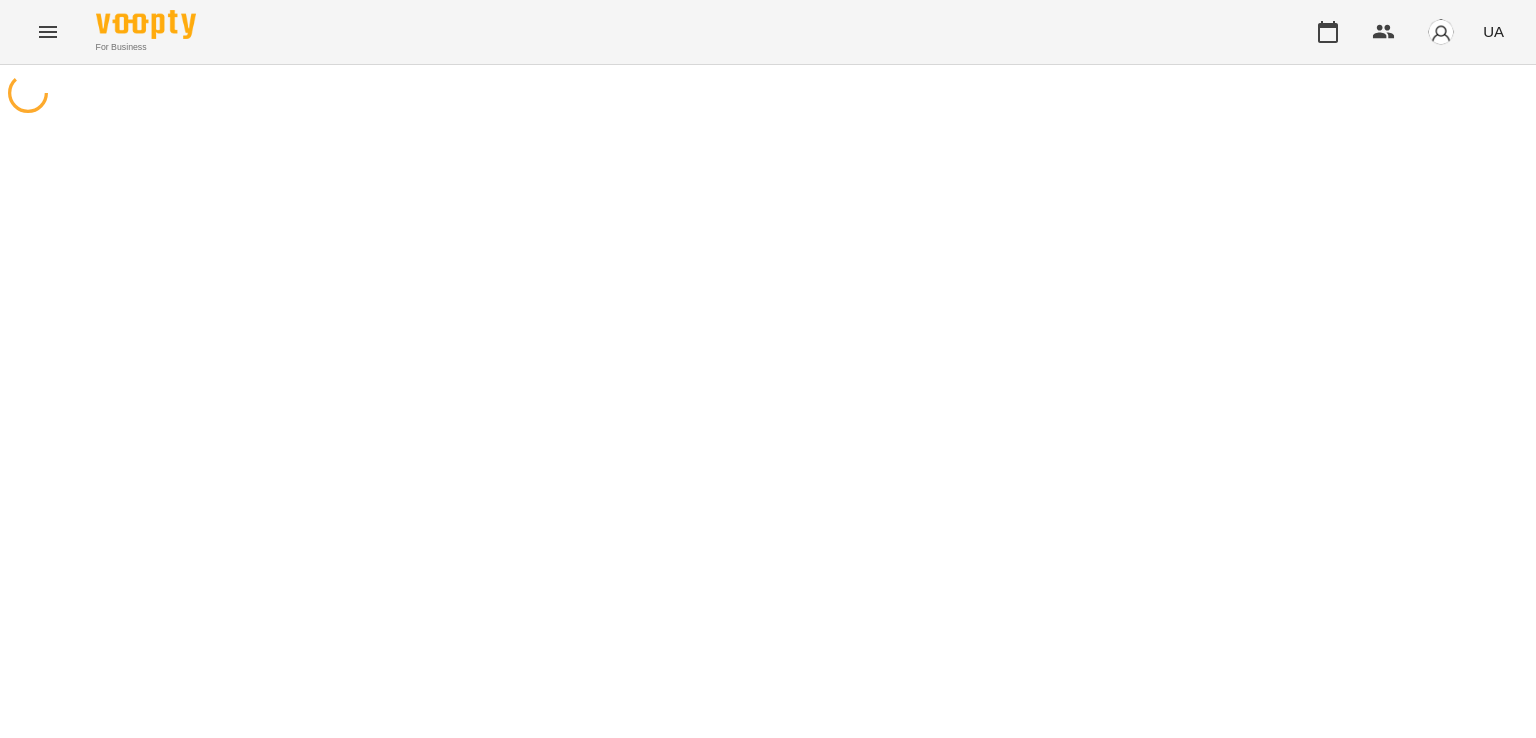 scroll, scrollTop: 0, scrollLeft: 0, axis: both 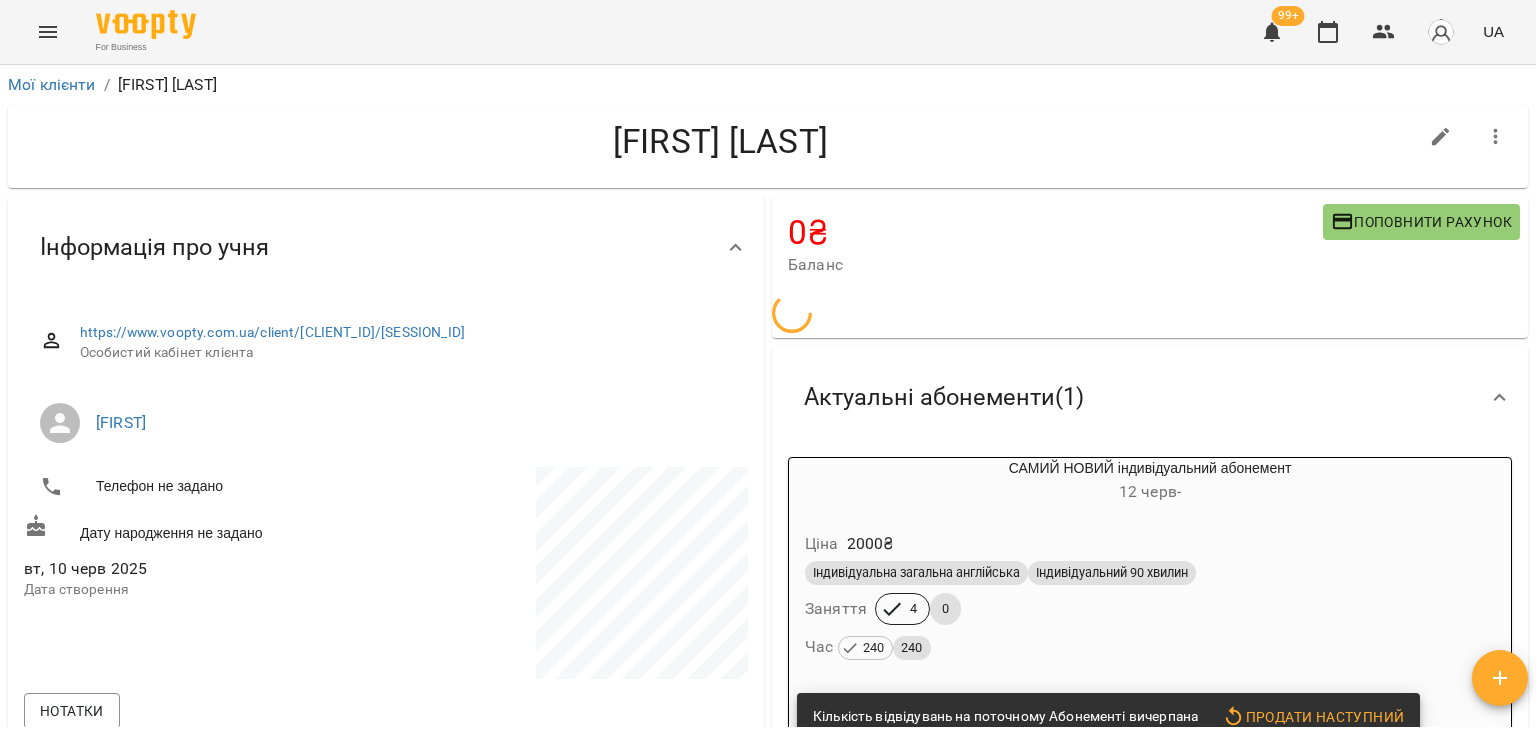click on "Ціна 2000 ₴ Індивідуальна загальна англійська  Індивідуальний 90 хвилин Заняття 4 0 Час   240 240" at bounding box center (1150, 599) 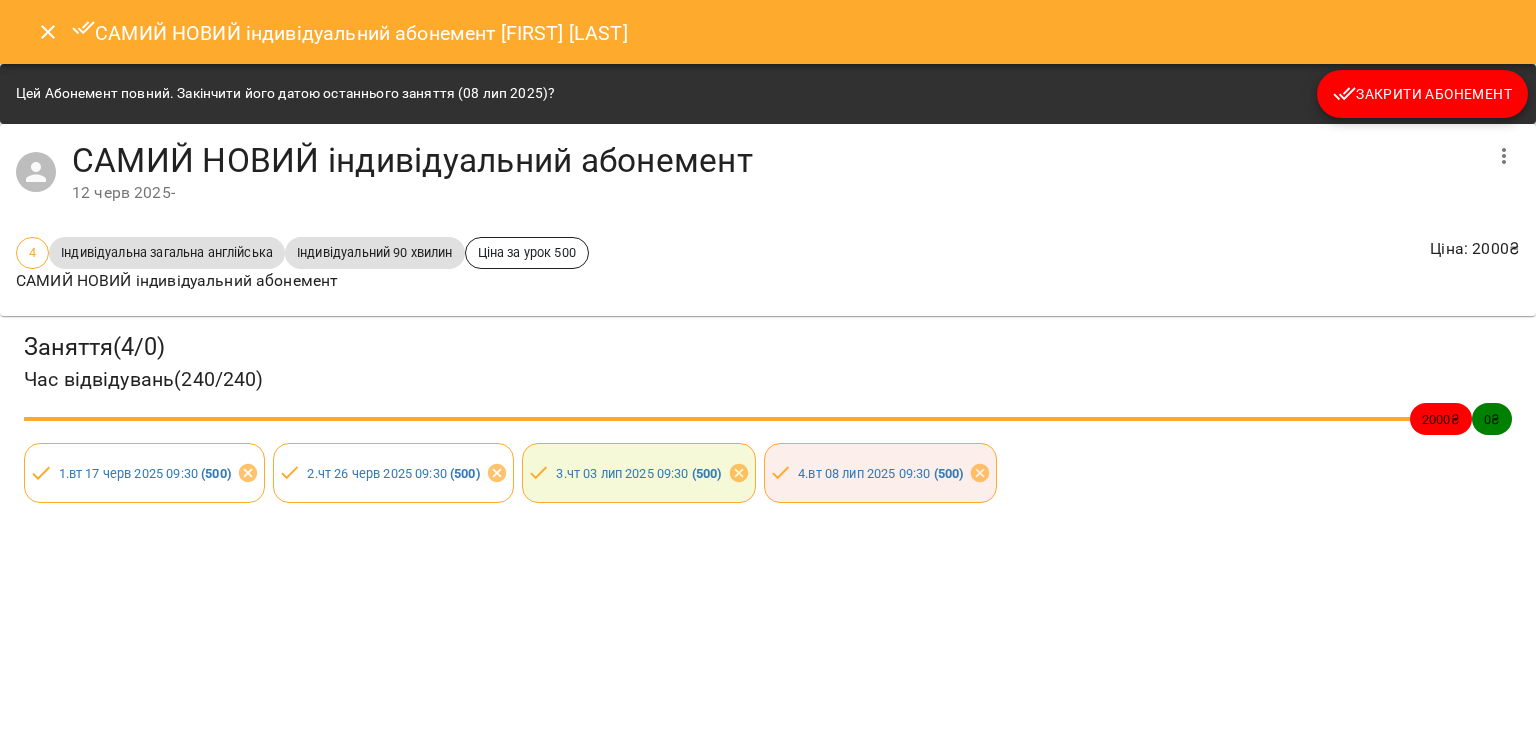 click on "Закрити Абонемент" at bounding box center (1422, 94) 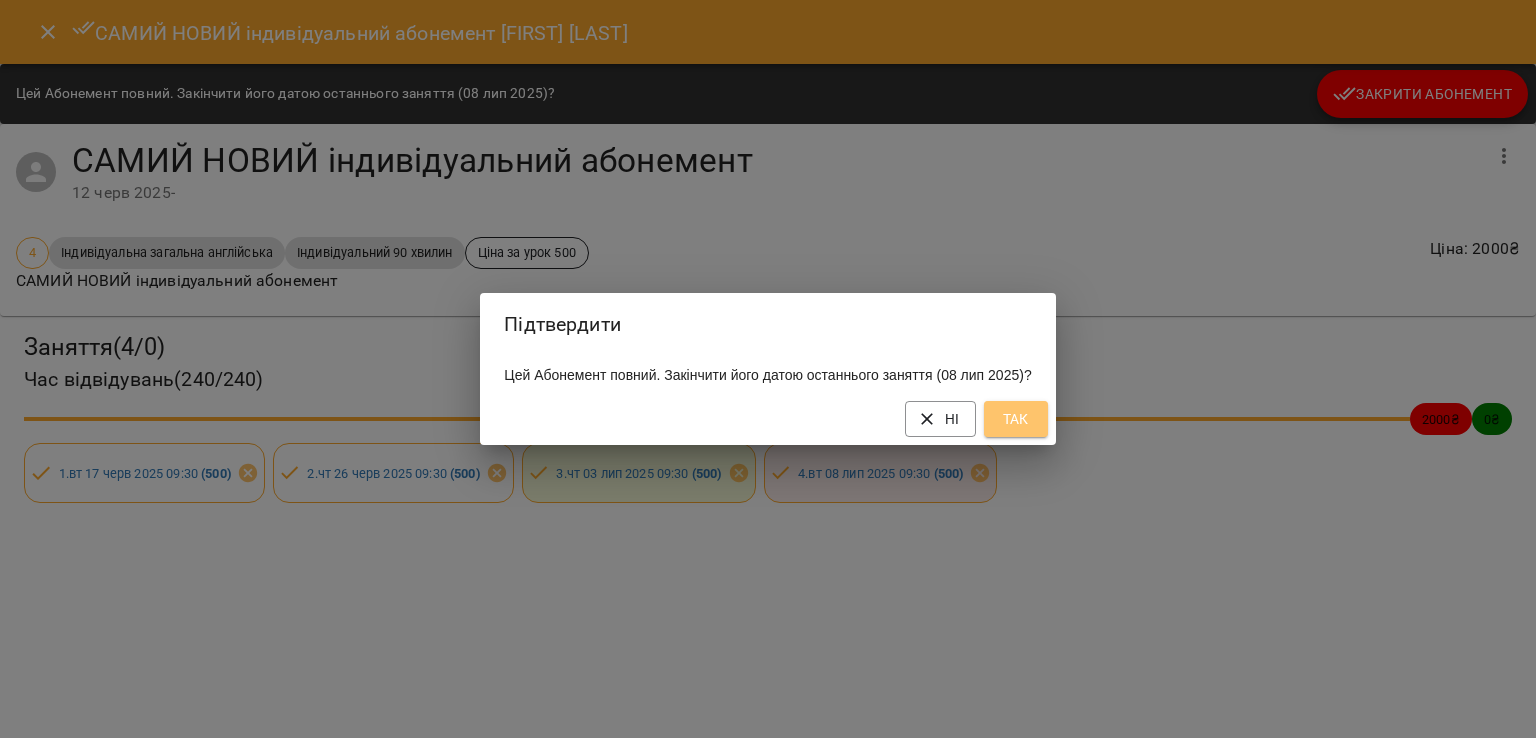 click on "Так" at bounding box center (1016, 419) 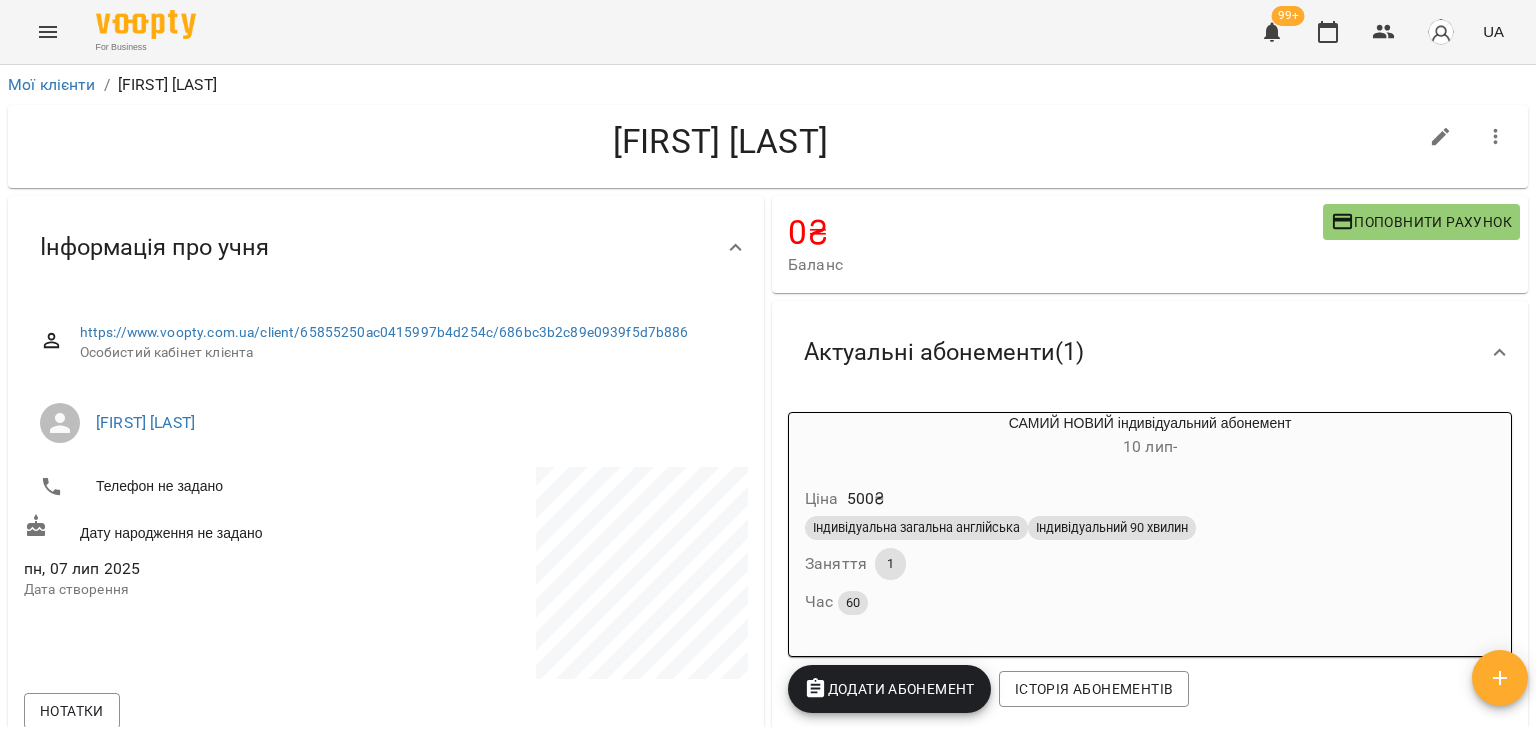 scroll, scrollTop: 0, scrollLeft: 0, axis: both 